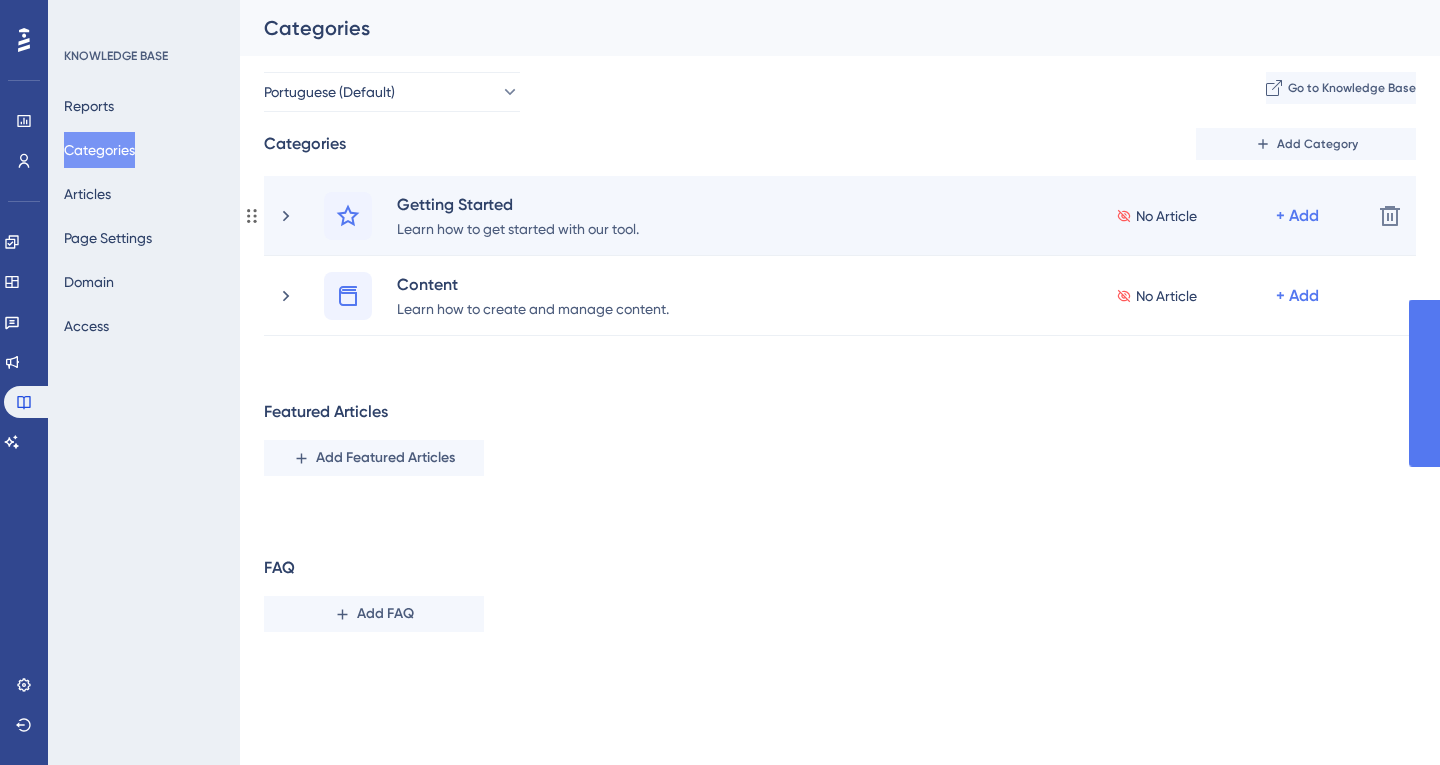 scroll, scrollTop: 0, scrollLeft: 0, axis: both 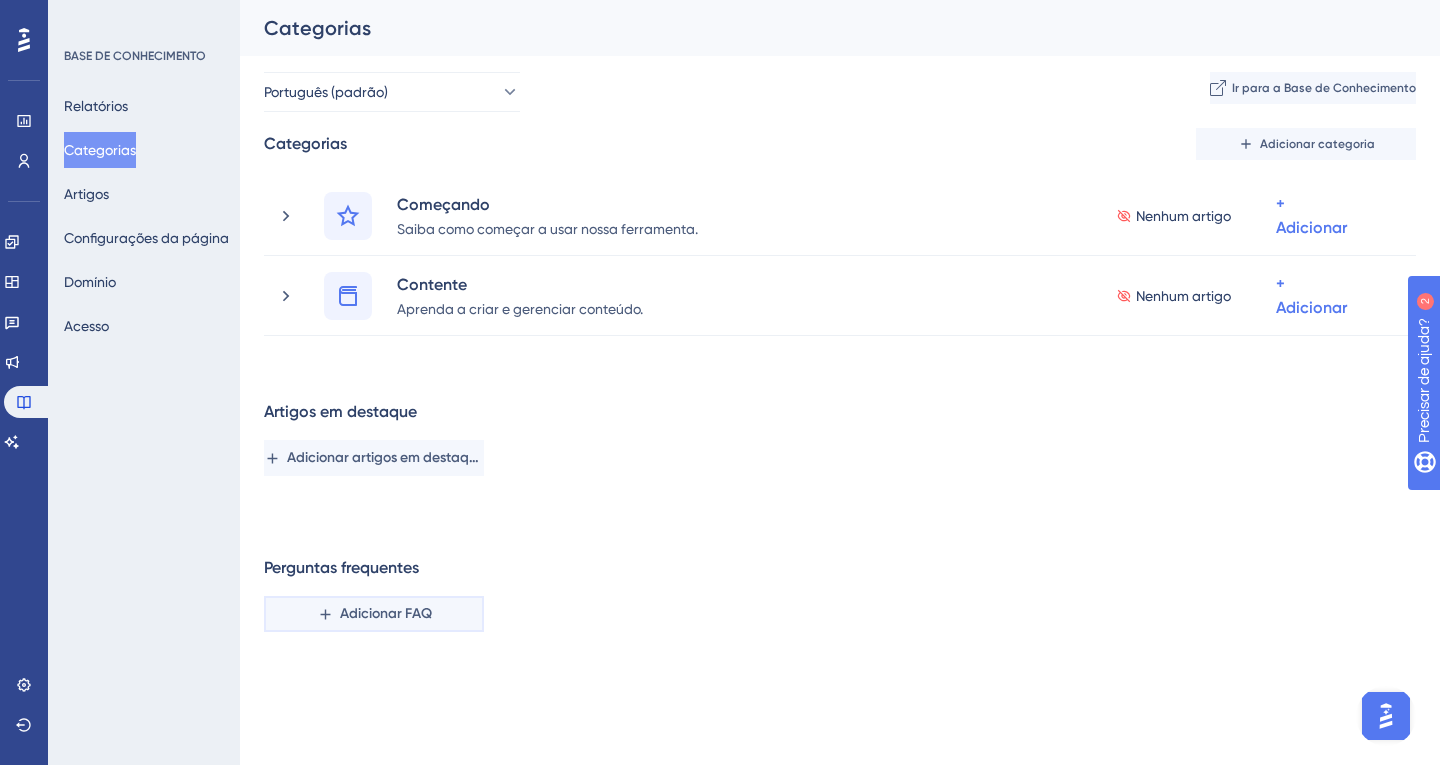 drag, startPoint x: 388, startPoint y: 608, endPoint x: 430, endPoint y: 637, distance: 51.0392 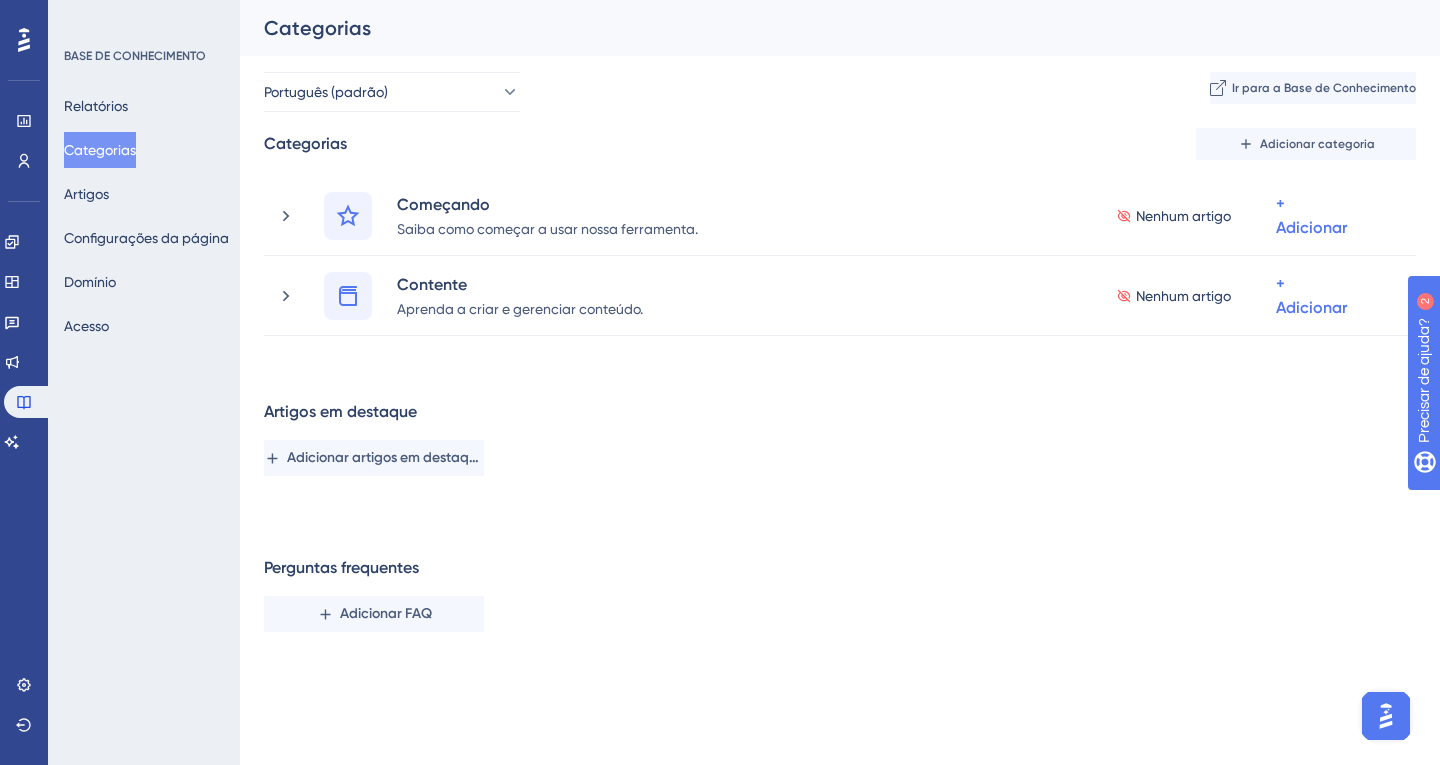 click on "Adicionar FAQ" at bounding box center (386, 613) 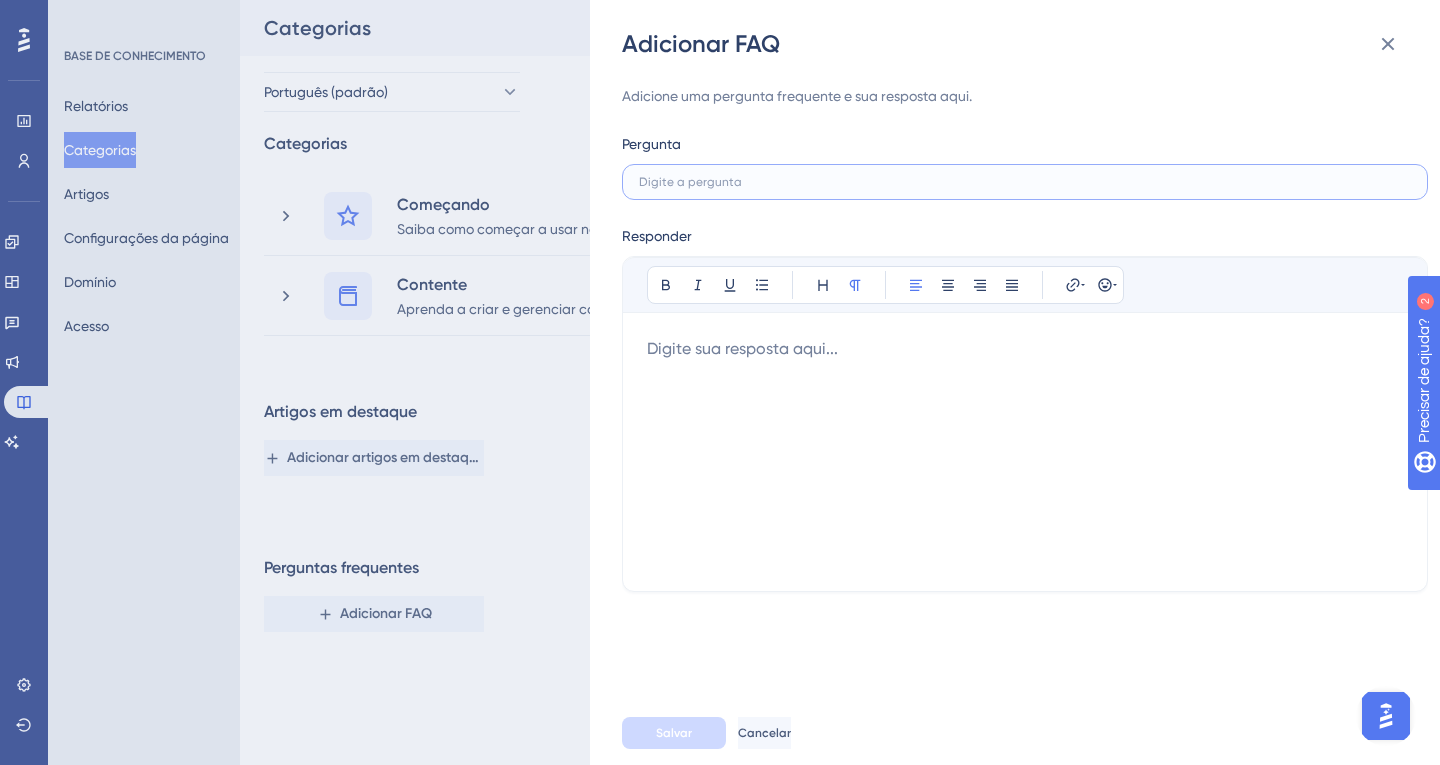 click at bounding box center (1025, 182) 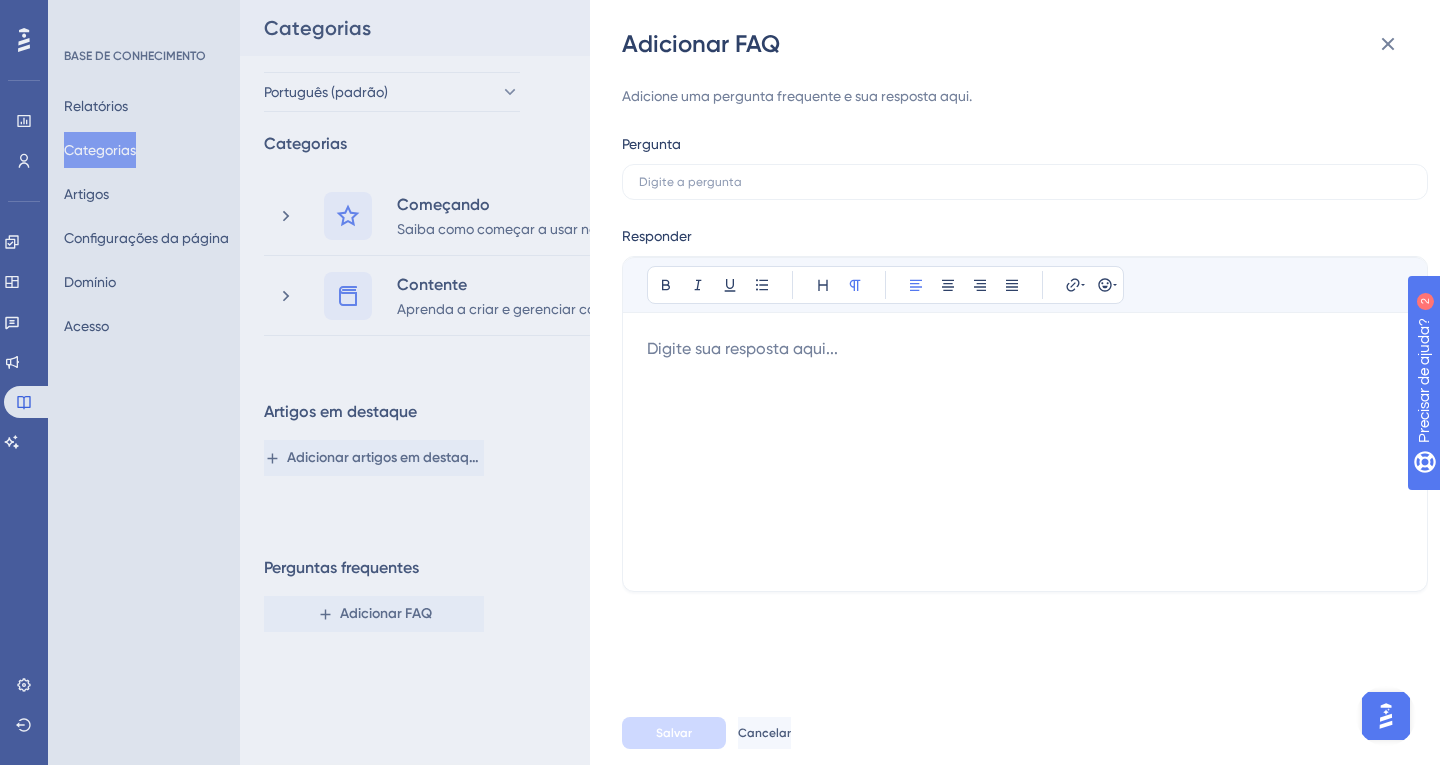 click at bounding box center [1025, 452] 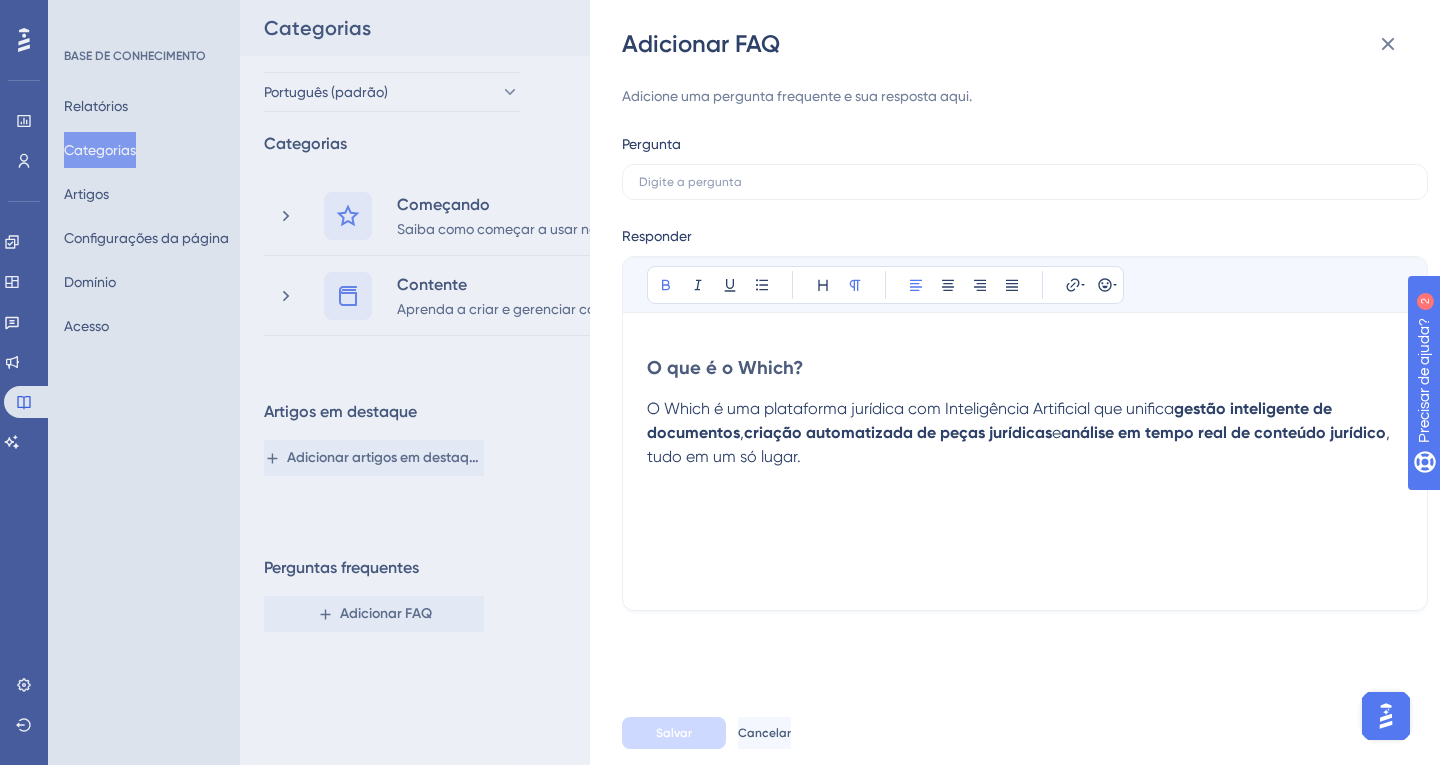 drag, startPoint x: 823, startPoint y: 359, endPoint x: 644, endPoint y: 367, distance: 179.17868 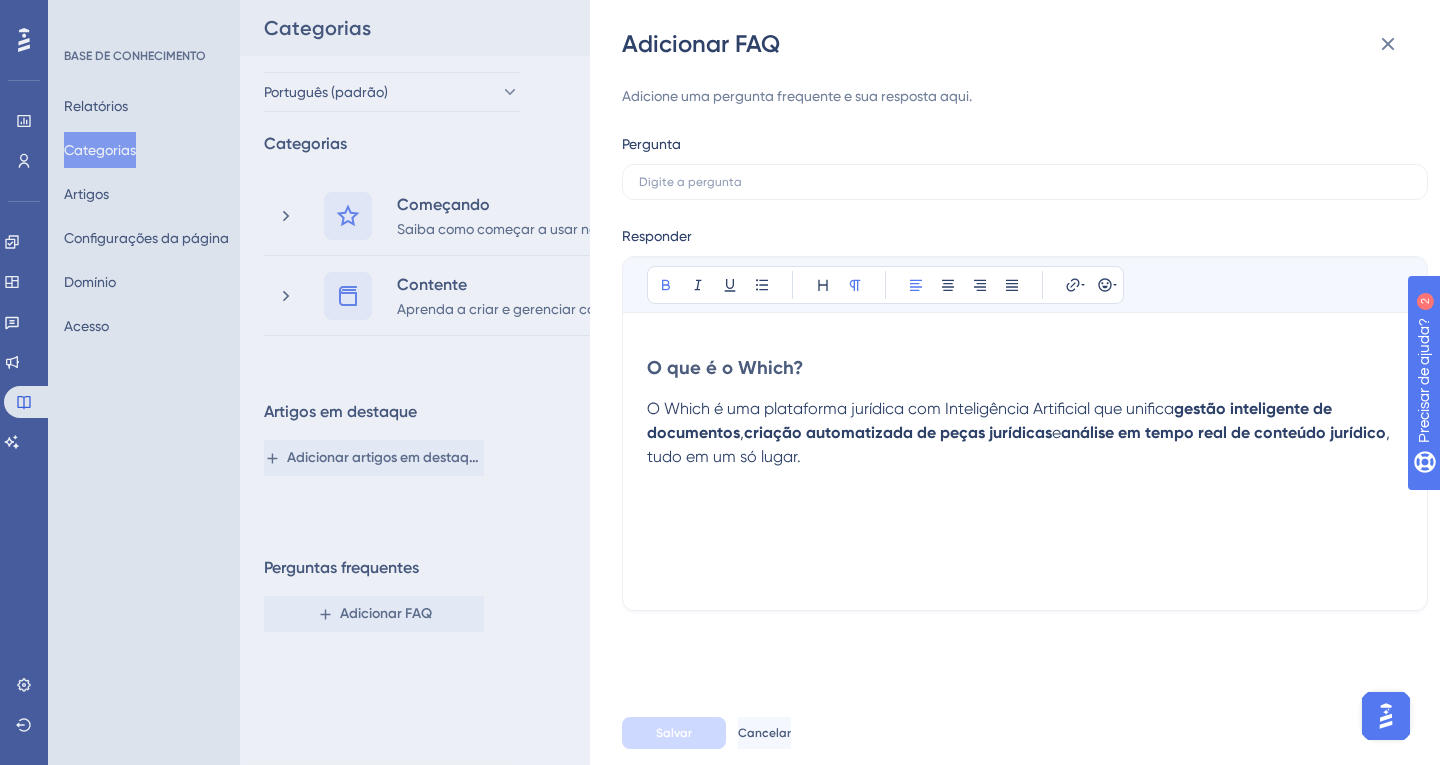 click on "Audacioso itálico Sublinhado Ponto de bala Cabeçalho Normal Alinhar à esquerda Alinhar ao centro Alinhar à direita Alinhar Justificar Hiperlink Emojis O que é o Which? O Which é uma plataforma jurídica com Inteligência Artificial que unifica  gestão inteligente de documentos ,  criação automatizada de peças jurídicas  e  análise em tempo real de conteúdo jurídico , tudo em um só lugar." at bounding box center [1025, 433] 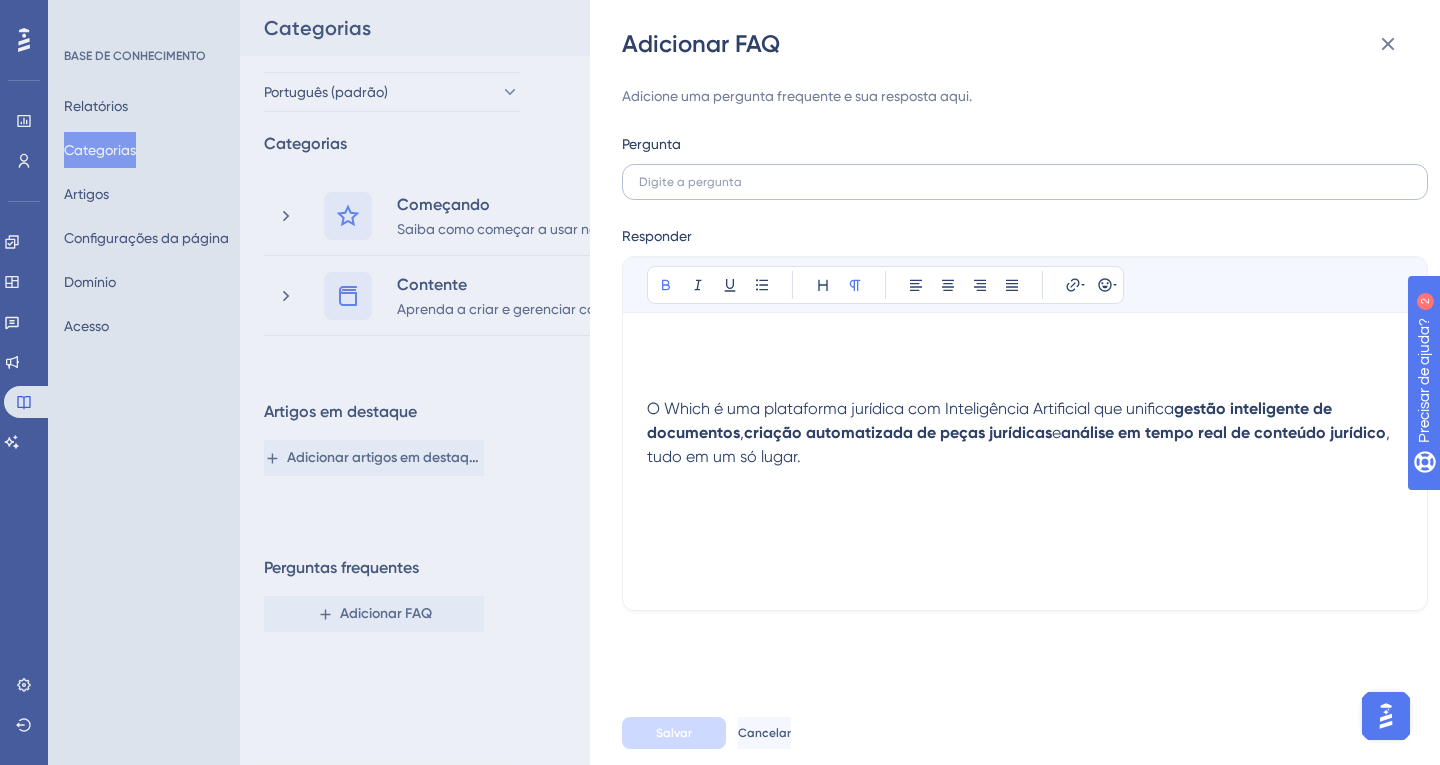 click at bounding box center [1025, 182] 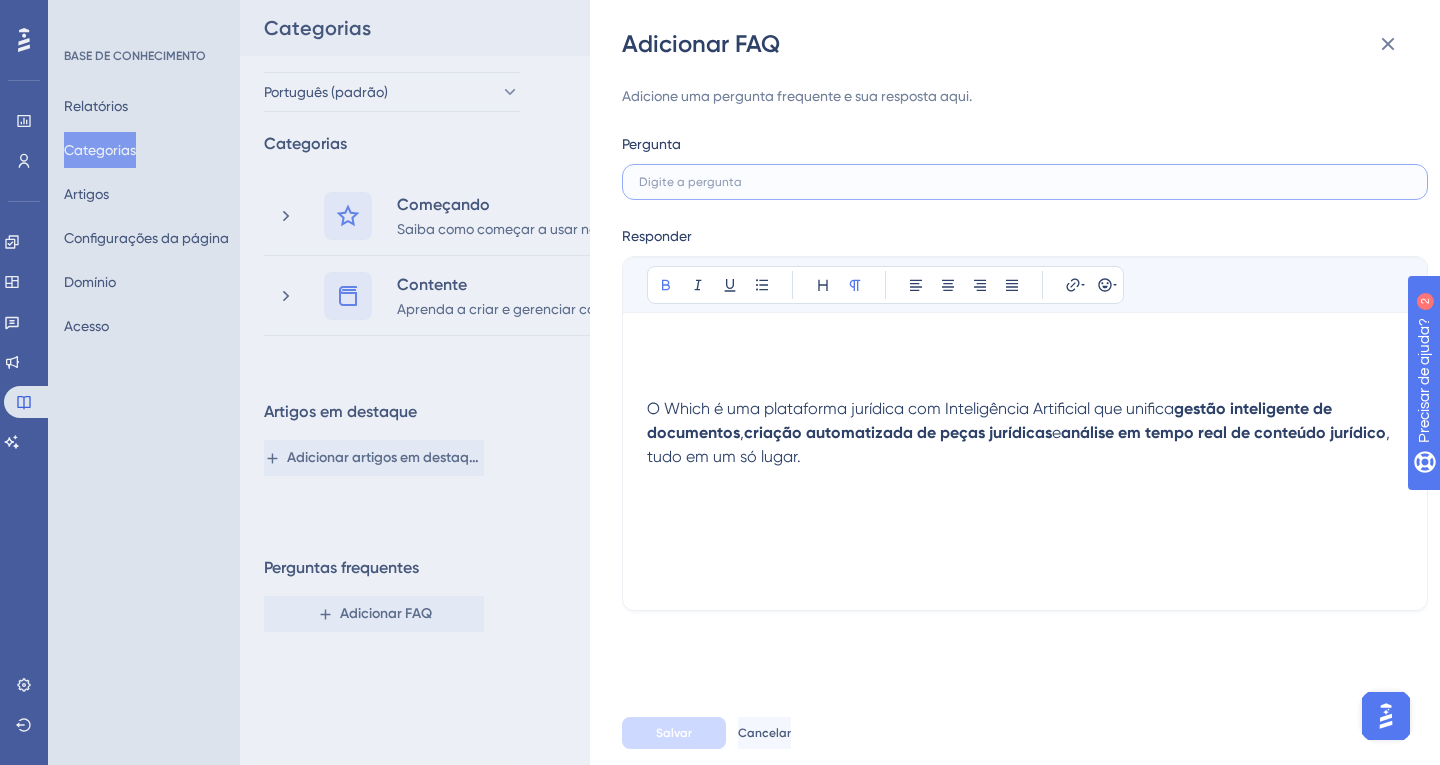 click at bounding box center [1025, 182] 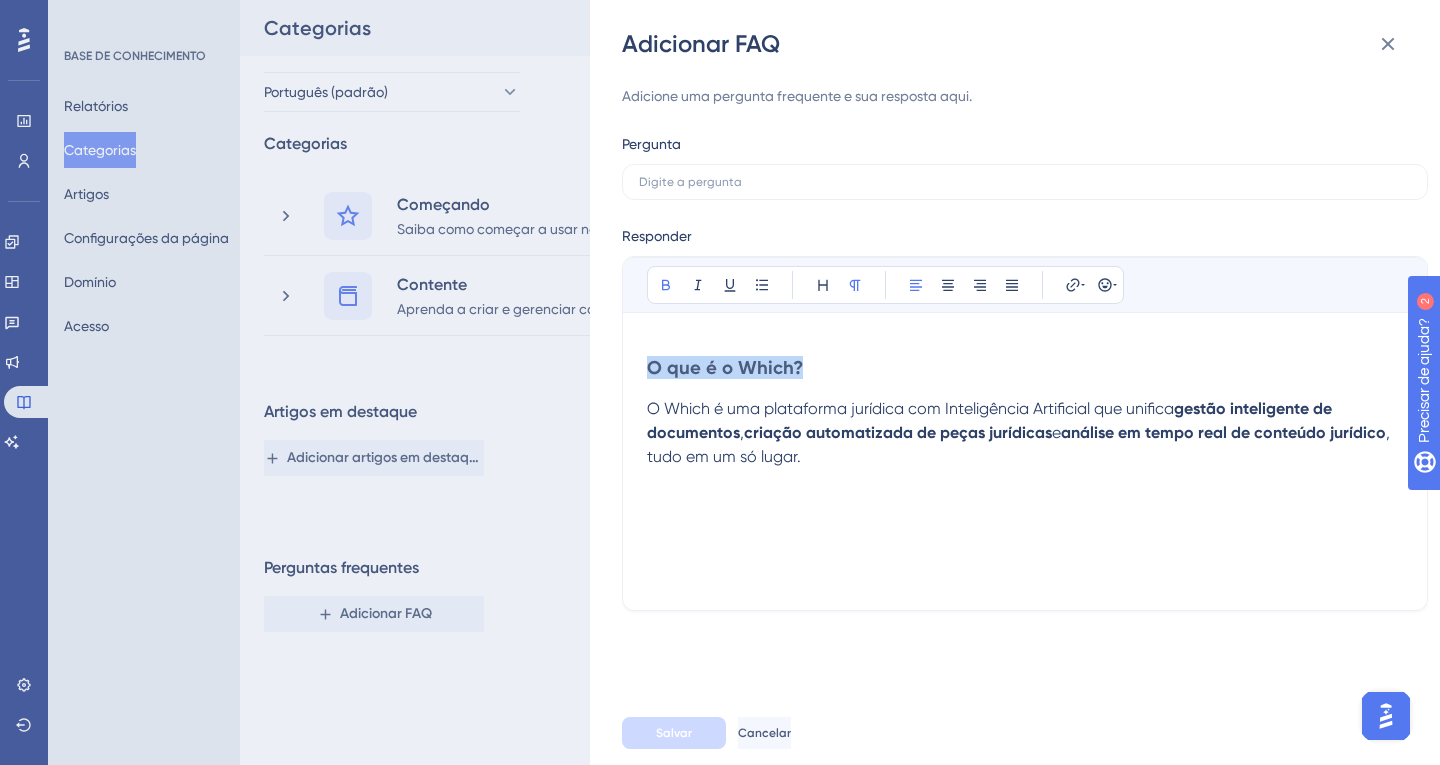 drag, startPoint x: 876, startPoint y: 359, endPoint x: 499, endPoint y: 359, distance: 377 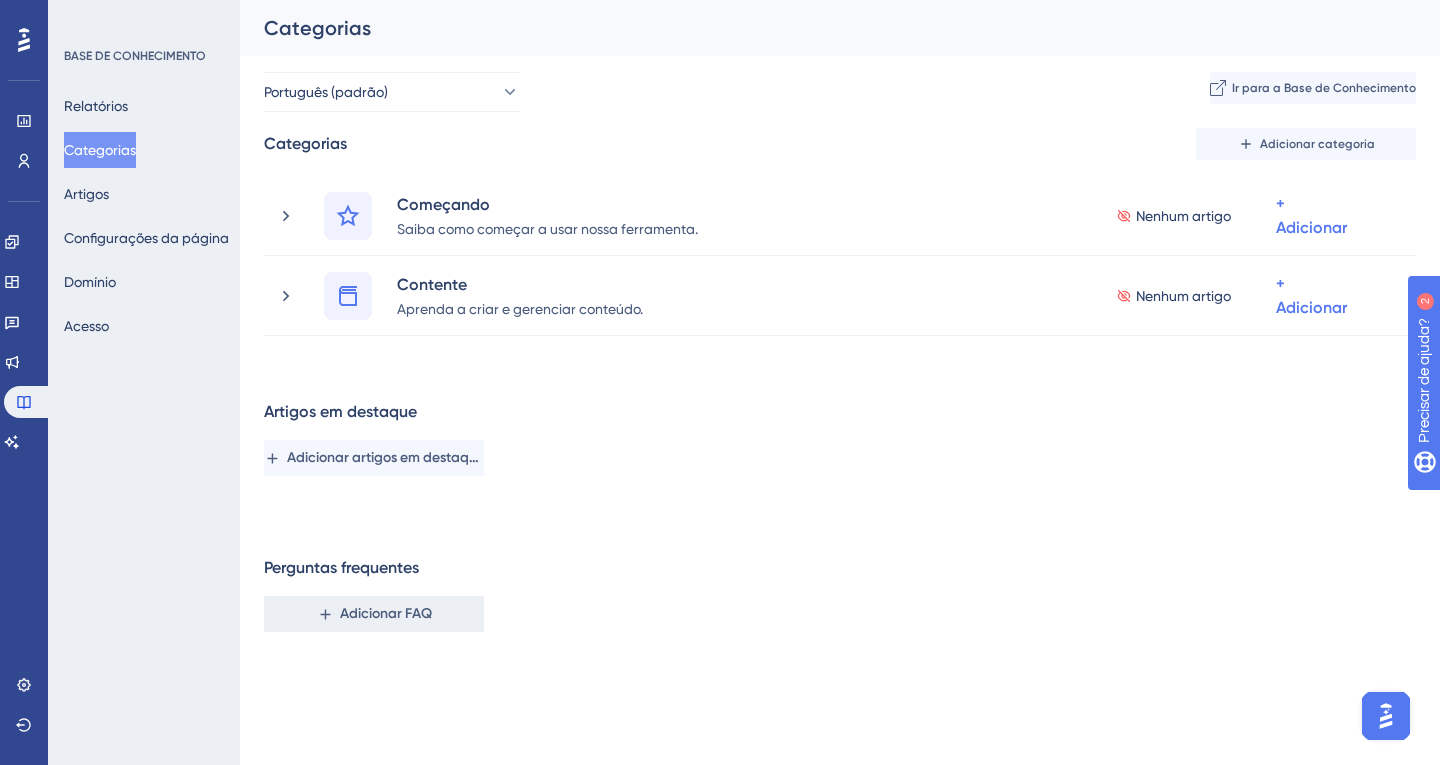 click on "Adicionar FAQ" at bounding box center (386, 613) 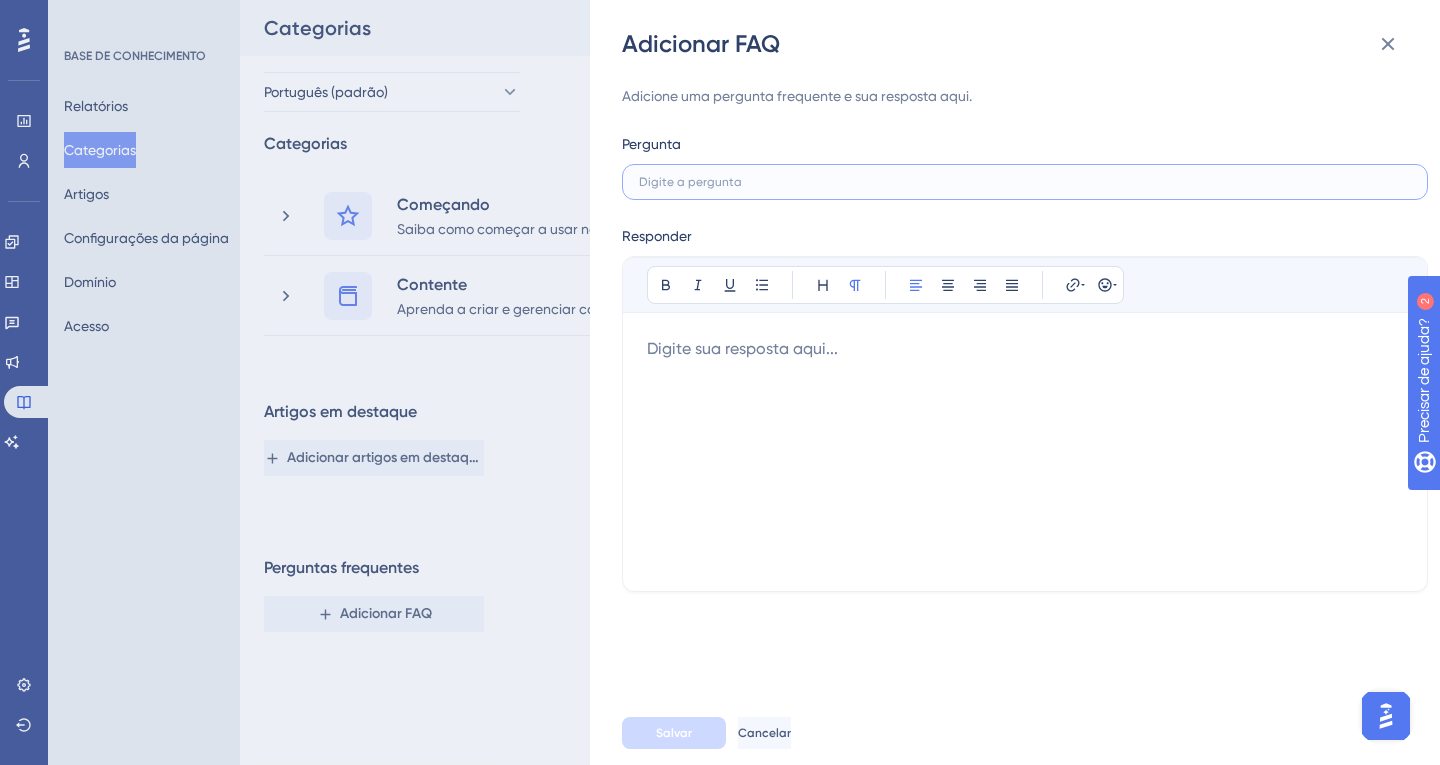 click at bounding box center (1025, 182) 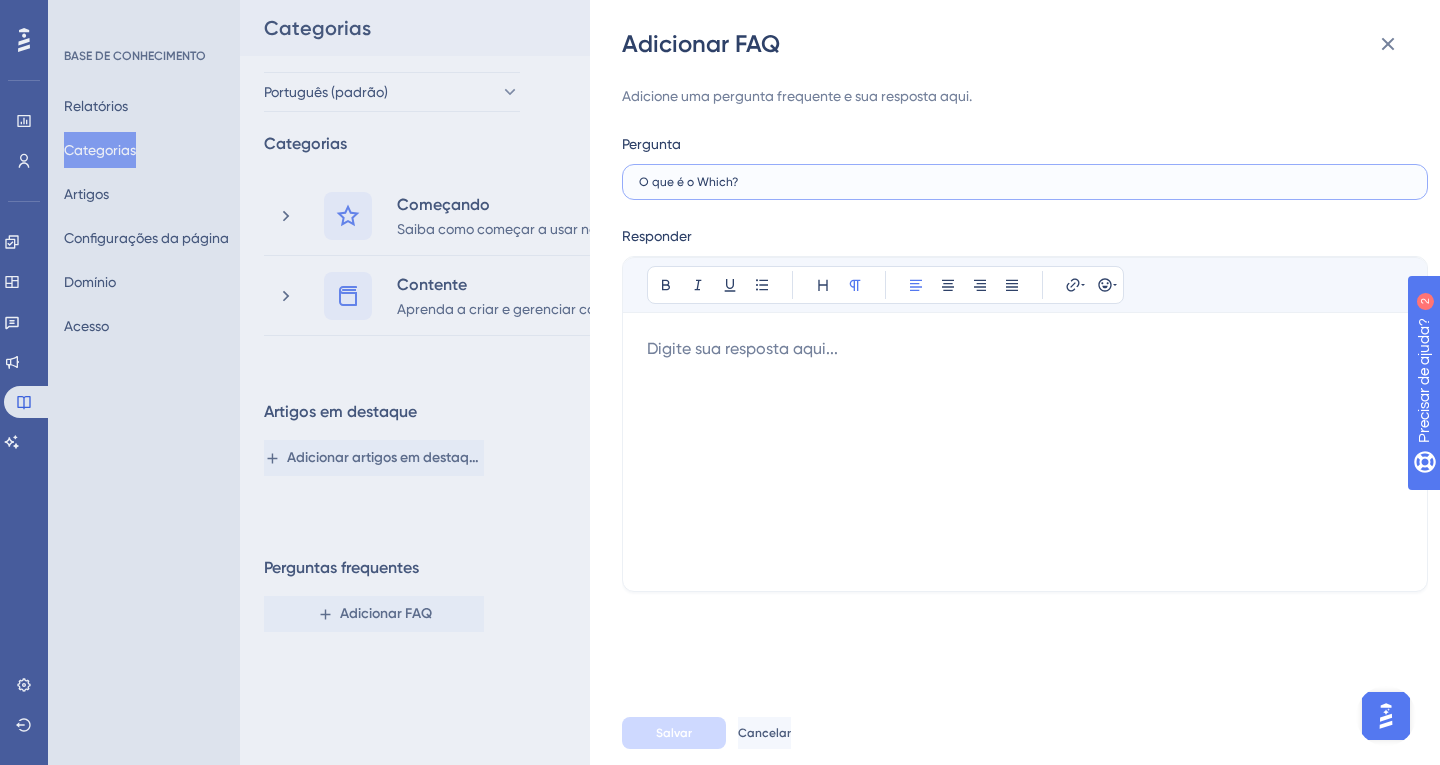 type on "O que é o Which?" 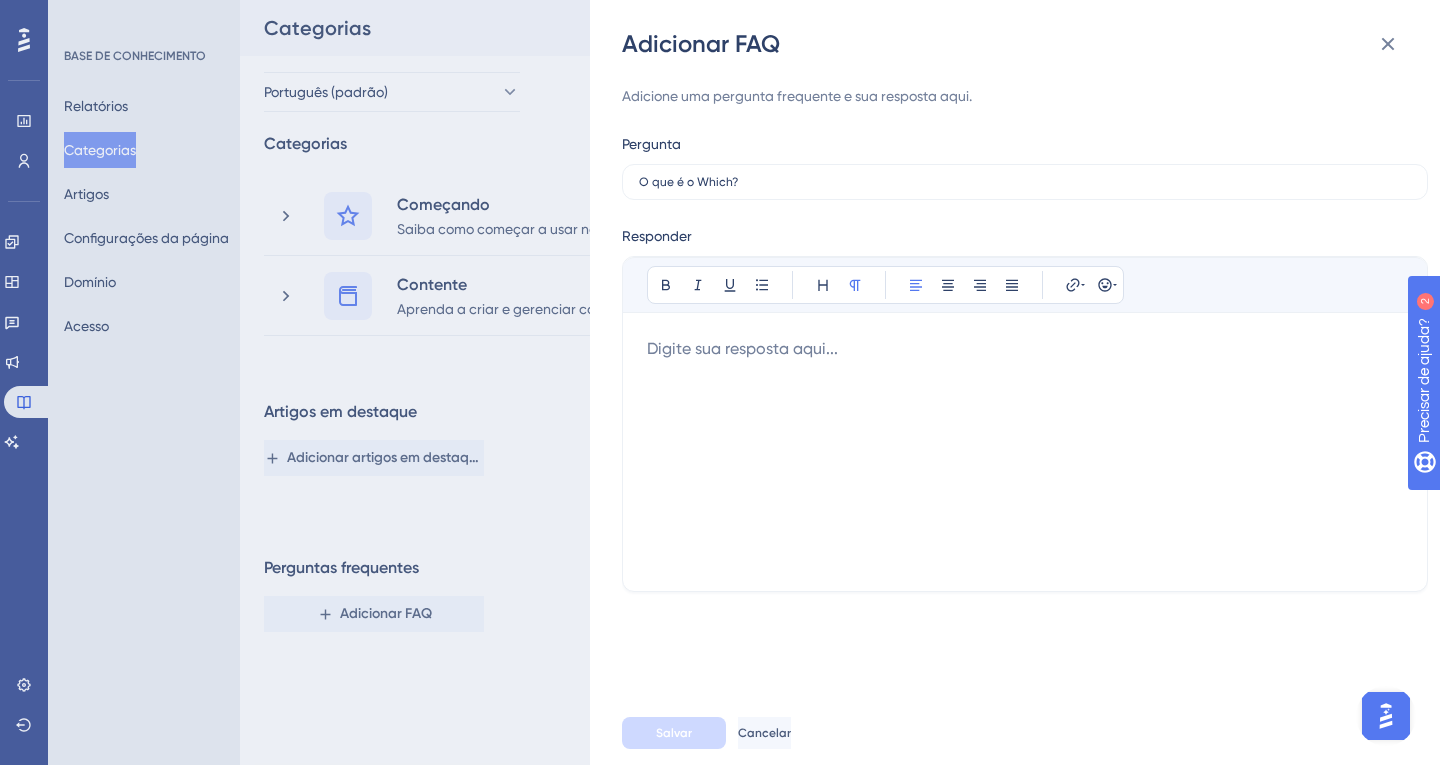 click at bounding box center [1025, 452] 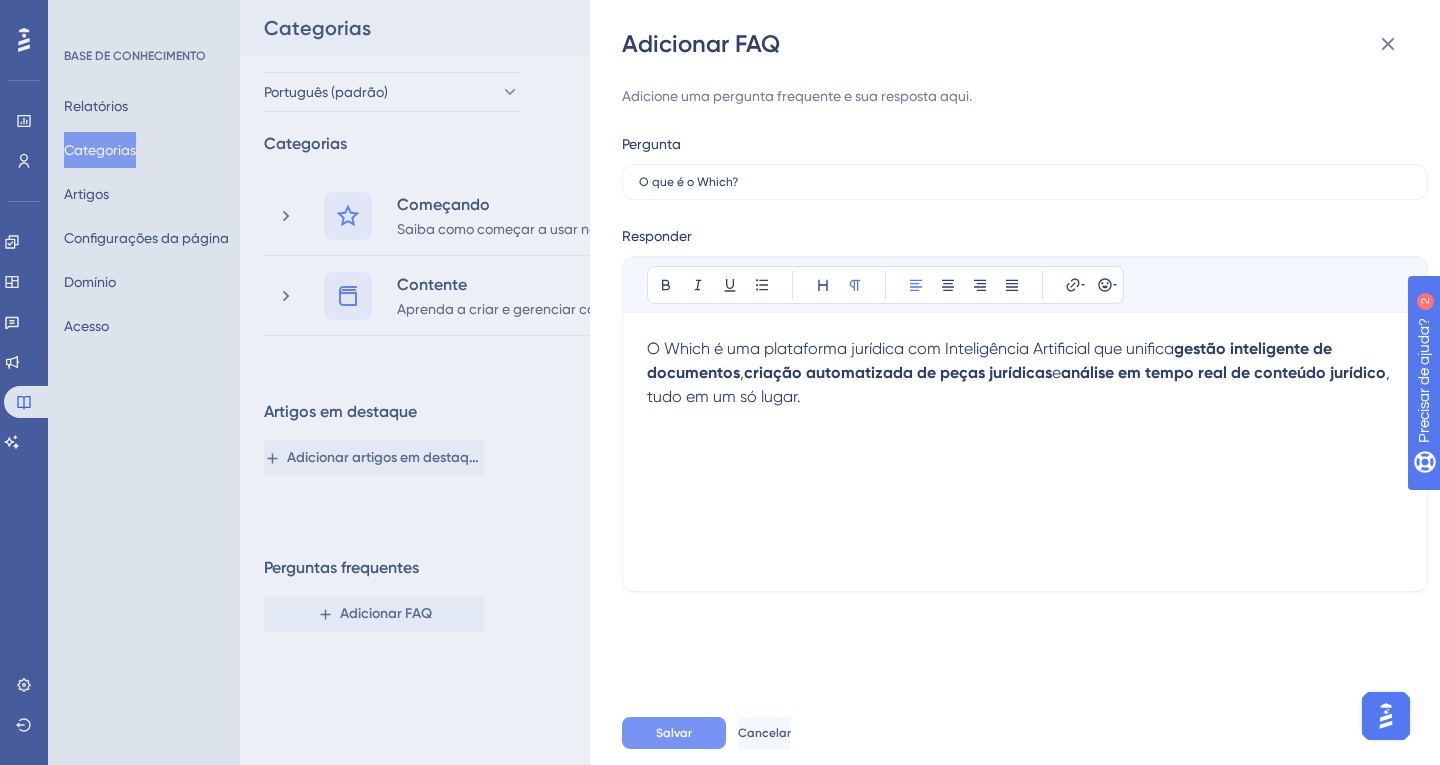 click on "Salvar" at bounding box center (674, 733) 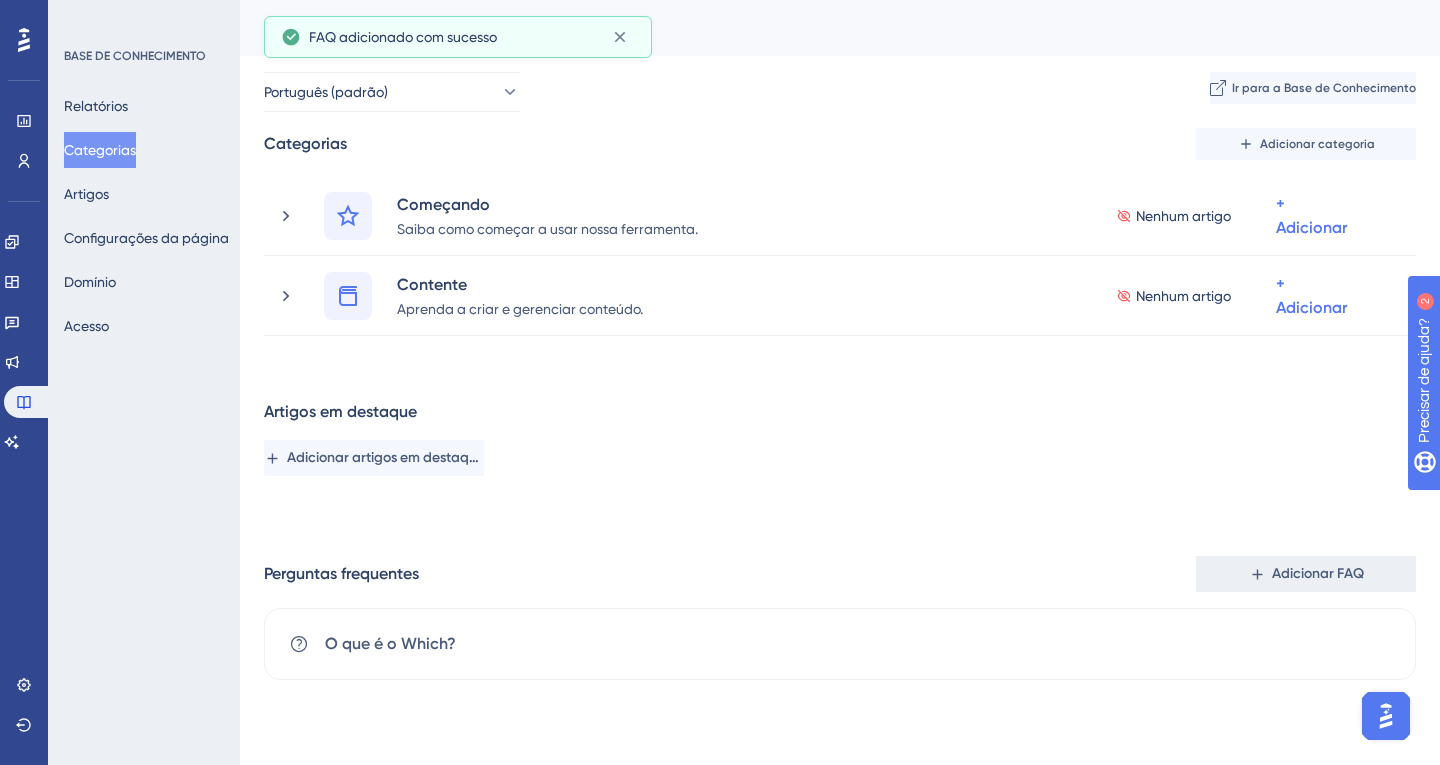 click on "Adicionar FAQ" at bounding box center (1318, 573) 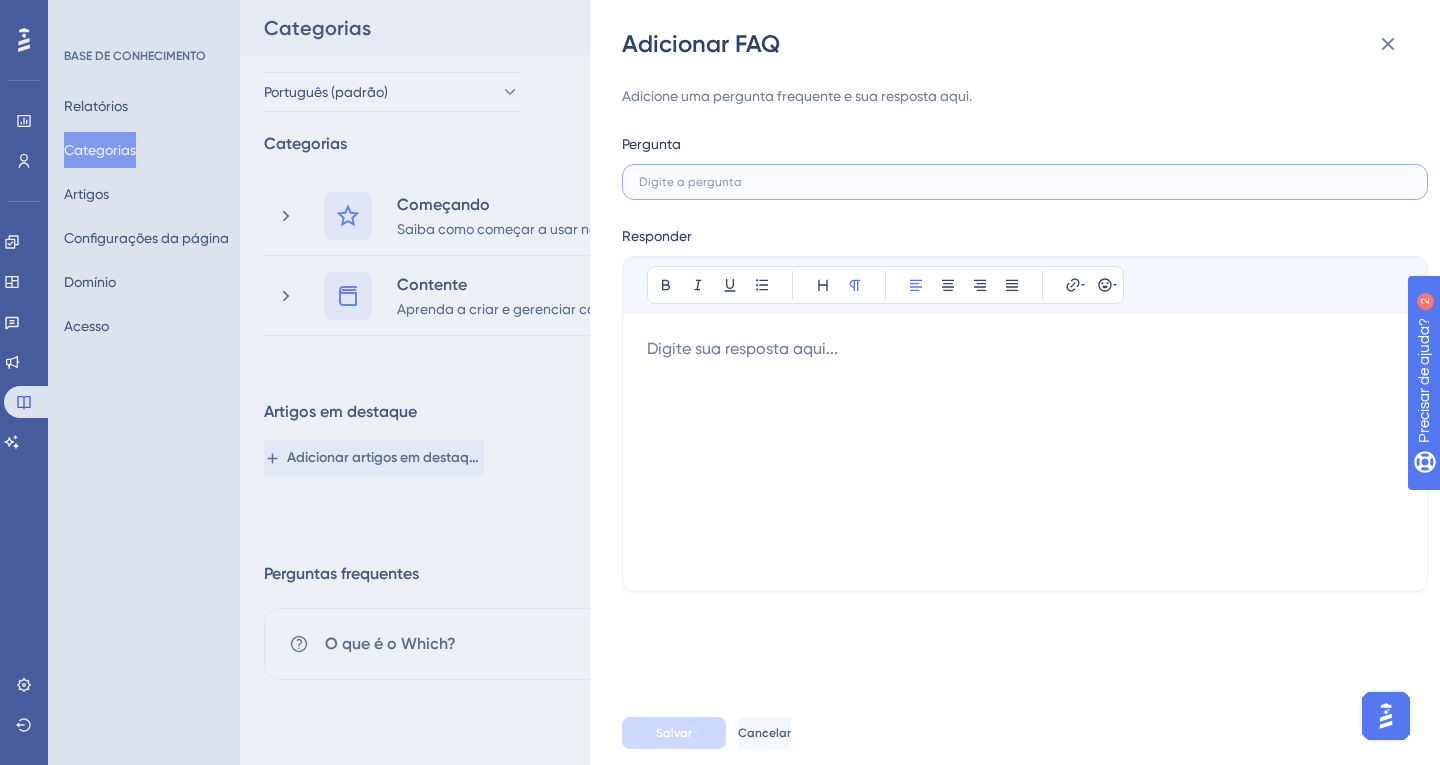 click at bounding box center [1025, 182] 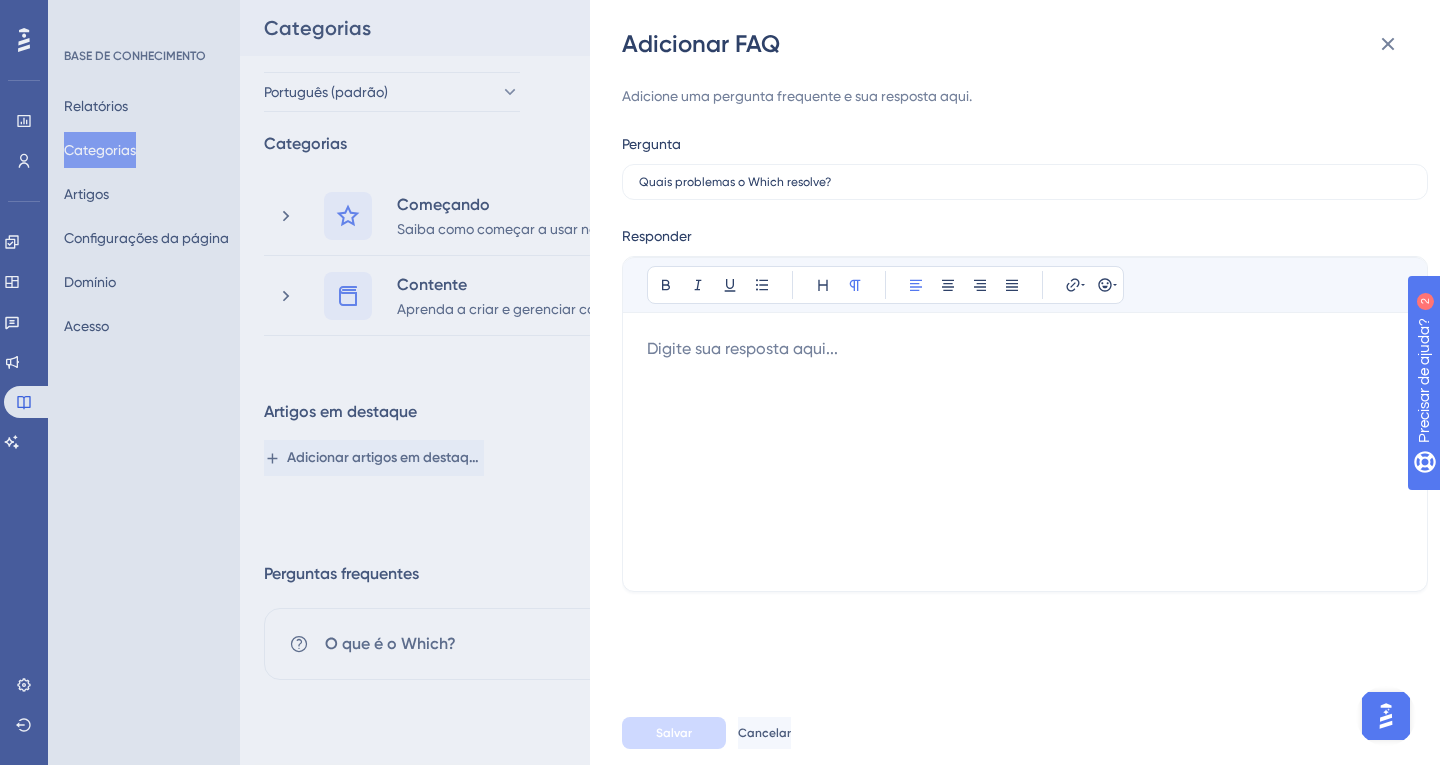 click at bounding box center (1025, 452) 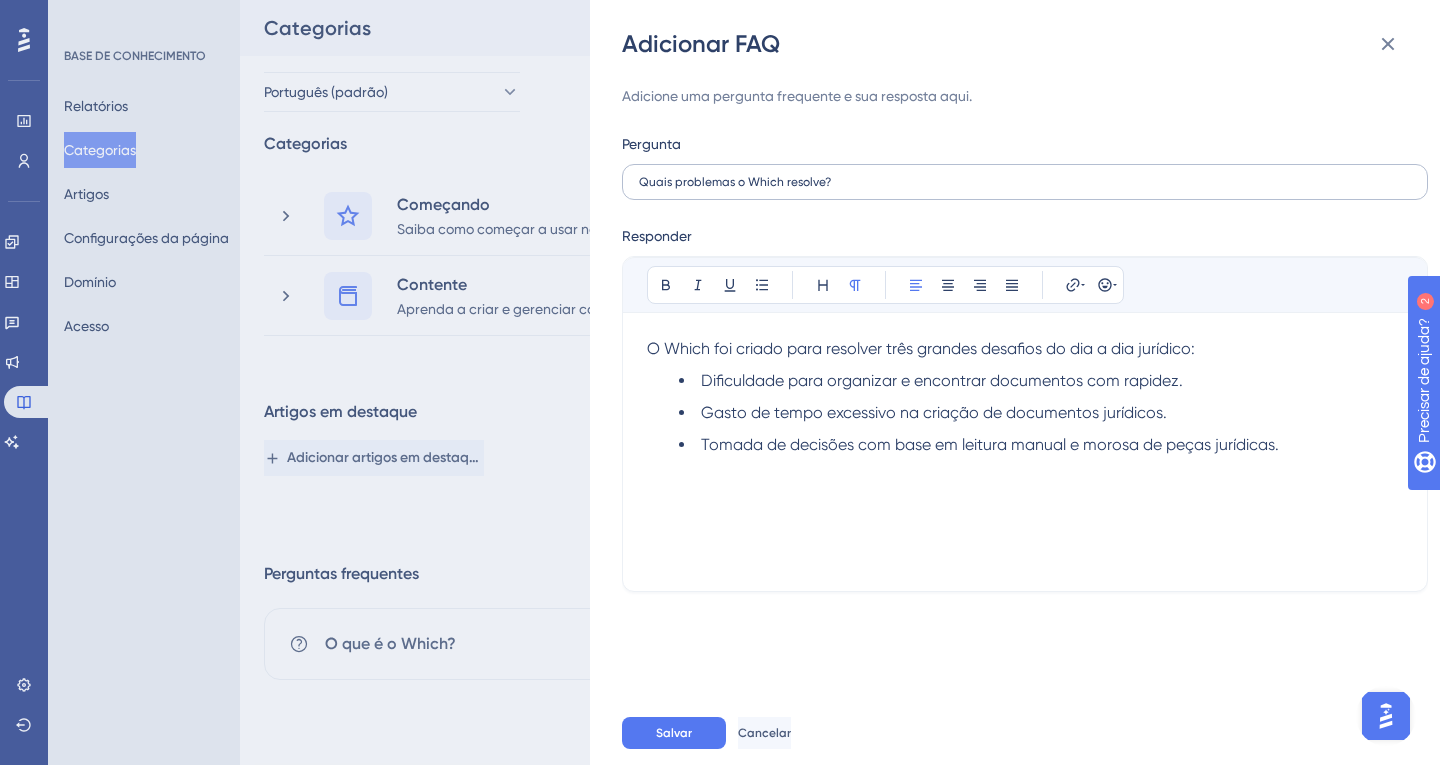 drag, startPoint x: 855, startPoint y: 187, endPoint x: 628, endPoint y: 176, distance: 227.26636 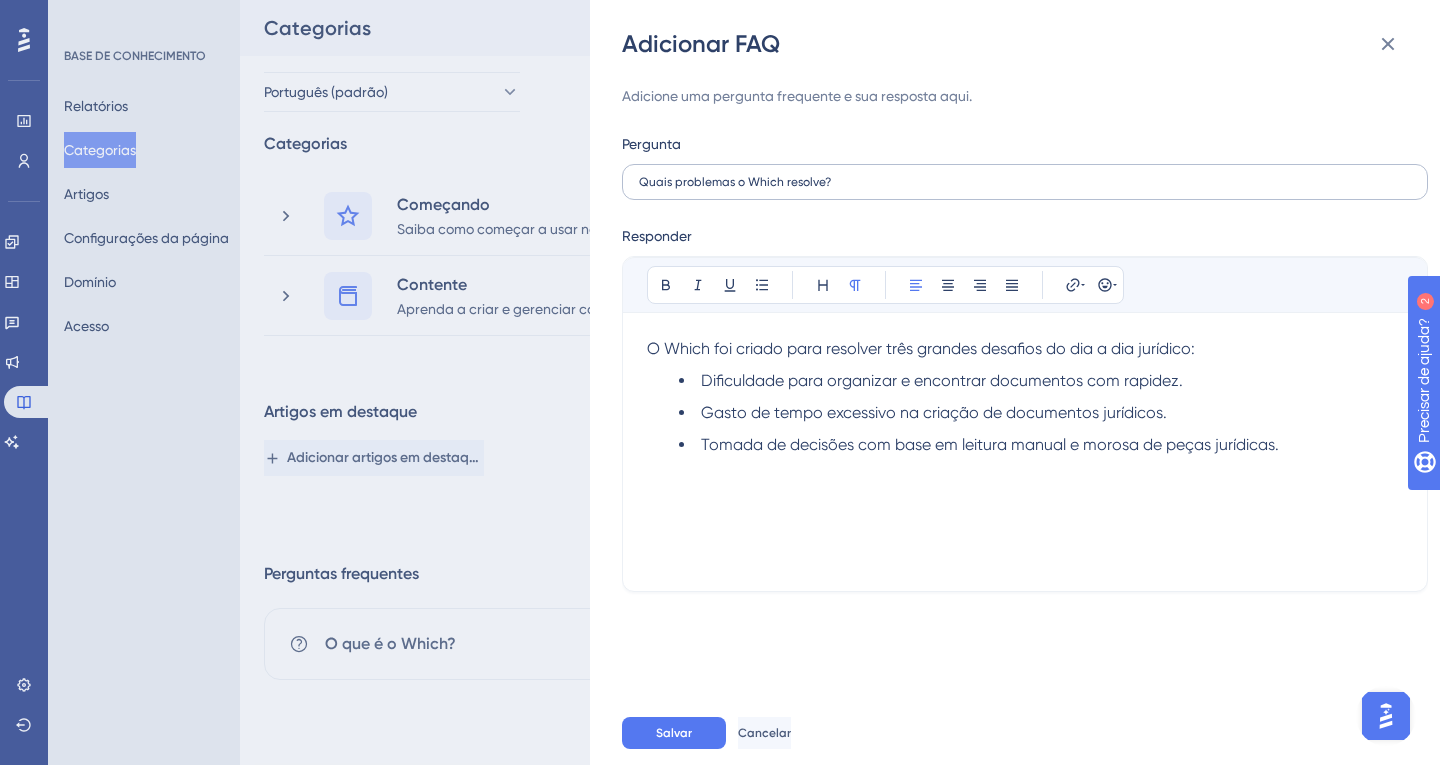 click on "Quais problemas o Which resolve?" at bounding box center (1025, 182) 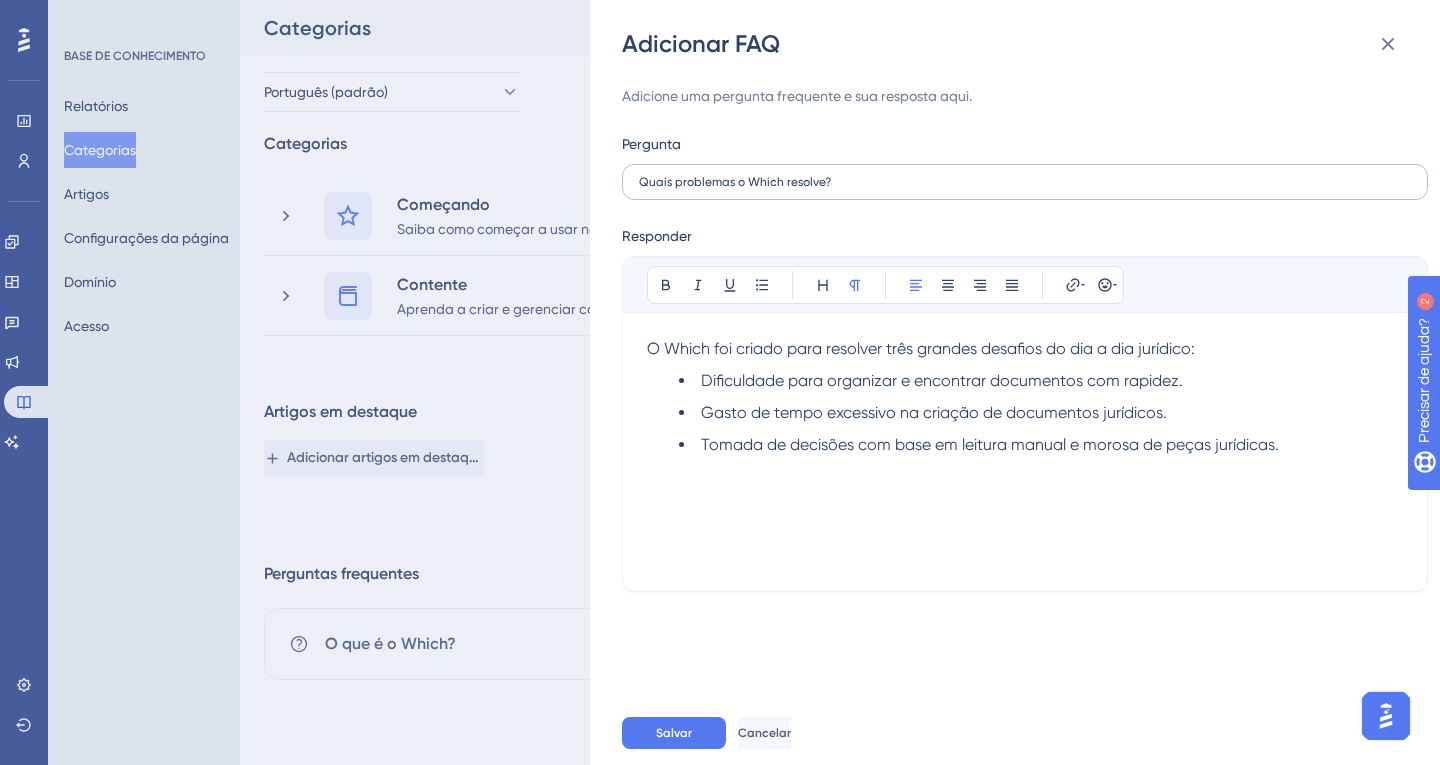 click on "Quais problemas o Which resolve?" at bounding box center [1025, 182] 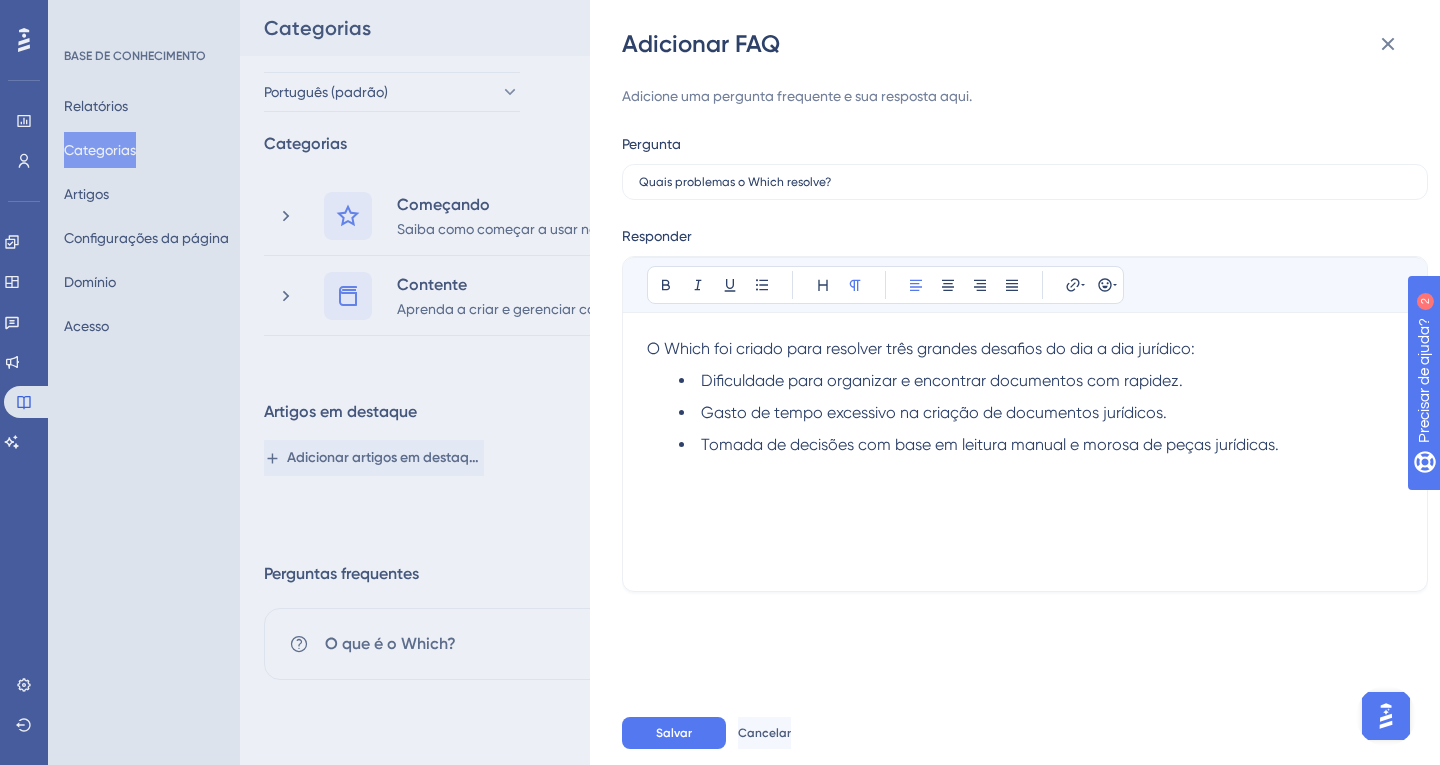 click on "Tomada de decisões com base em leitura manual e morosa de peças jurídicas." at bounding box center (990, 444) 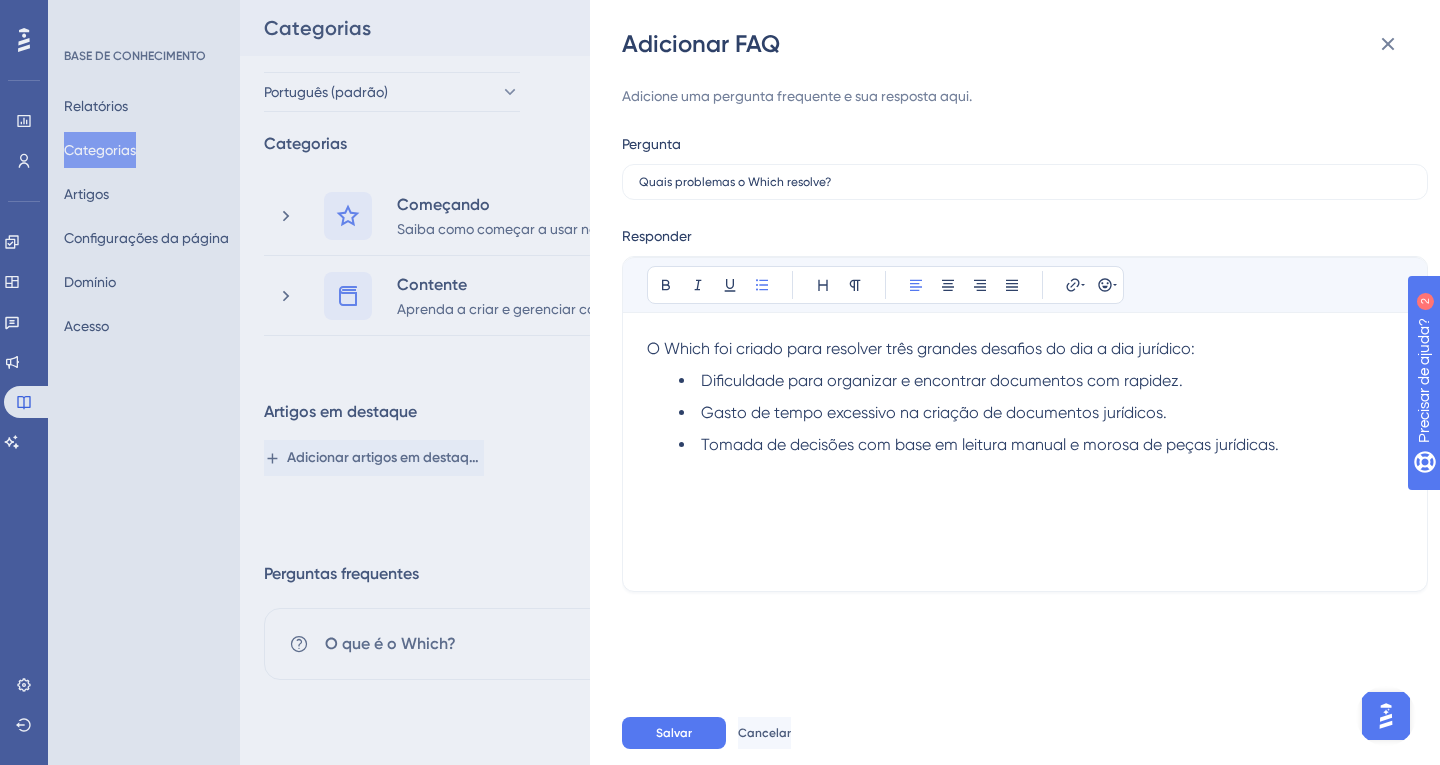 click on "Tomada de decisões com base em leitura manual e morosa de peças jurídicas." at bounding box center (990, 444) 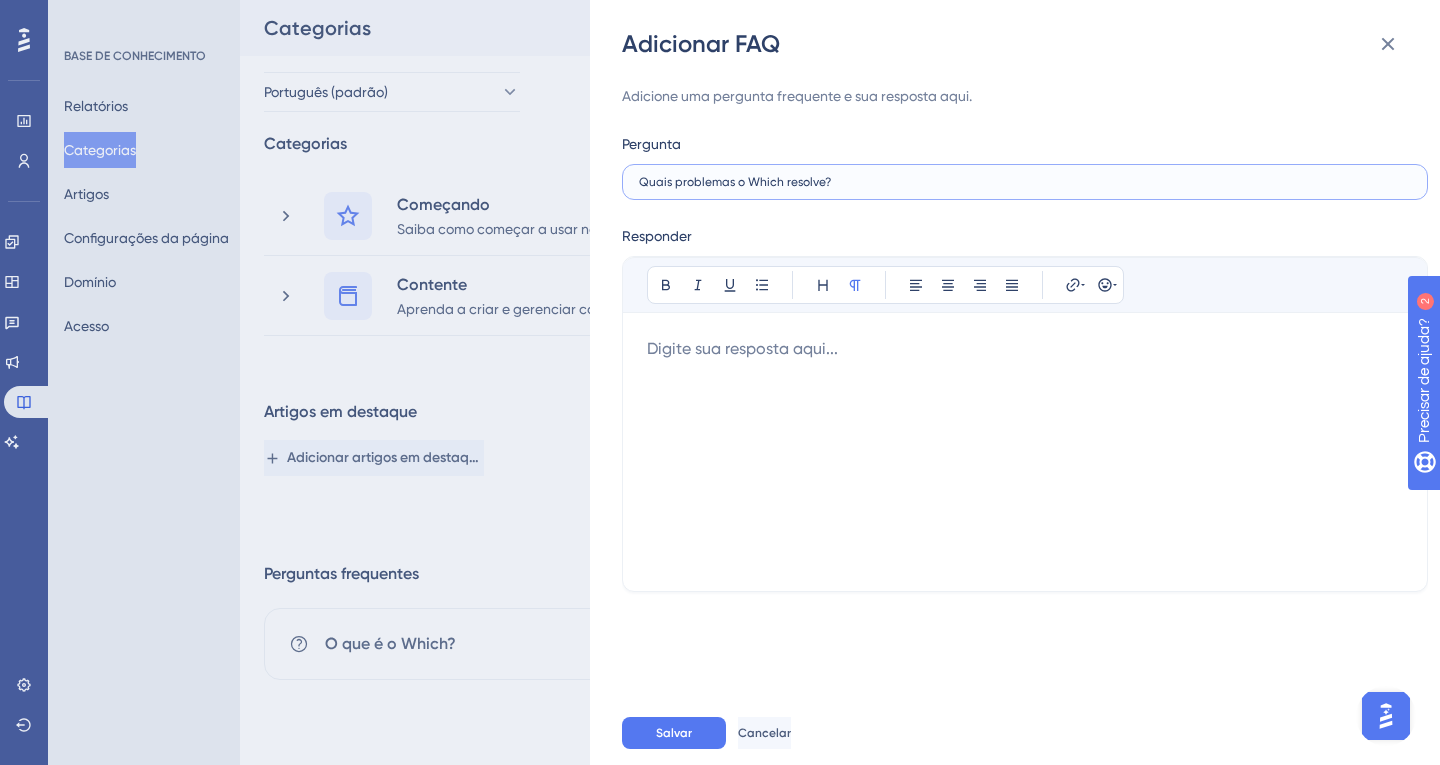 click on "Quais problemas o Which resolve?" at bounding box center [1025, 182] 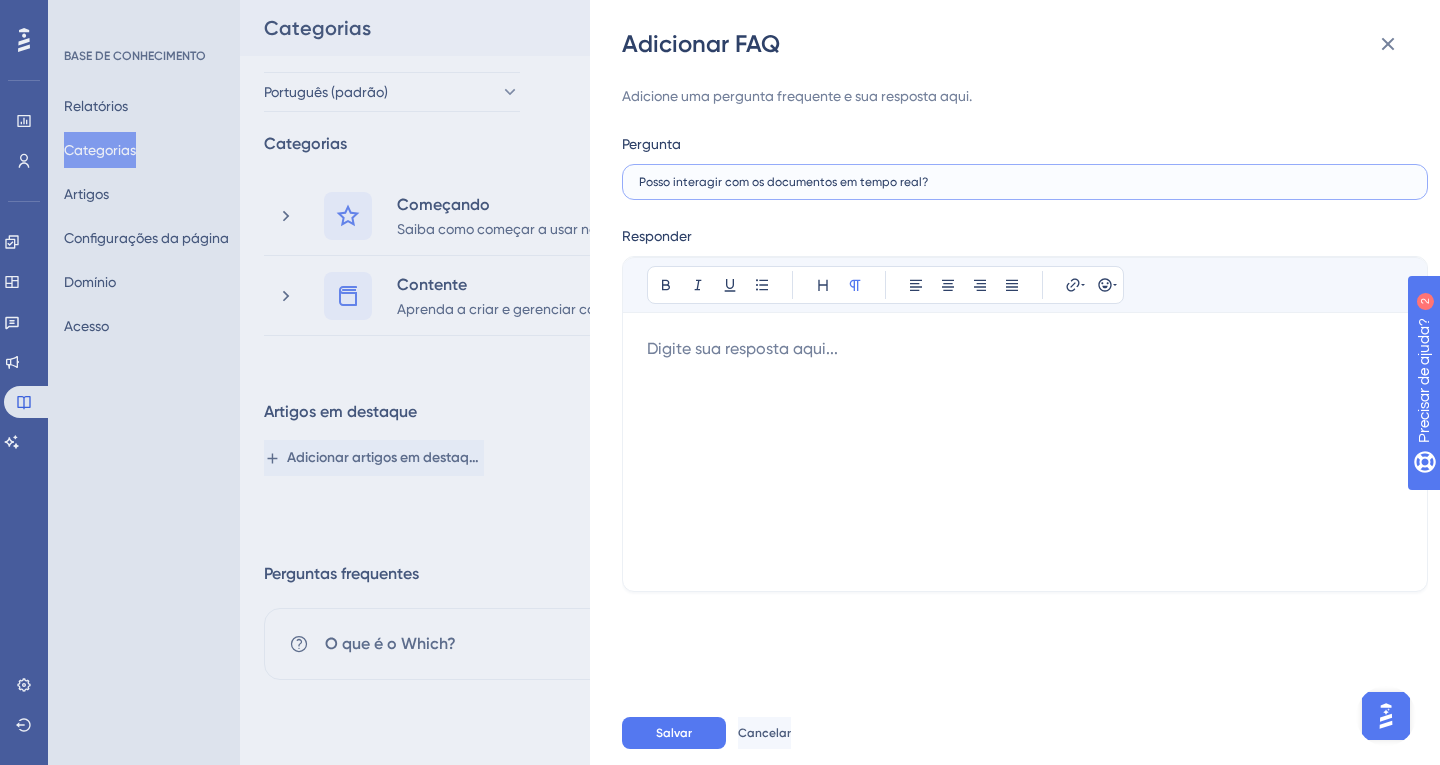 type on "Posso interagir com os documentos em tempo real?" 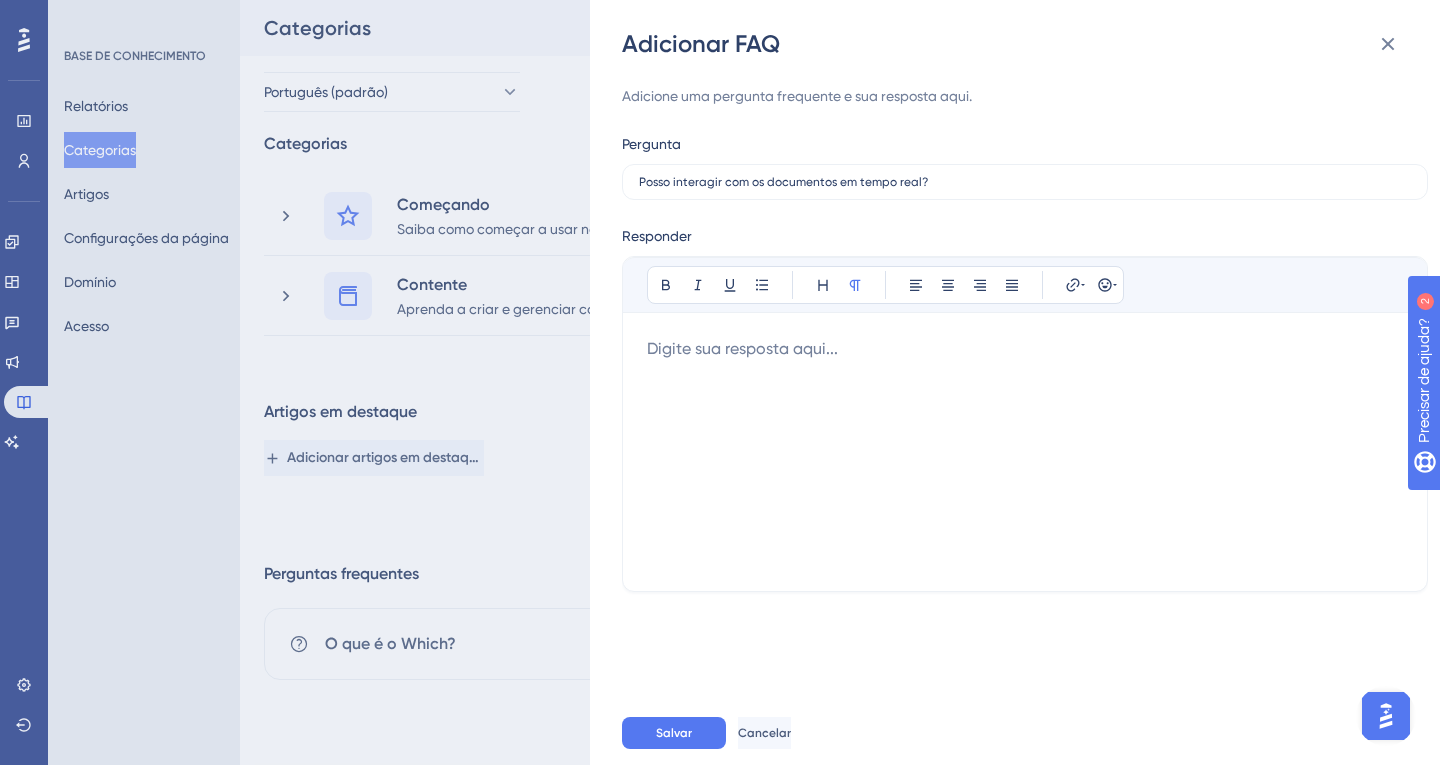 click at bounding box center [1025, 452] 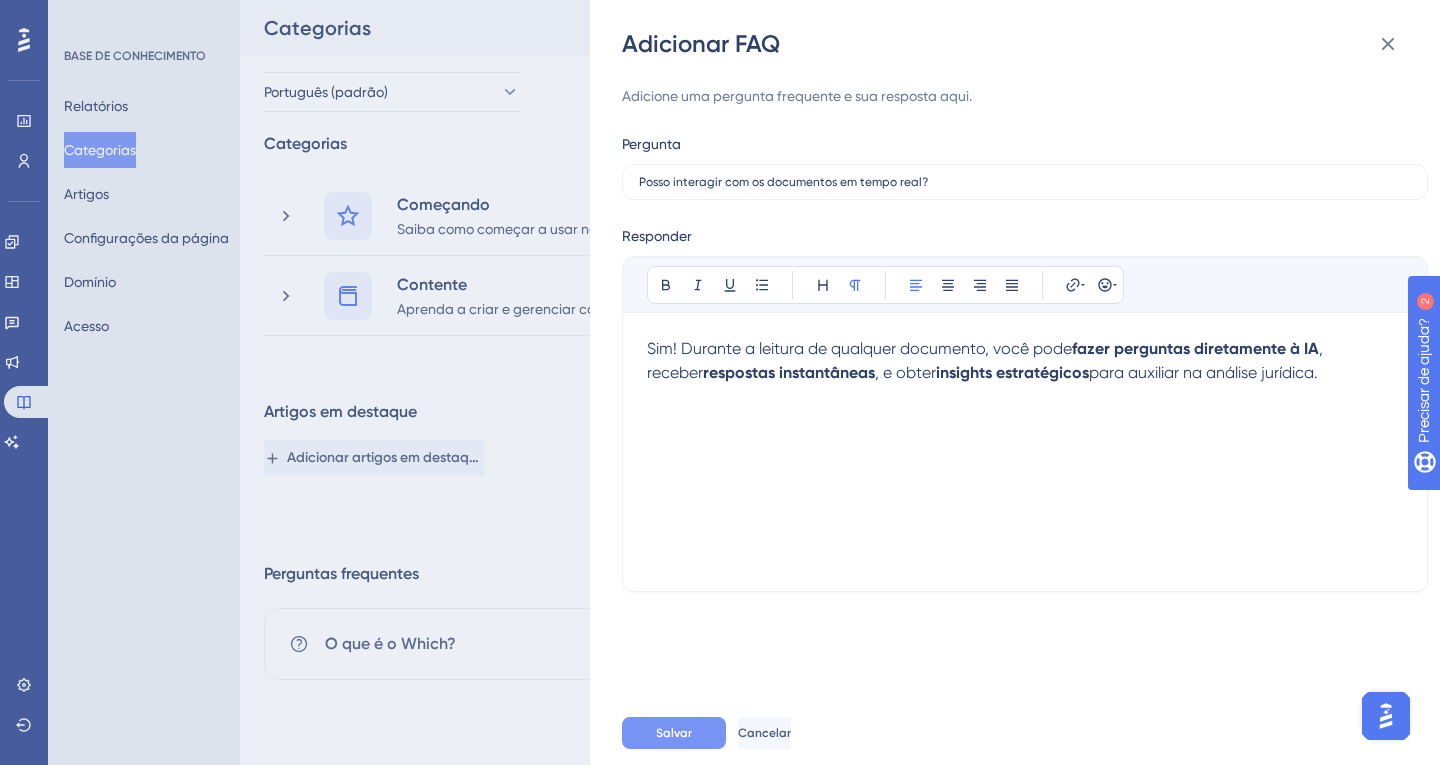 click on "Salvar" at bounding box center (674, 733) 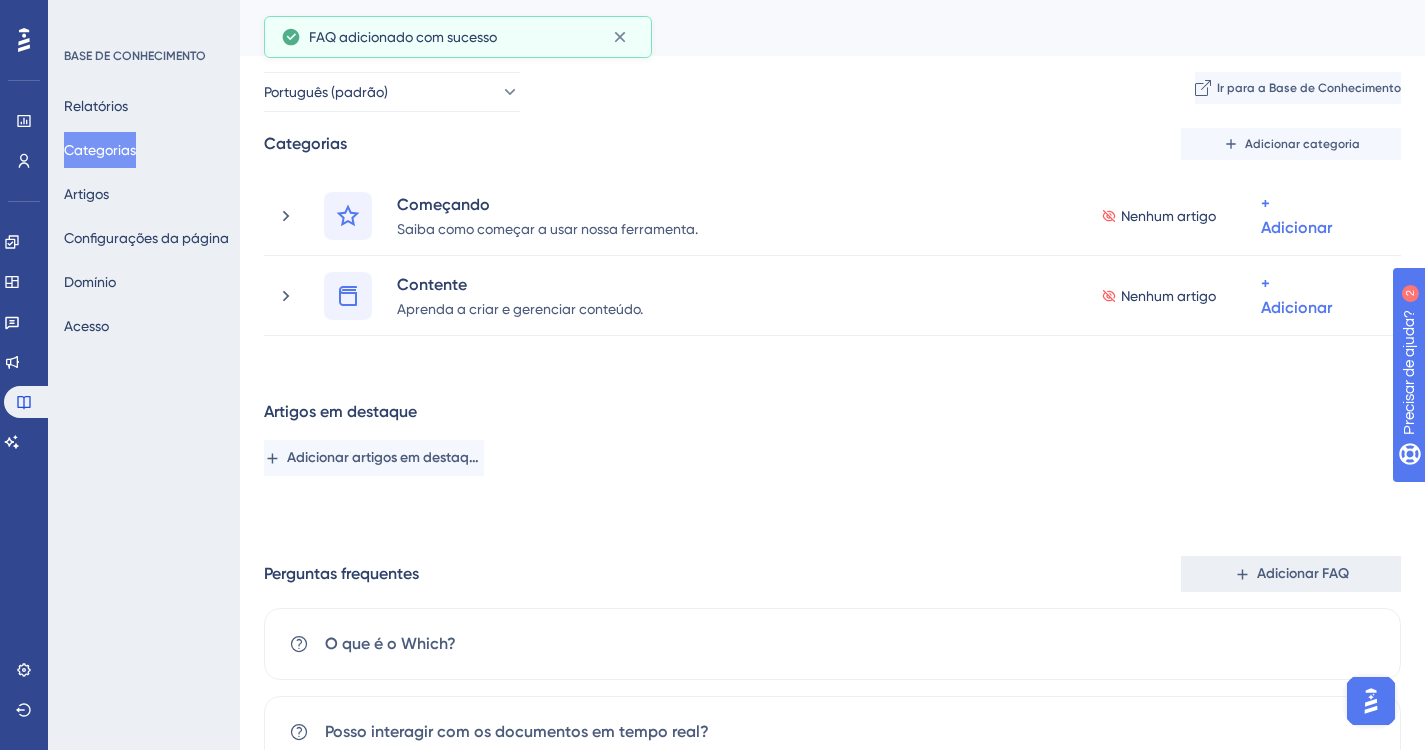 click on "Adicionar FAQ" at bounding box center (1303, 573) 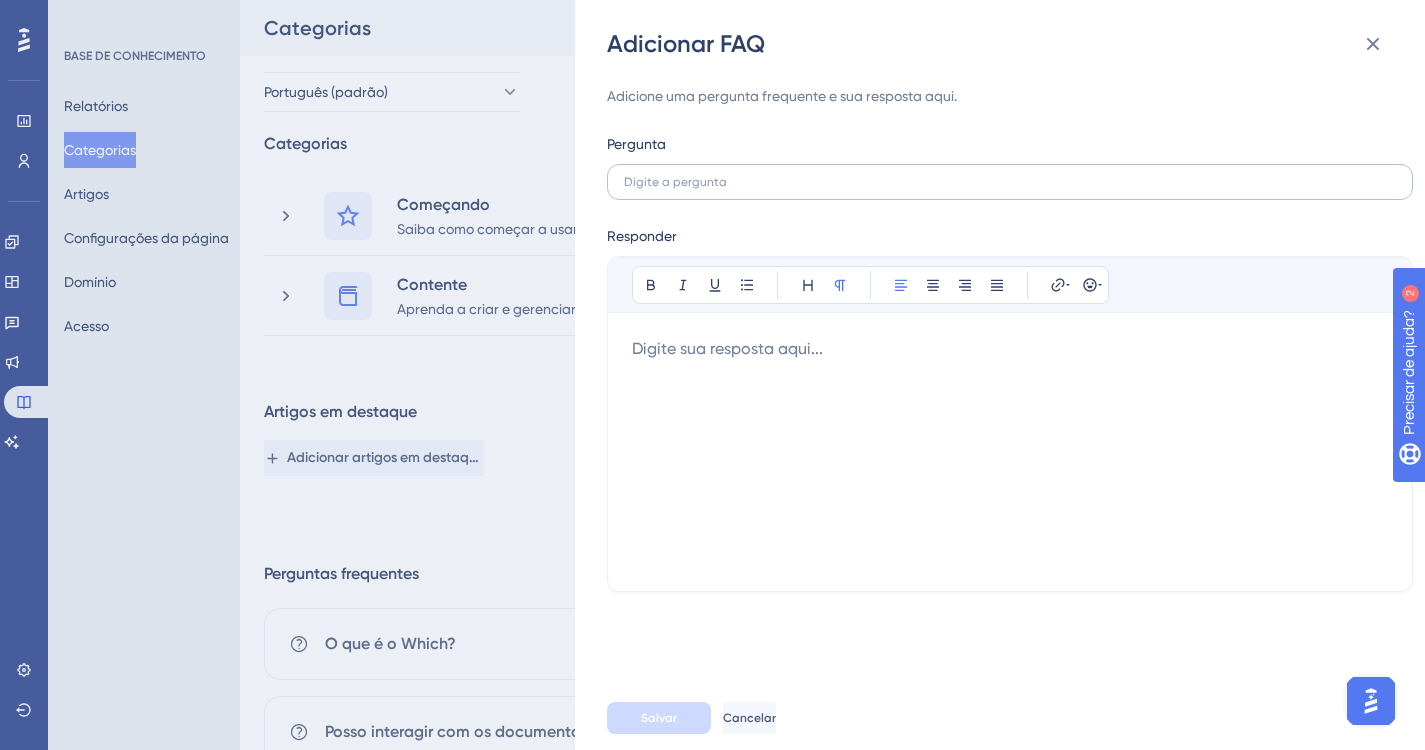 click at bounding box center (1010, 182) 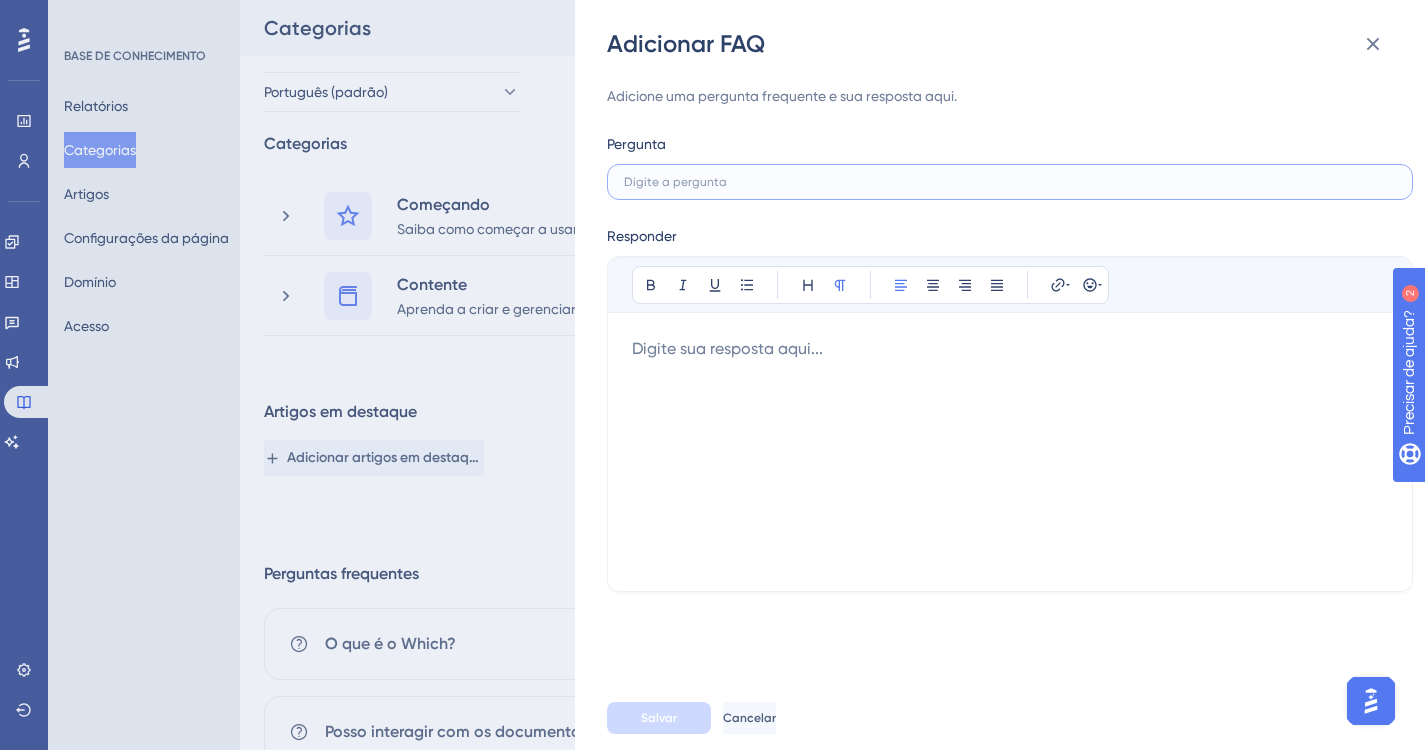 click at bounding box center [1010, 182] 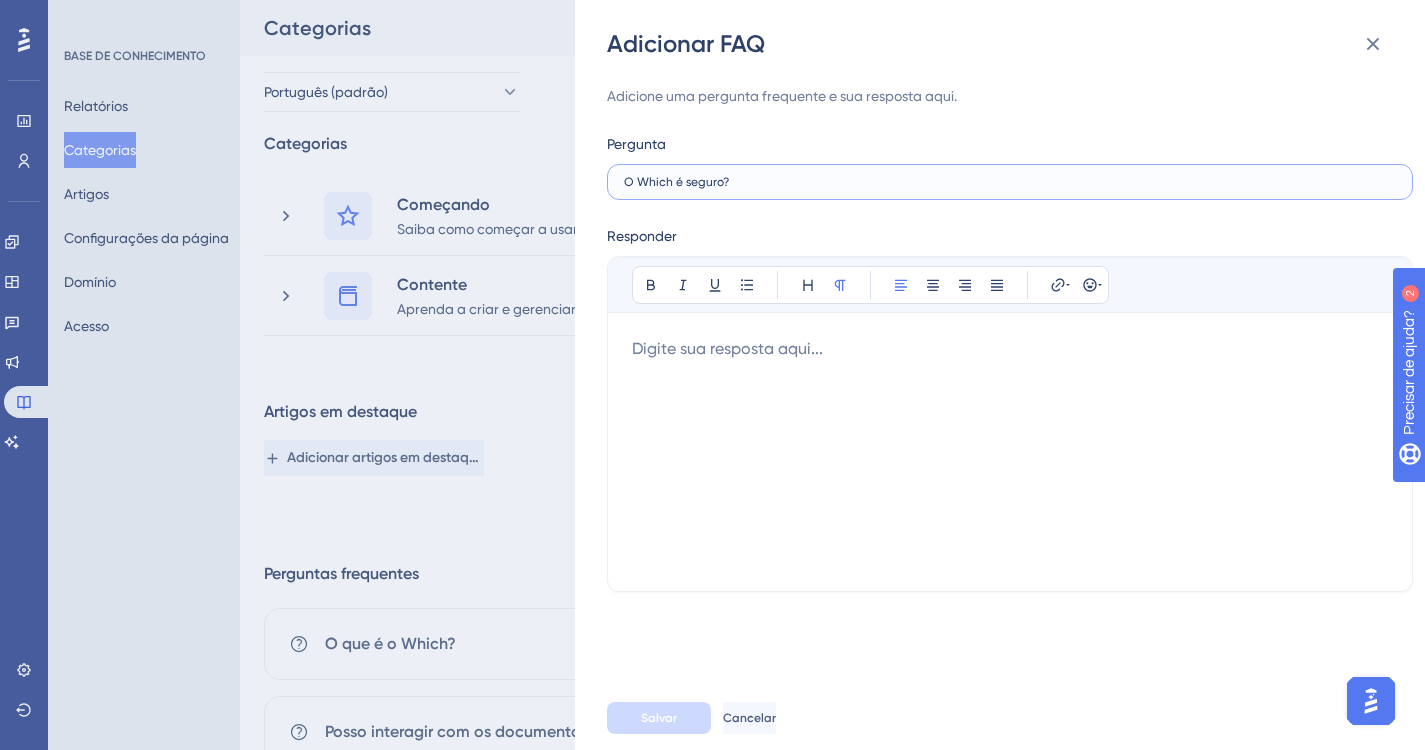 type on "O Which é seguro?" 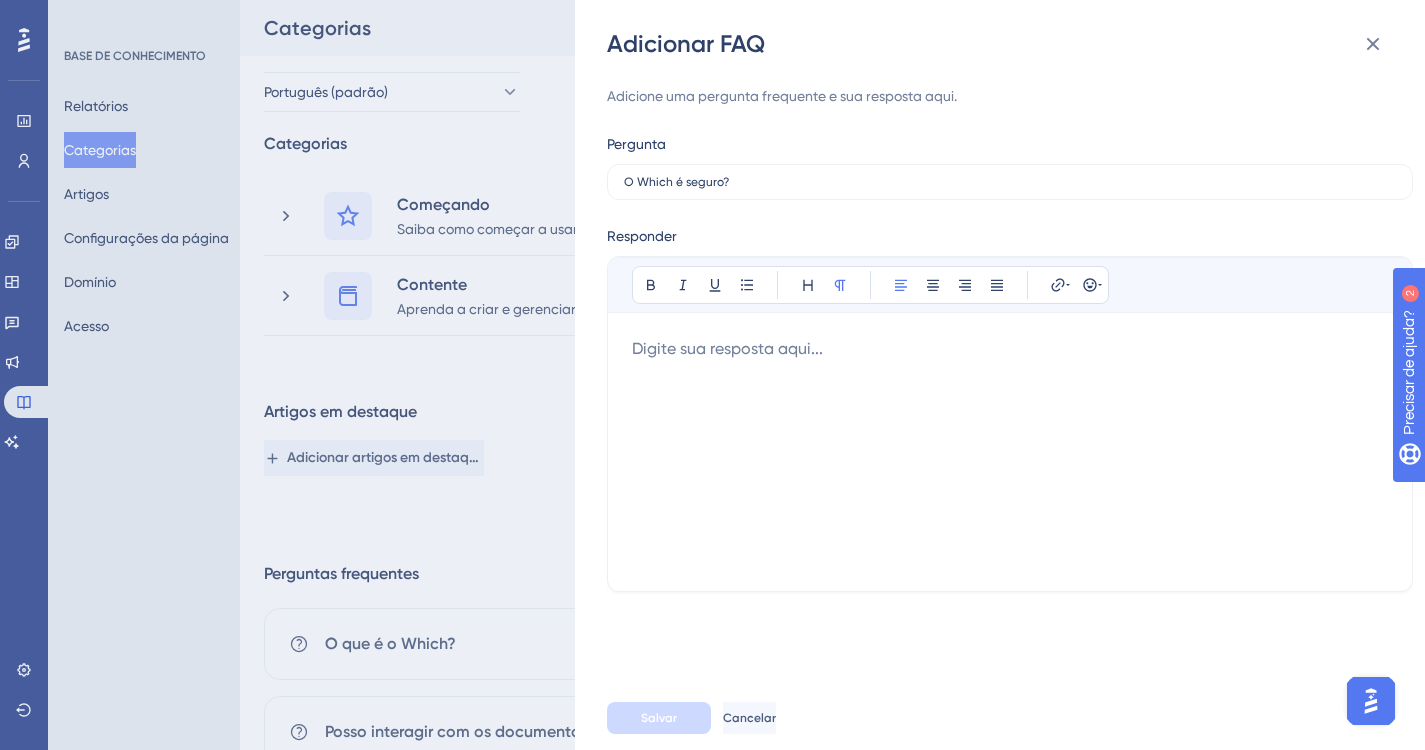 click at bounding box center [1010, 452] 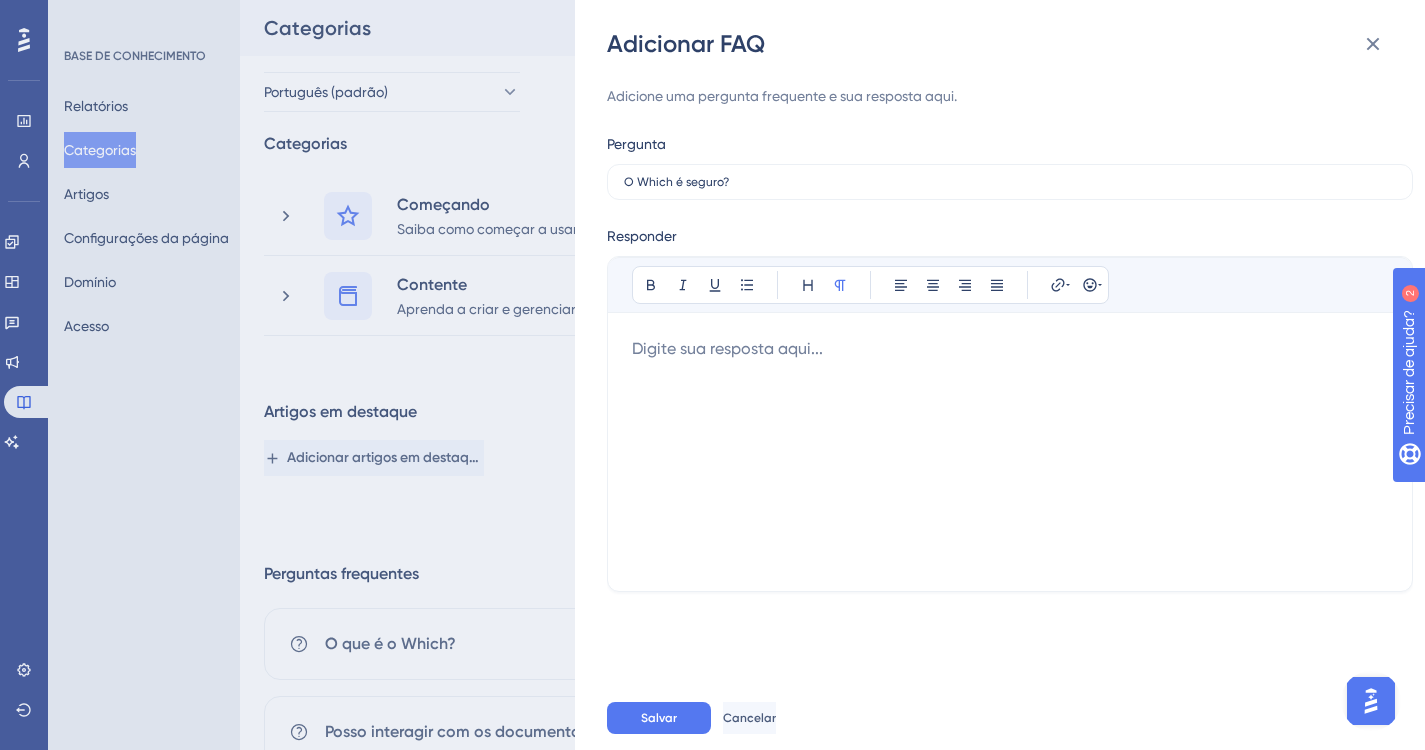click at bounding box center (1010, 452) 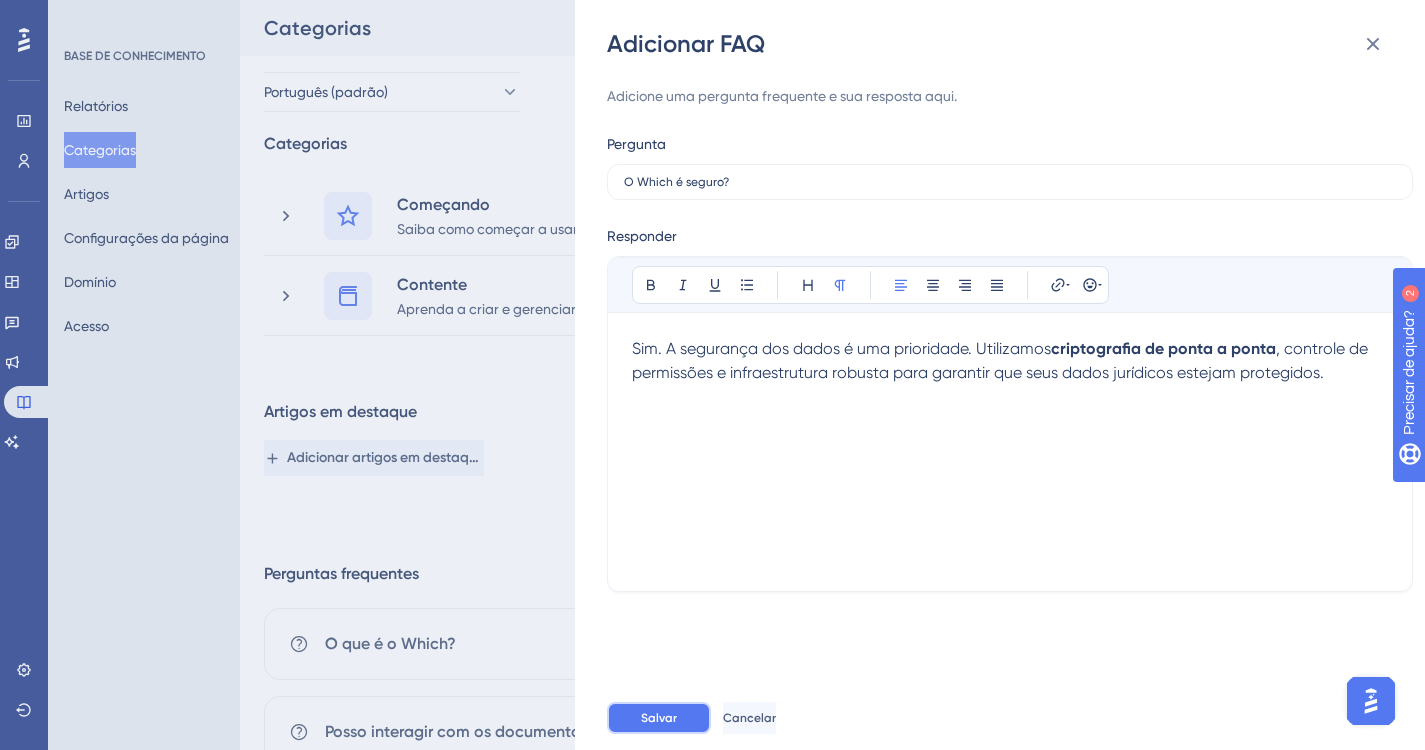 click on "Salvar" at bounding box center (659, 718) 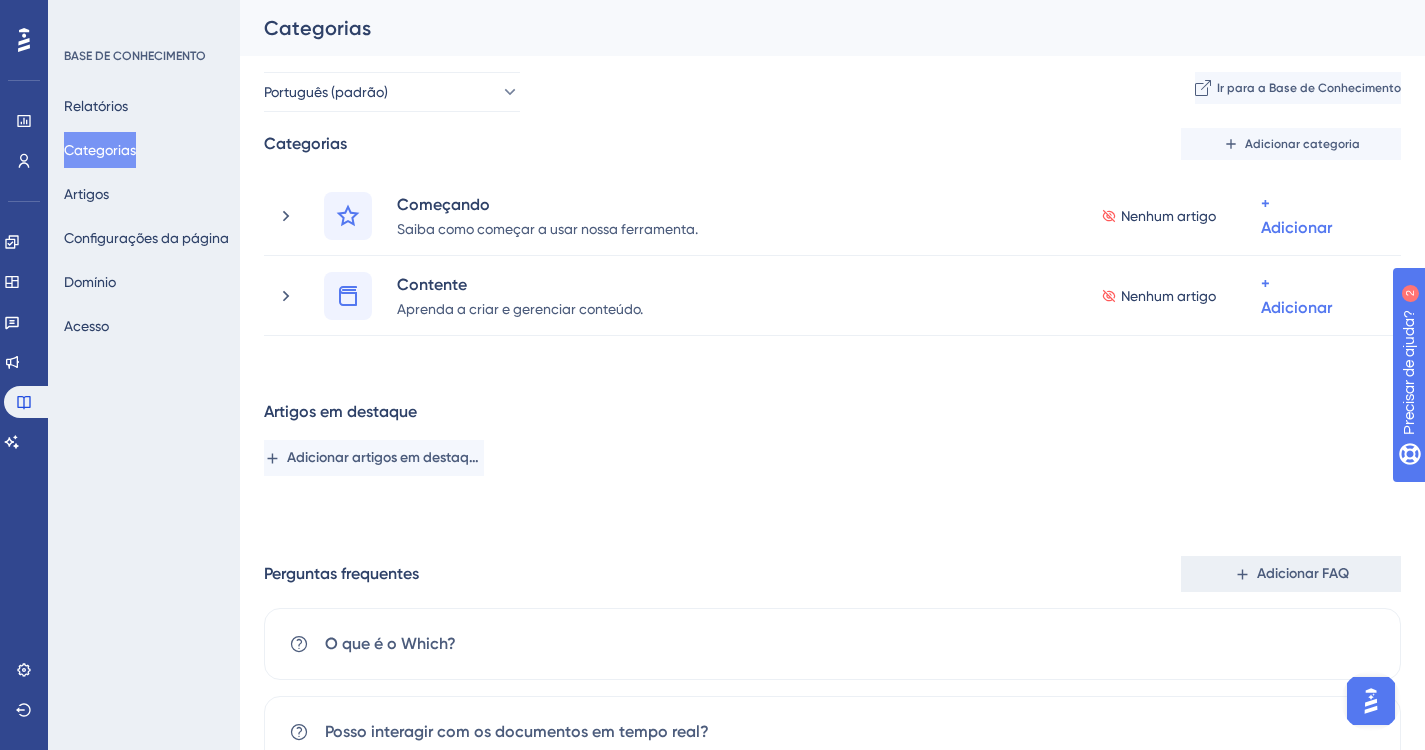 click 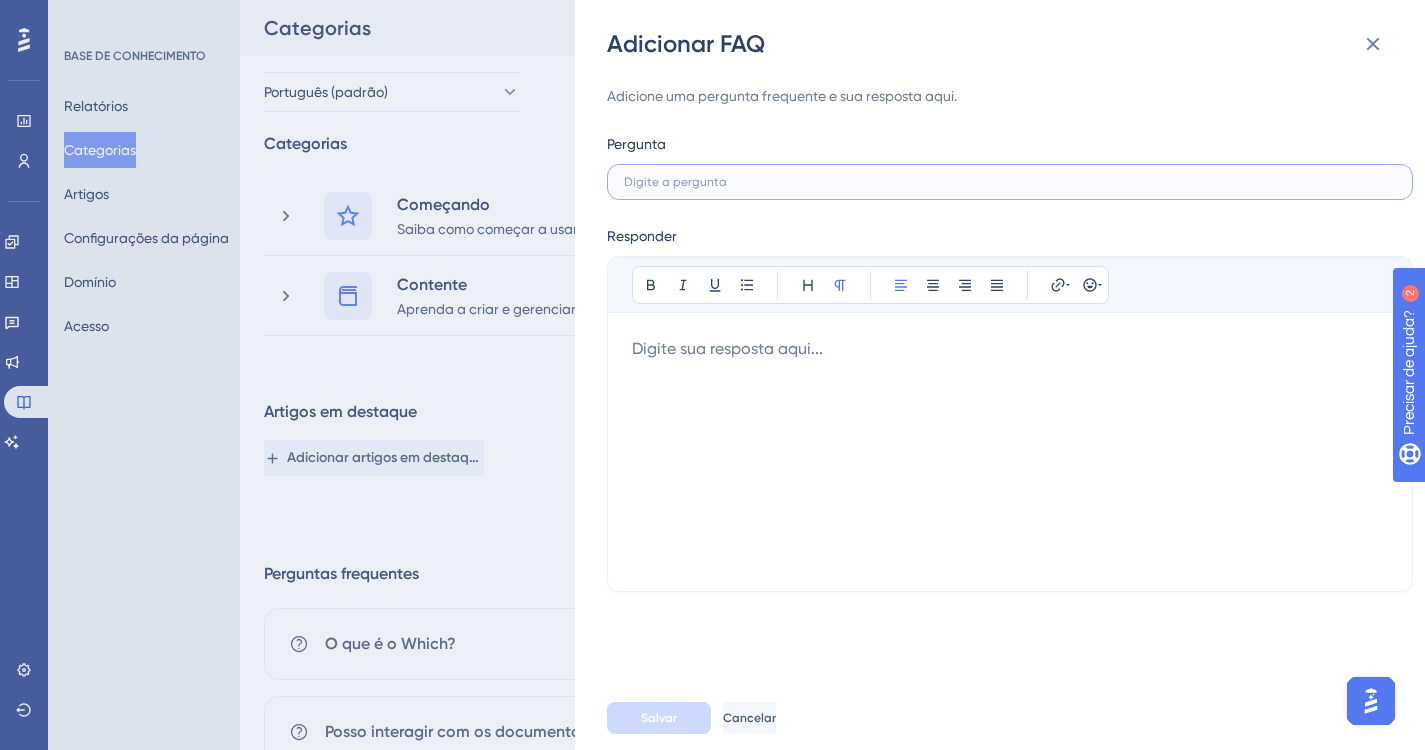 click at bounding box center [1010, 182] 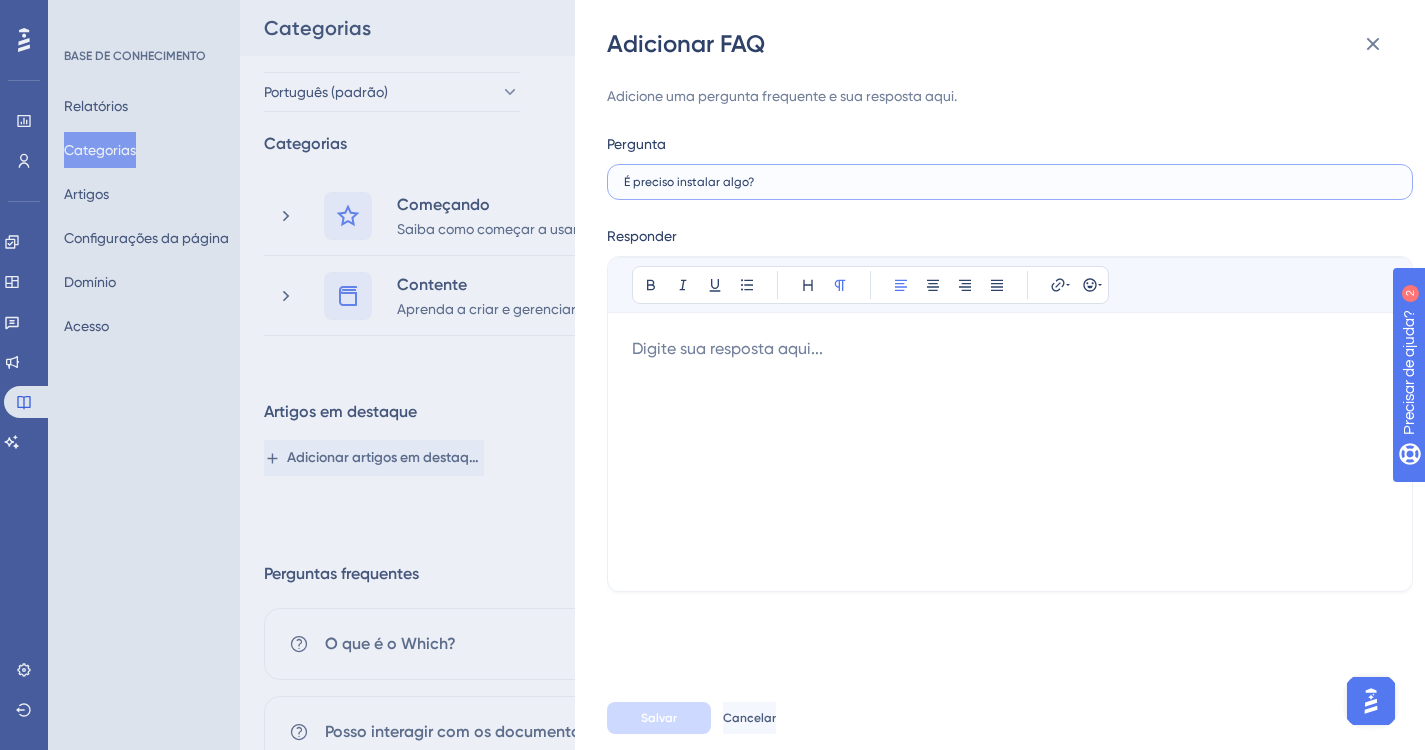 type on "É preciso instalar algo?" 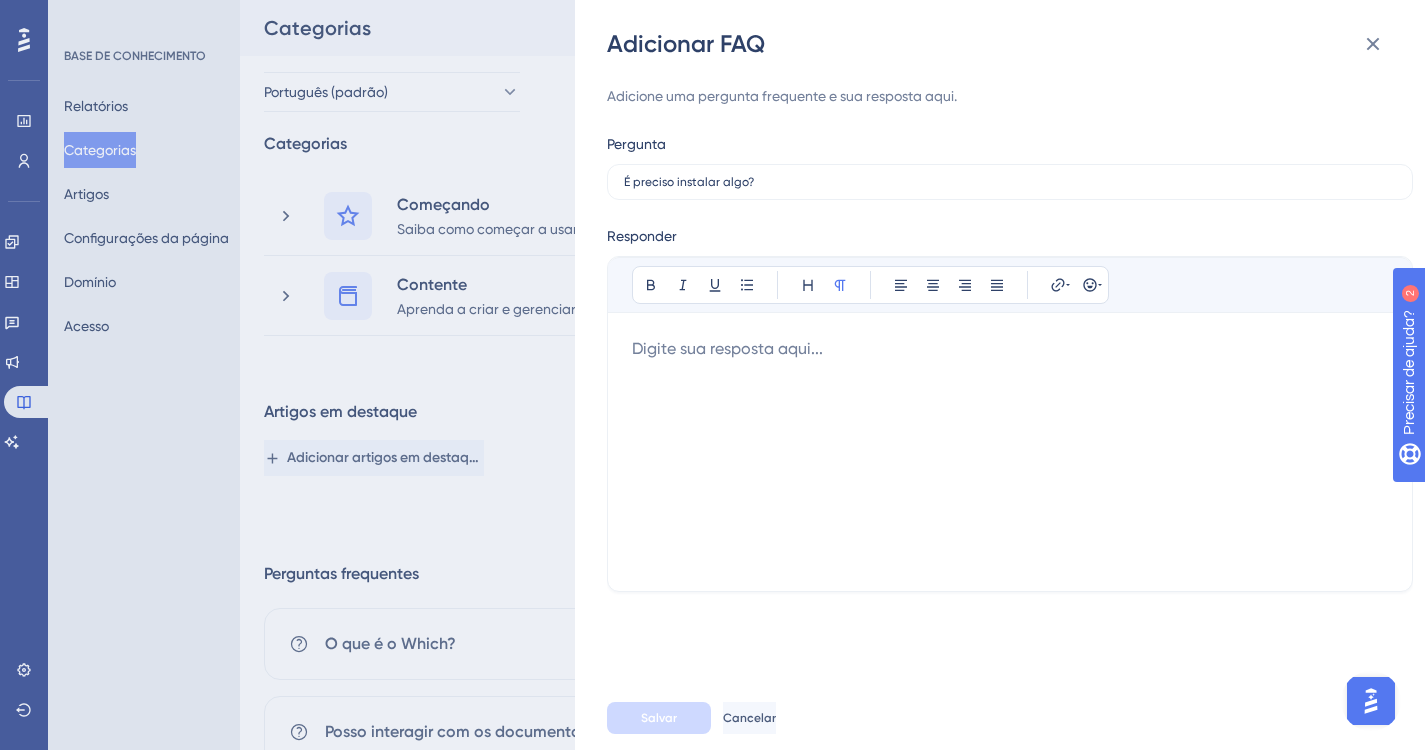 click at bounding box center [1010, 452] 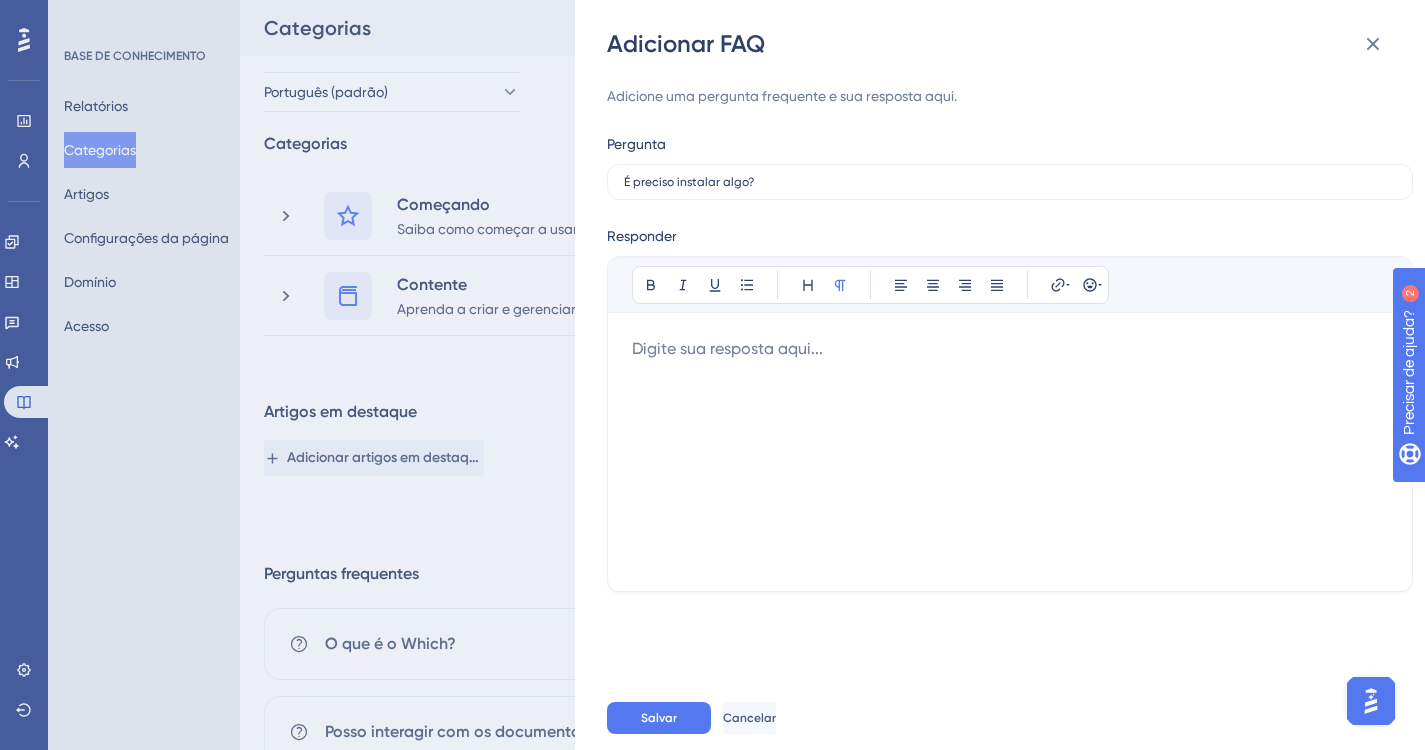 click at bounding box center (1010, 452) 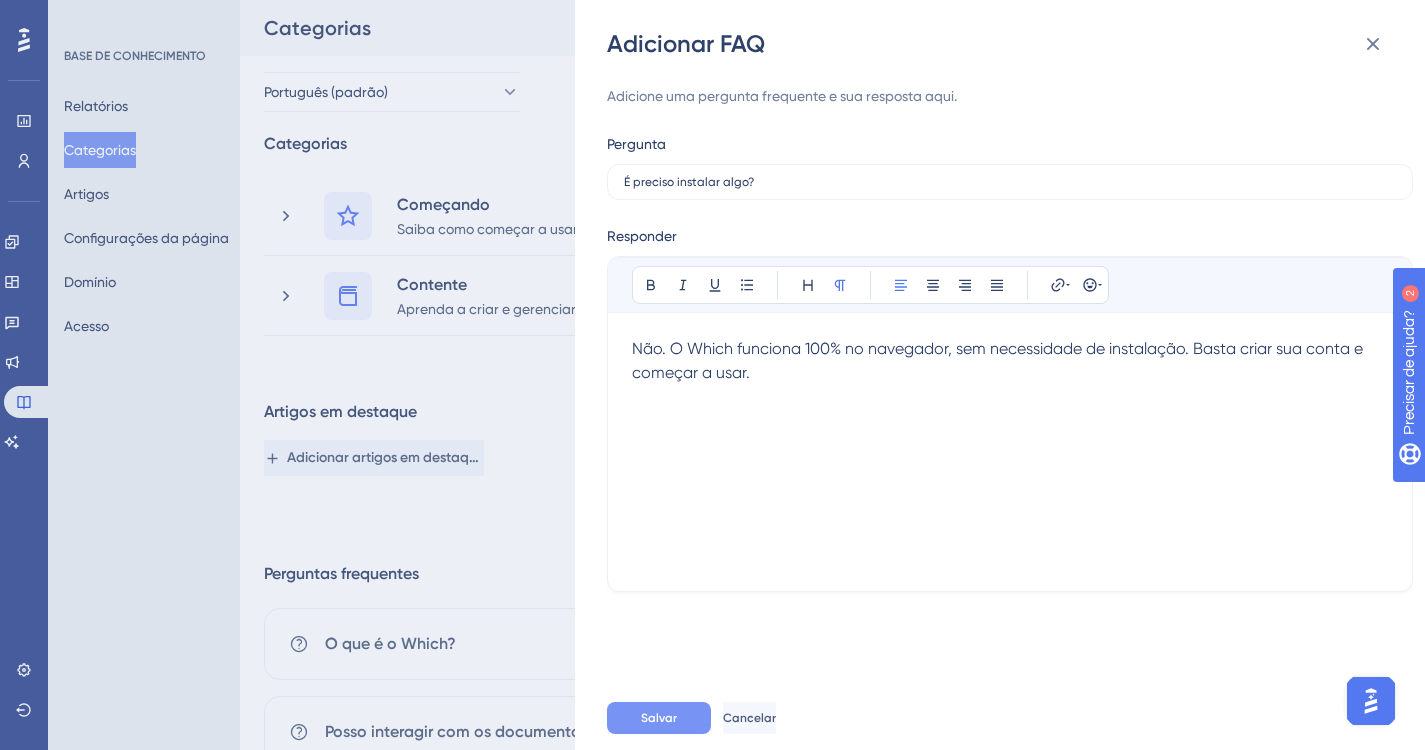 click on "Salvar" at bounding box center [659, 718] 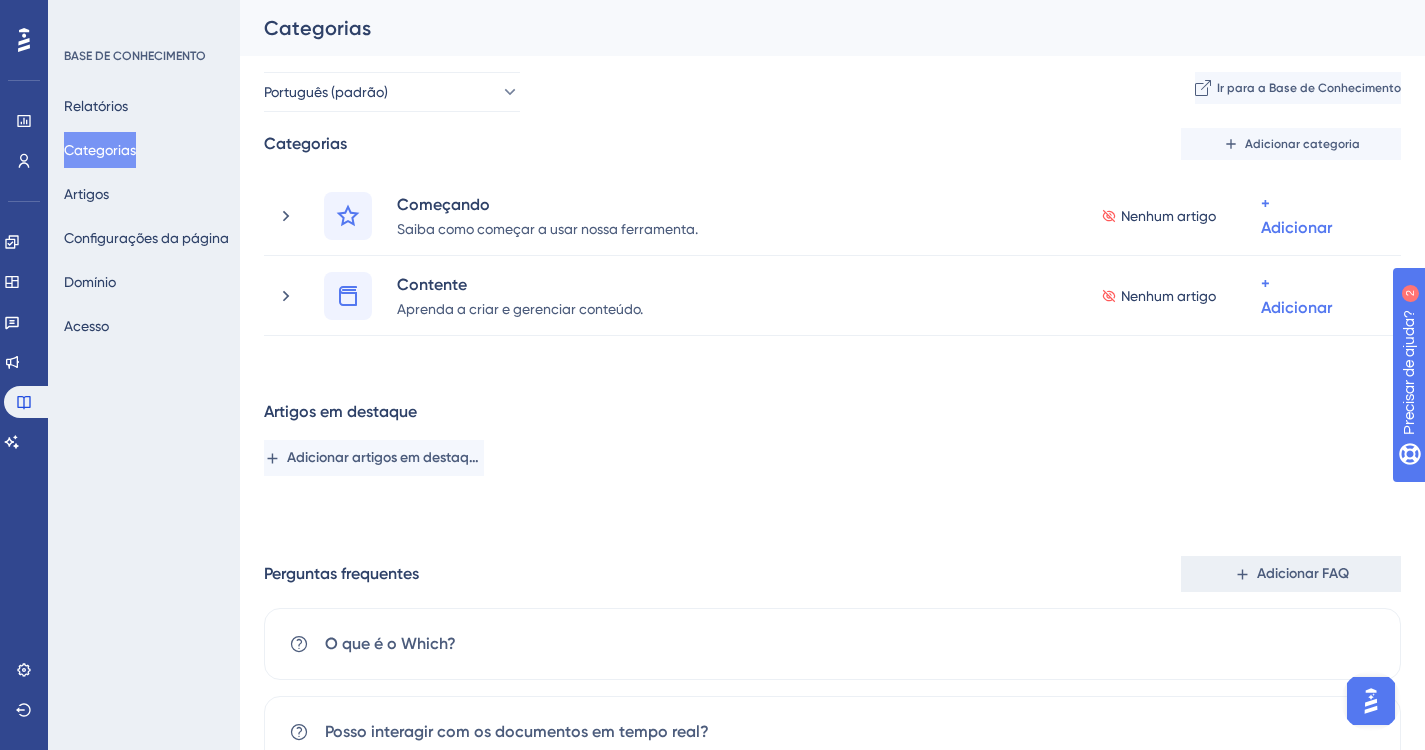 click 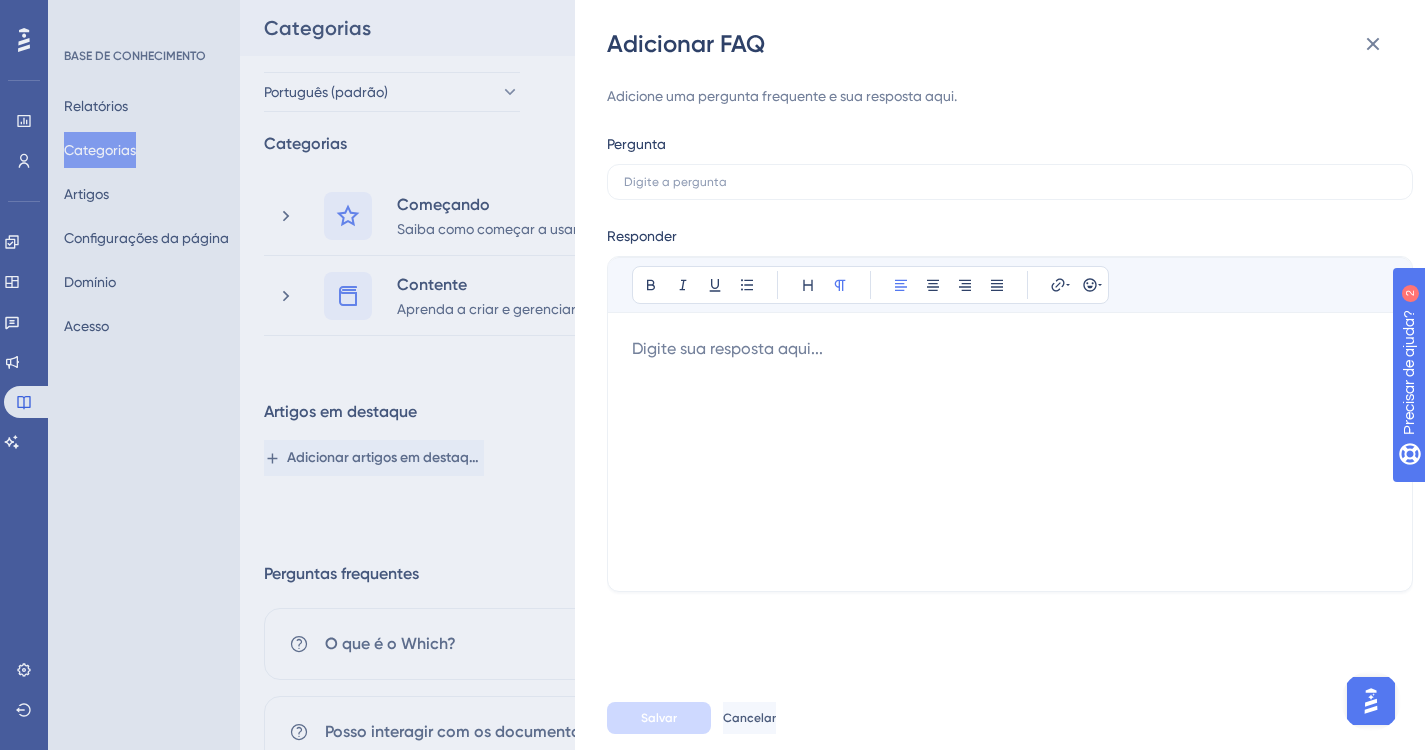 click at bounding box center [1010, 452] 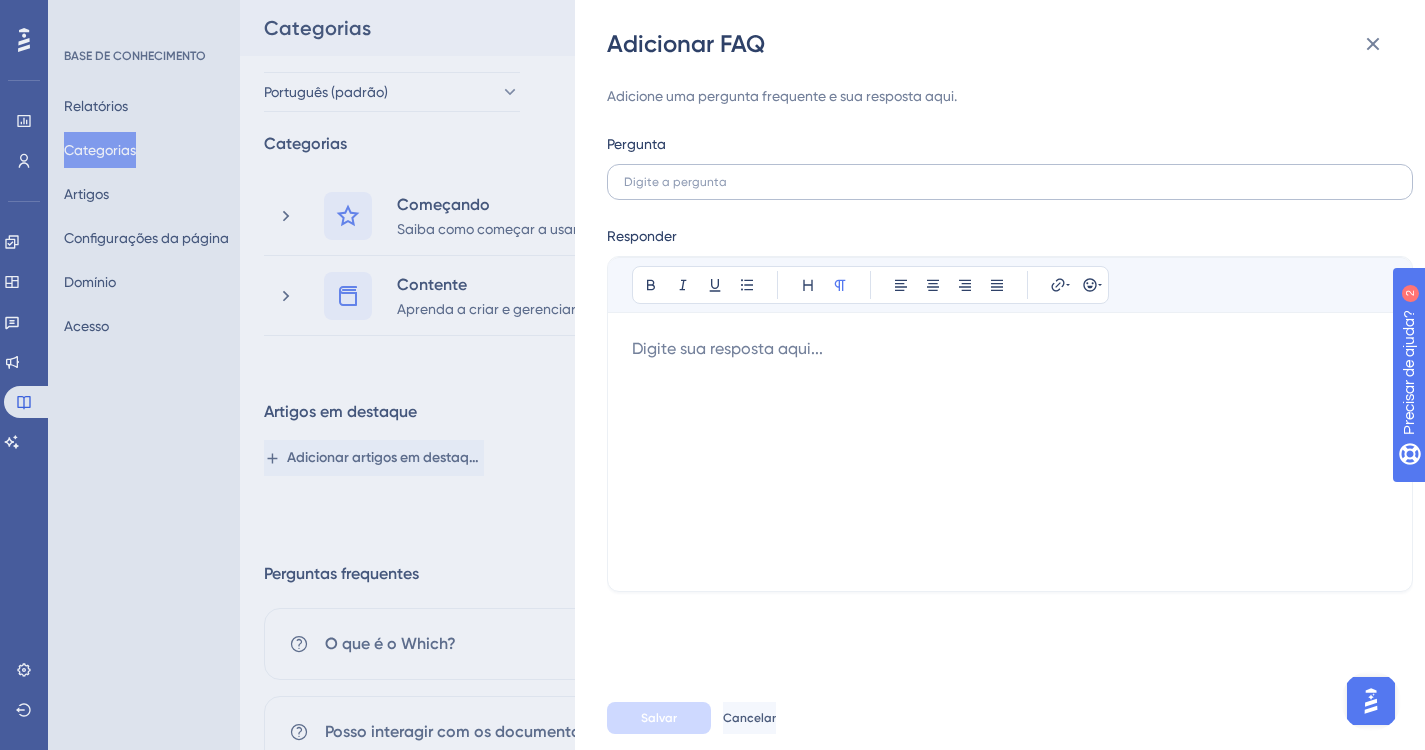 click at bounding box center (1010, 182) 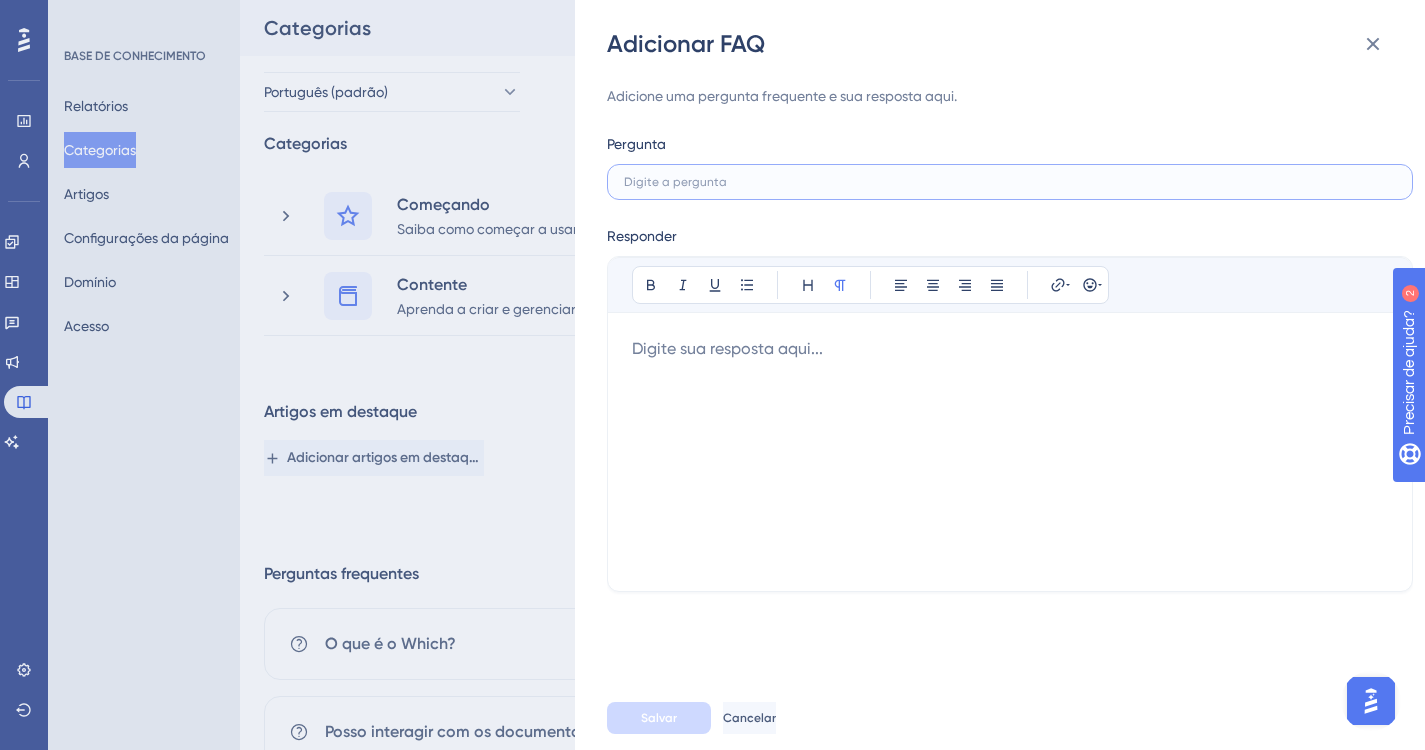 click at bounding box center [1010, 182] 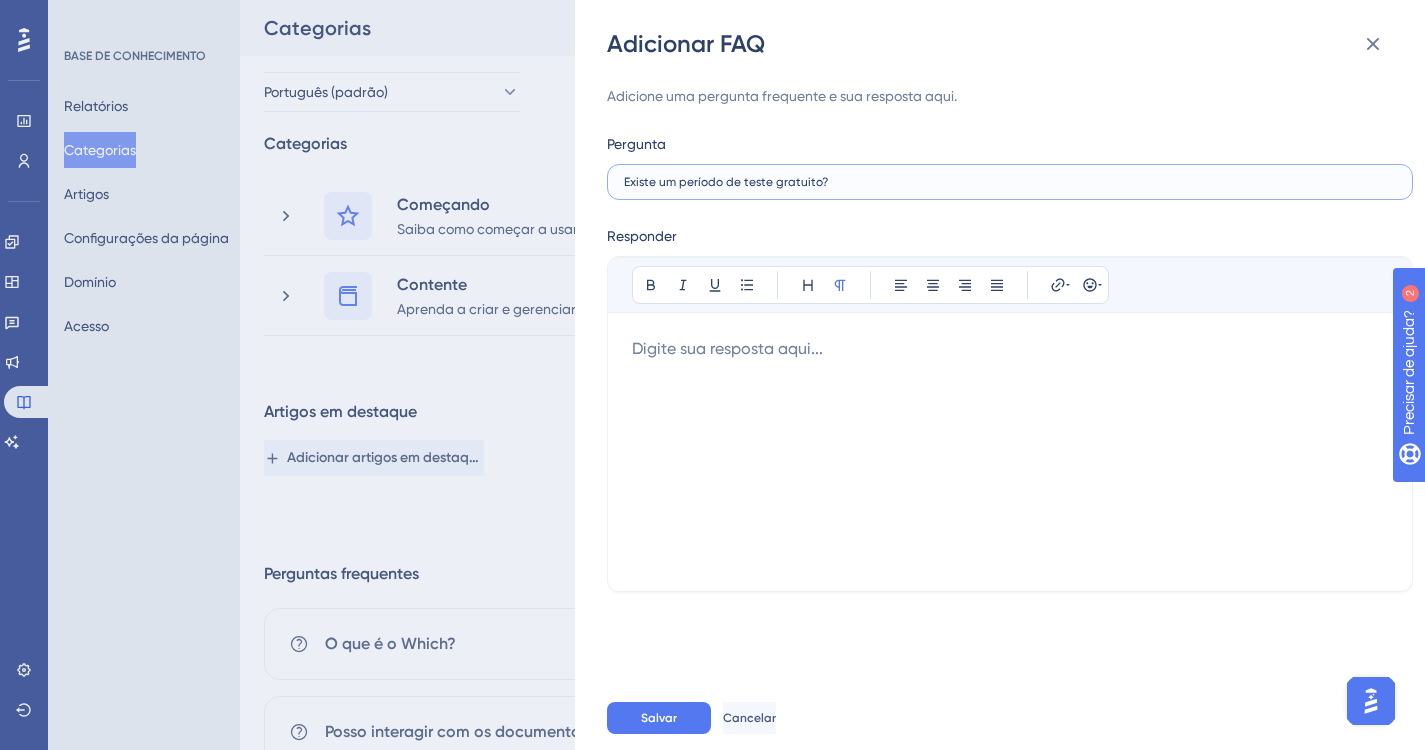 type on "Existe um período de teste gratuito?" 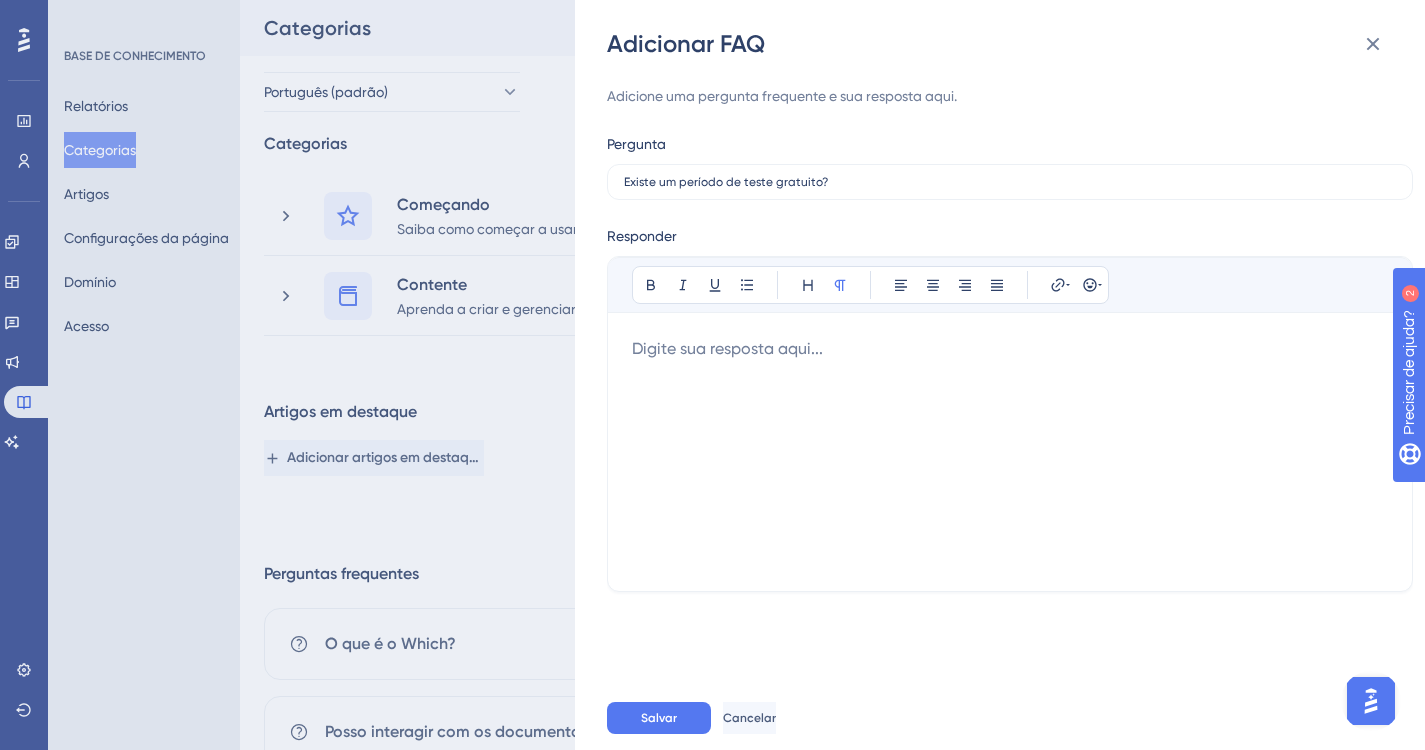 click at bounding box center (1010, 452) 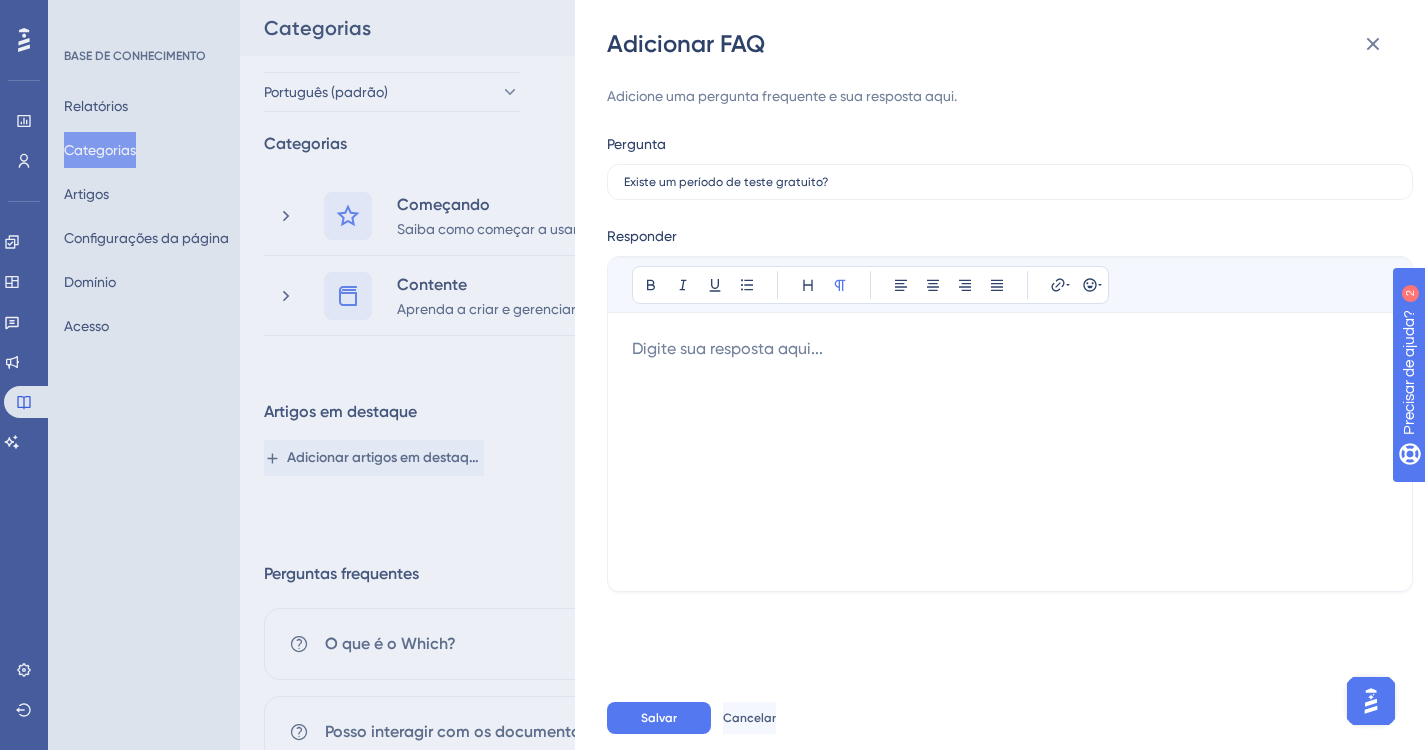 click at bounding box center (1010, 452) 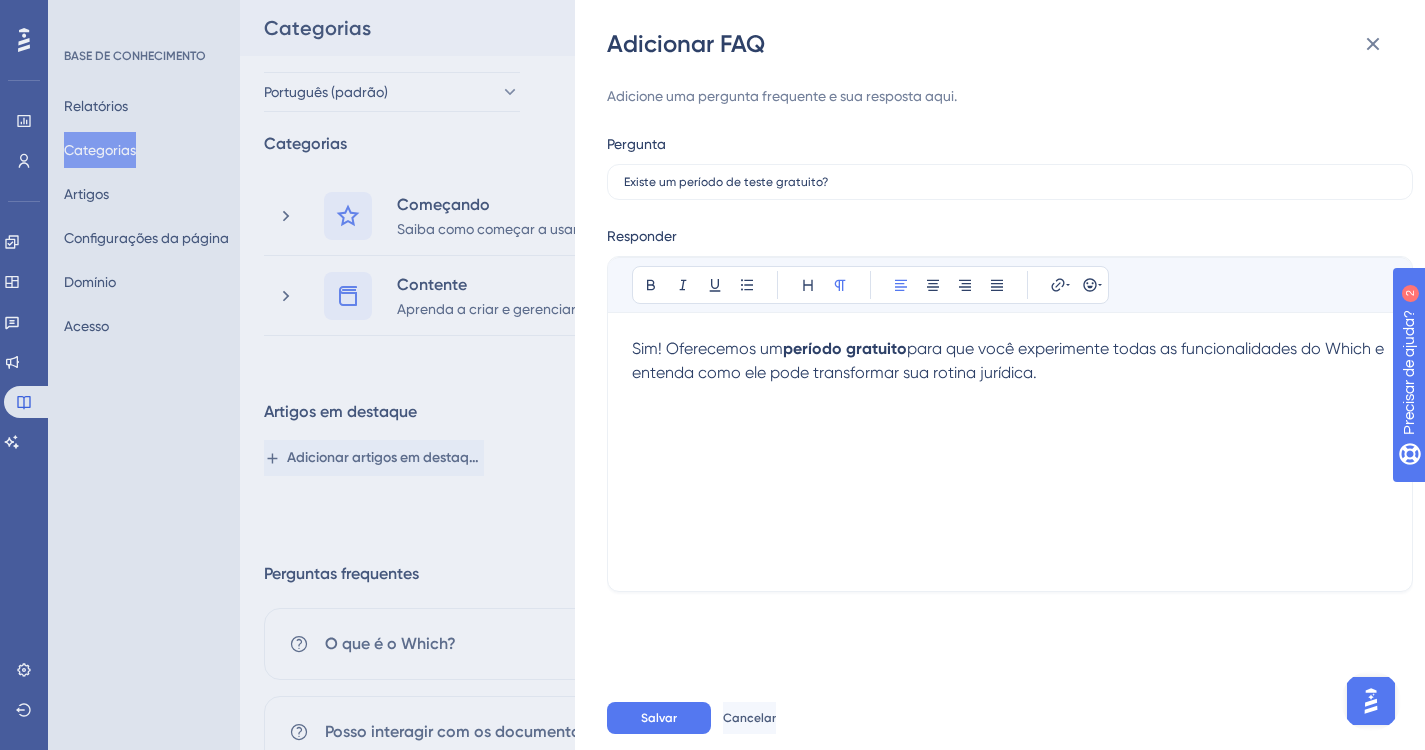click on "para que você experimente todas as funcionalidades do Which e entenda como ele pode transformar sua rotina jurídica." at bounding box center [1010, 360] 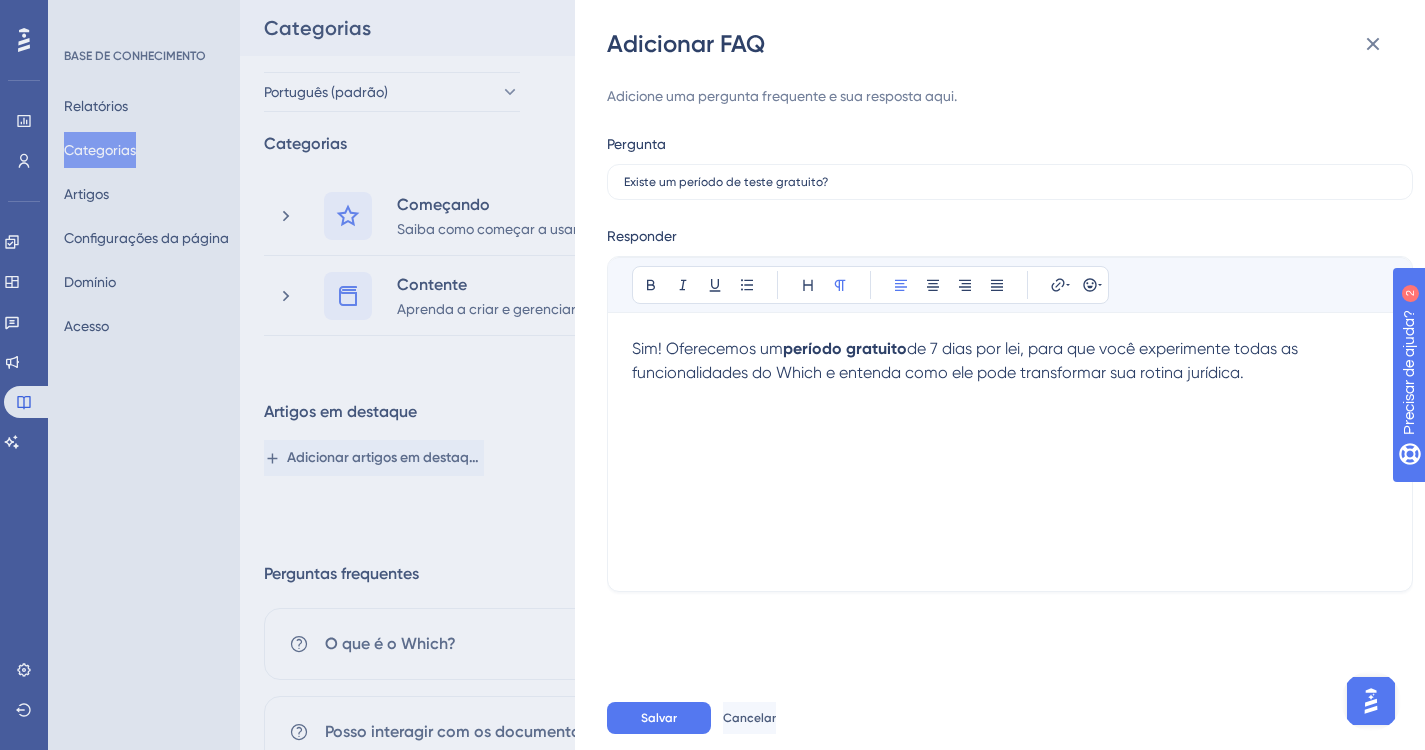 drag, startPoint x: 917, startPoint y: 351, endPoint x: 929, endPoint y: 351, distance: 12 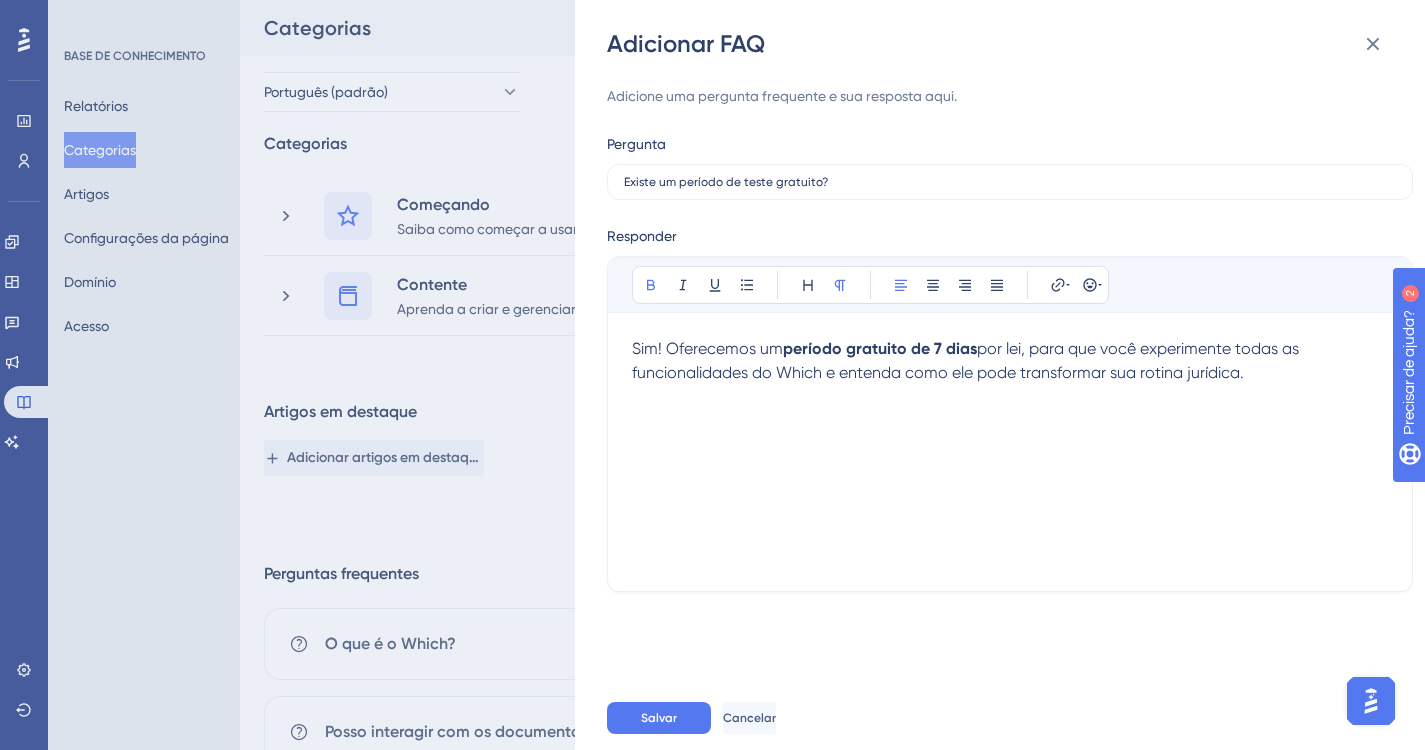 click on "Sim! Oferecemos um  período gratuito   de 7 dias  por lei, para que você experimente todas as funcionalidades do Which e entenda como ele pode transformar sua rotina jurídica." at bounding box center (1010, 452) 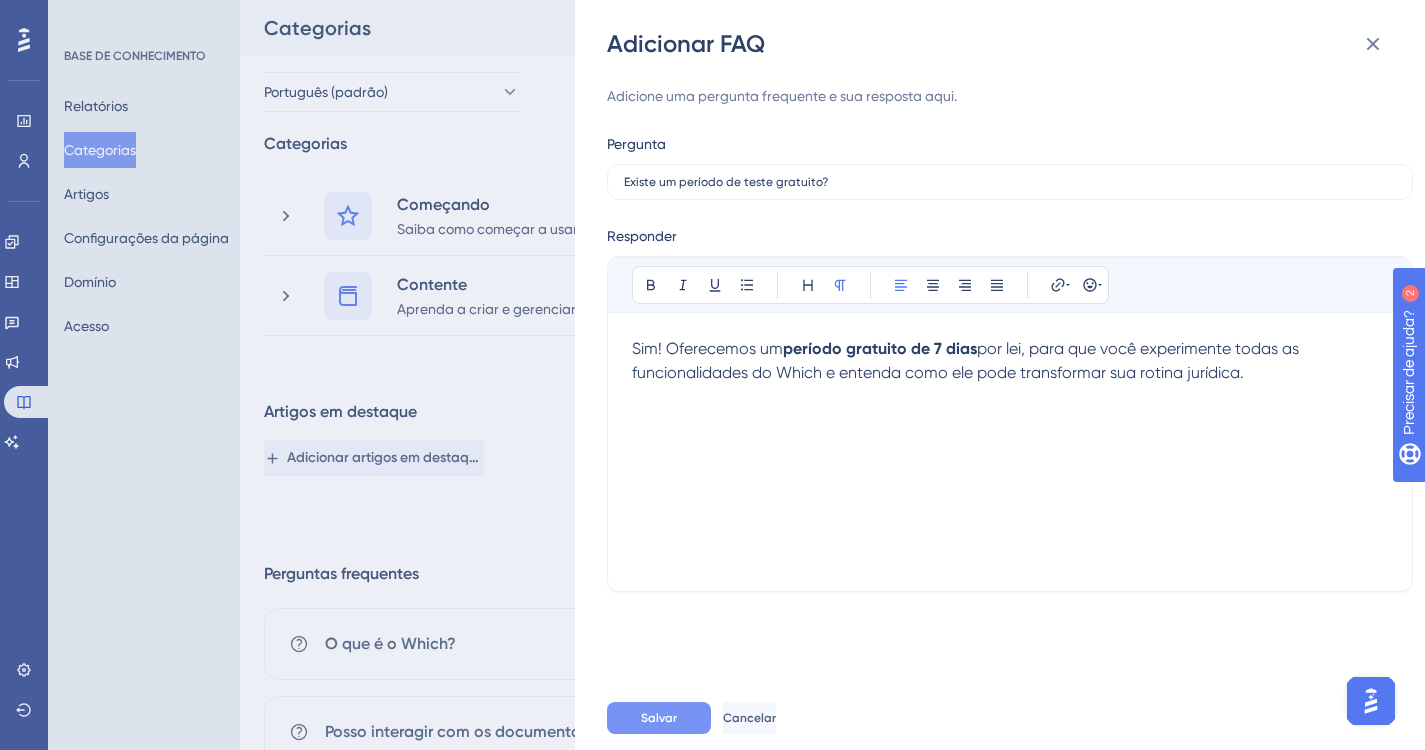 click on "Salvar" at bounding box center (659, 718) 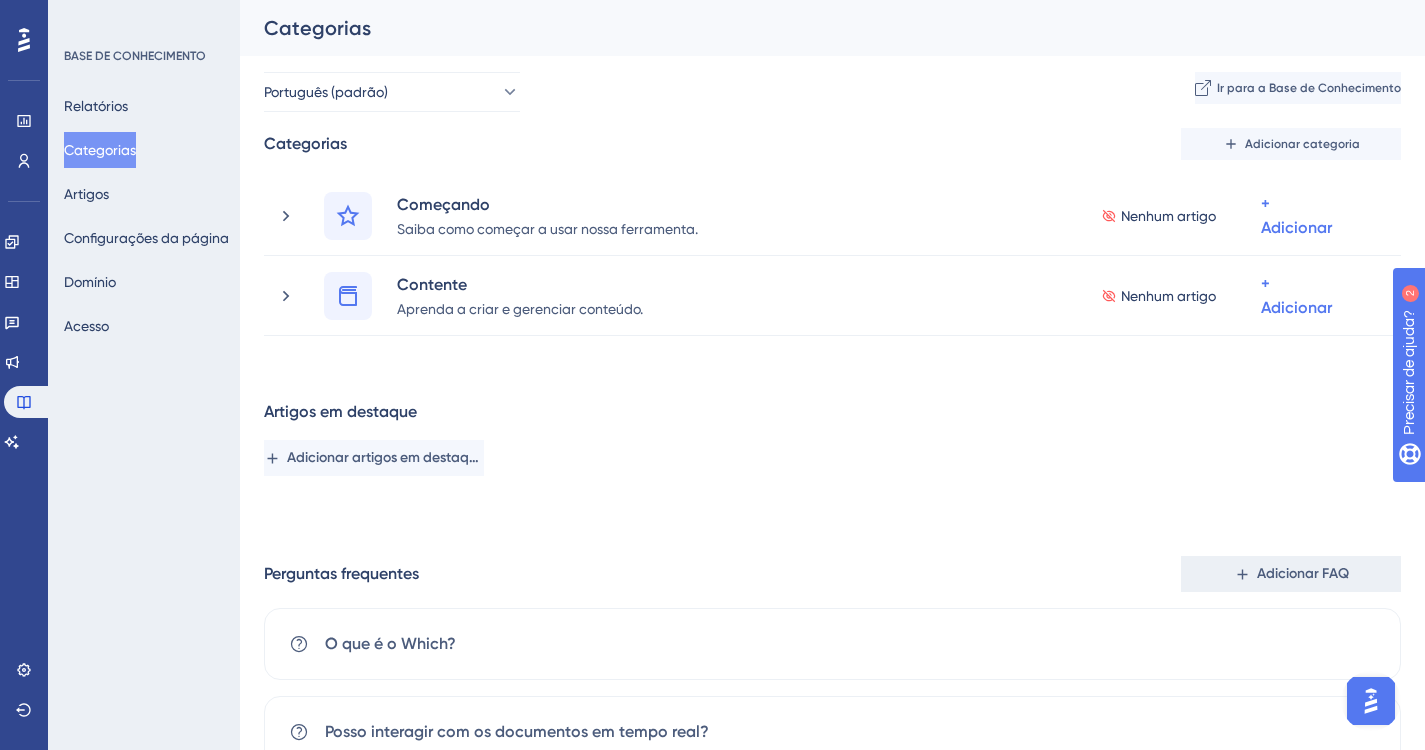 click on "Adicionar FAQ" at bounding box center (1303, 574) 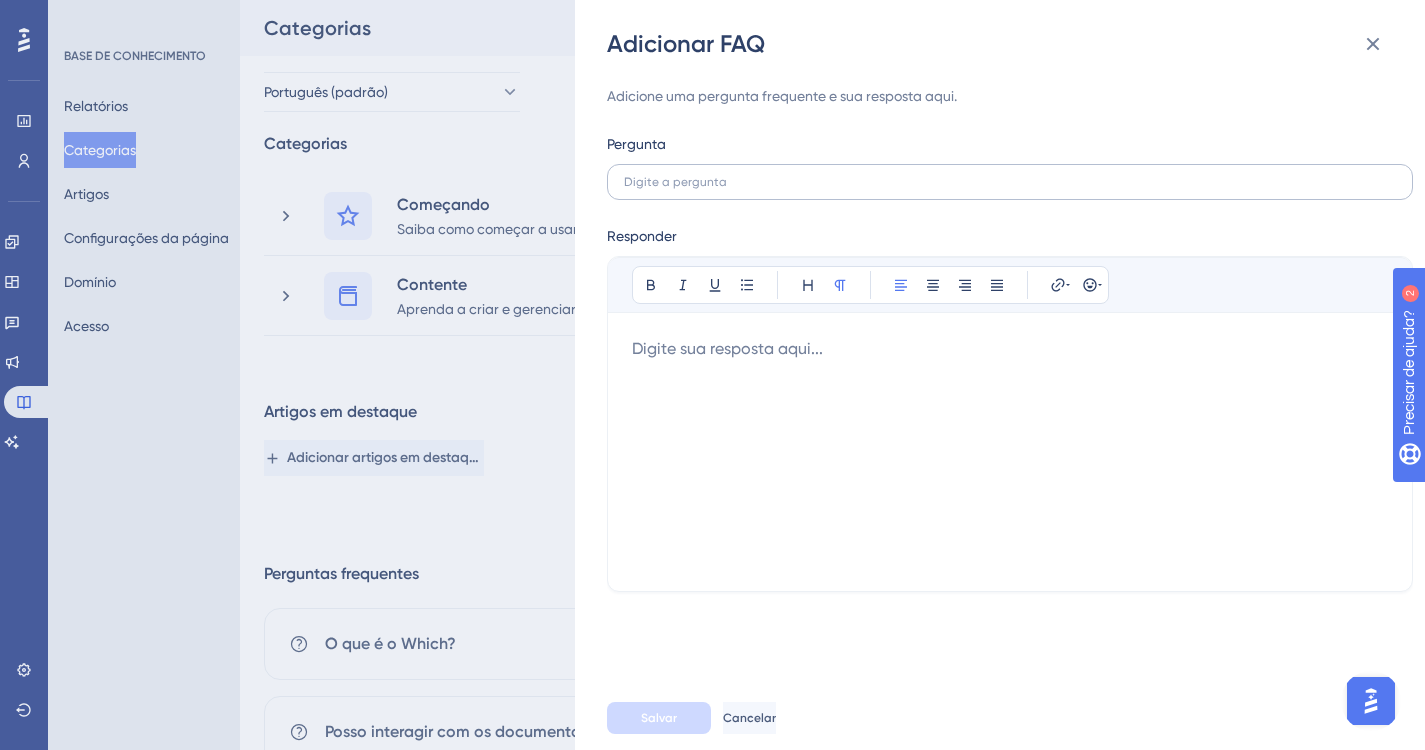click at bounding box center [1010, 182] 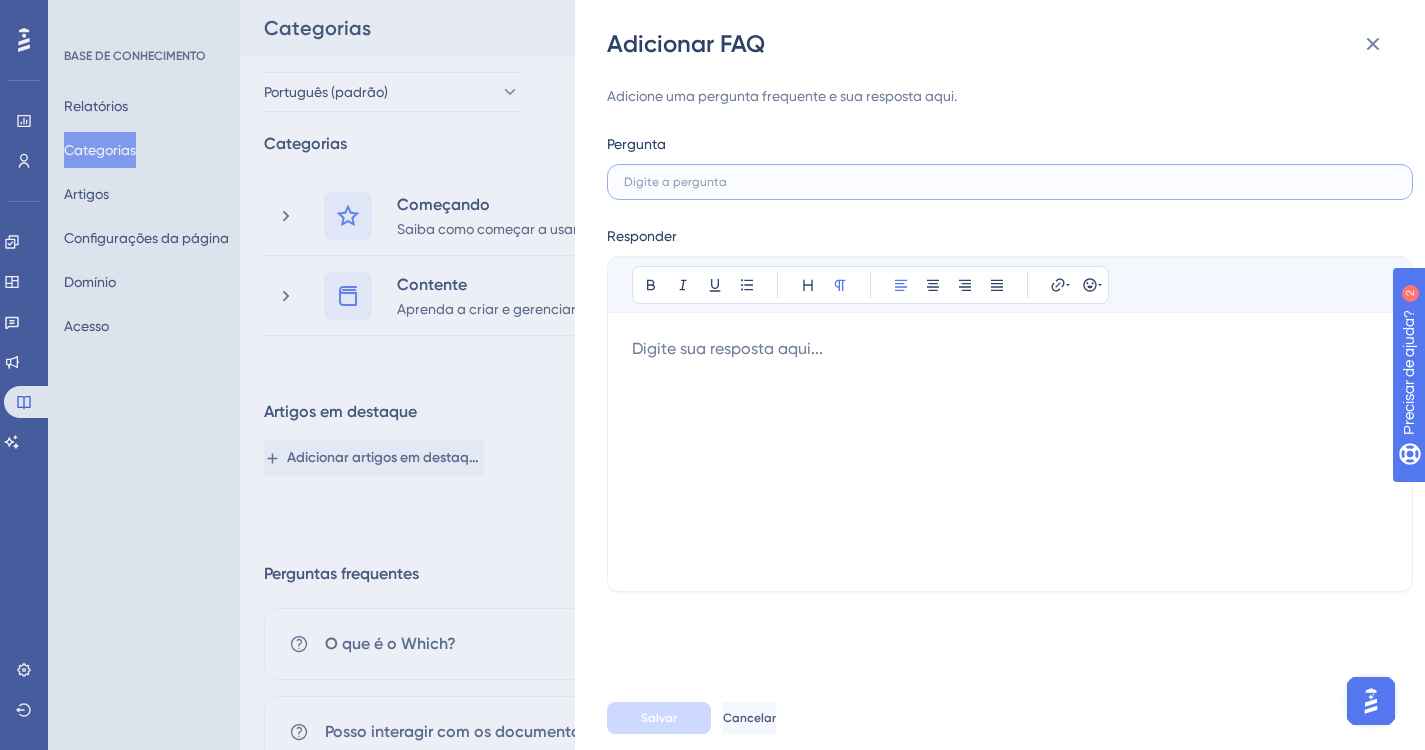 click at bounding box center [1010, 182] 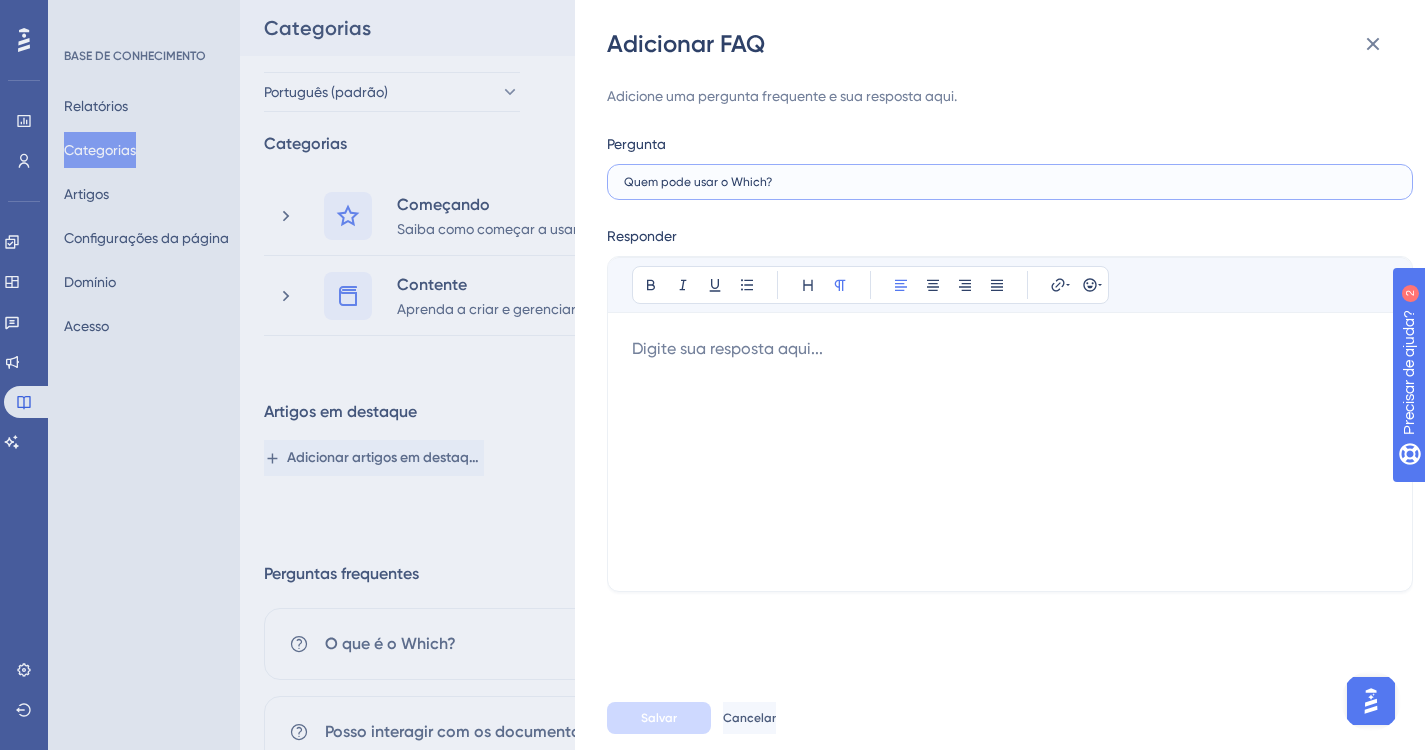 type on "Quem pode usar o Which?" 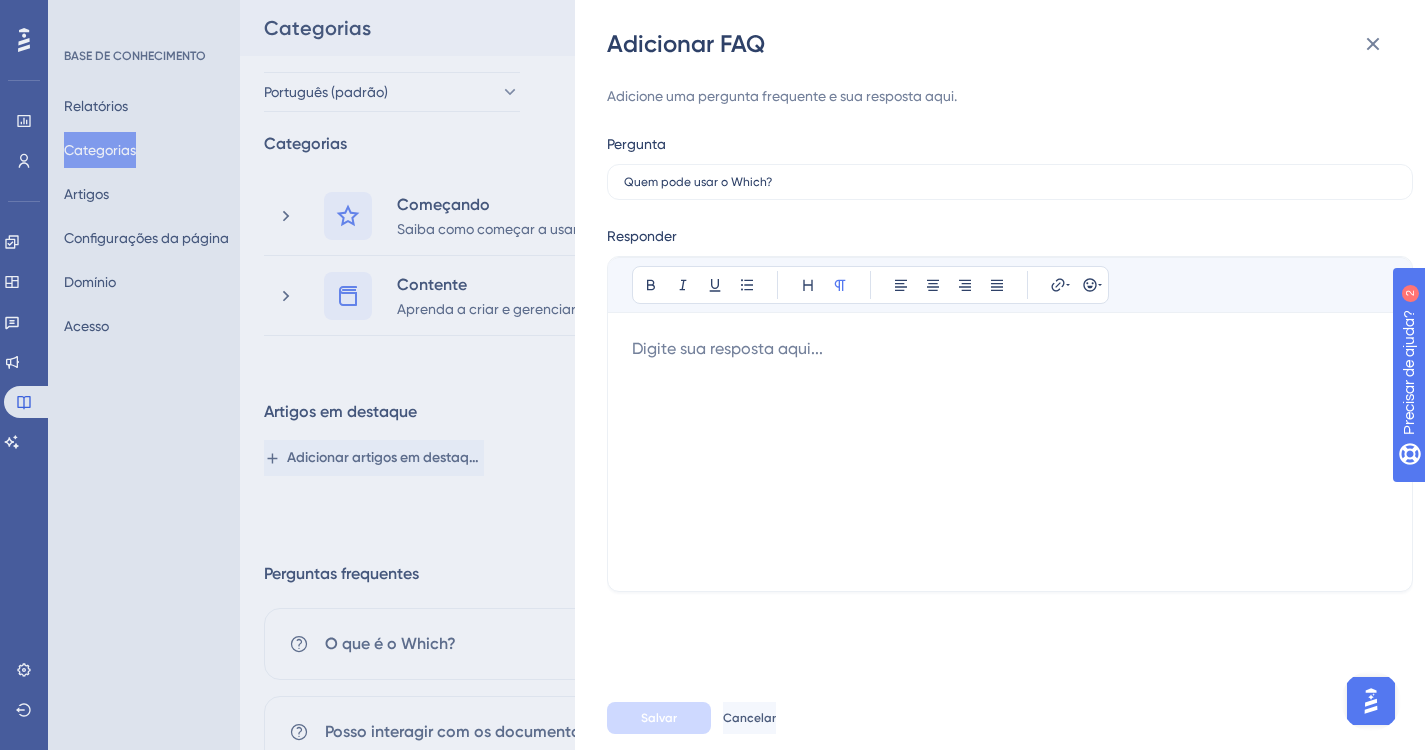 click at bounding box center [1010, 452] 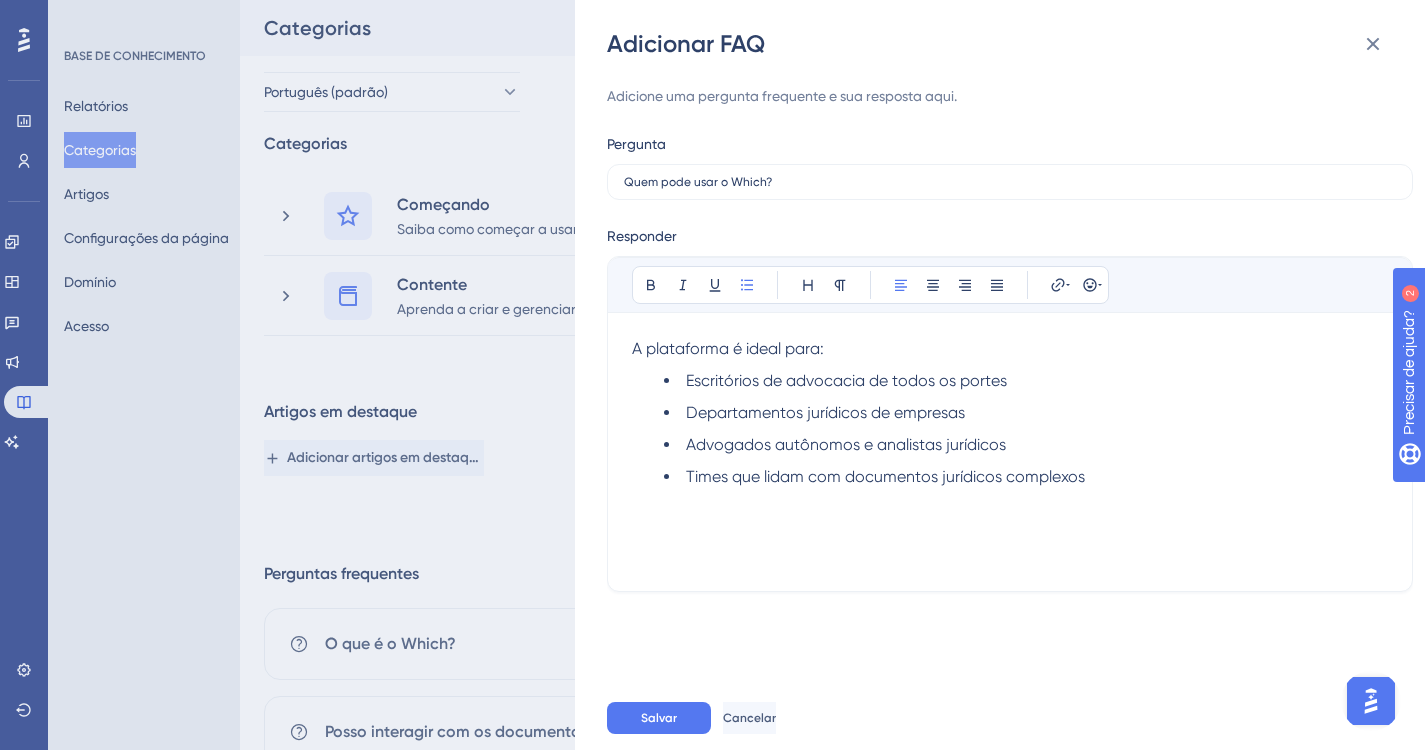 drag, startPoint x: 688, startPoint y: 478, endPoint x: 1178, endPoint y: 481, distance: 490.0092 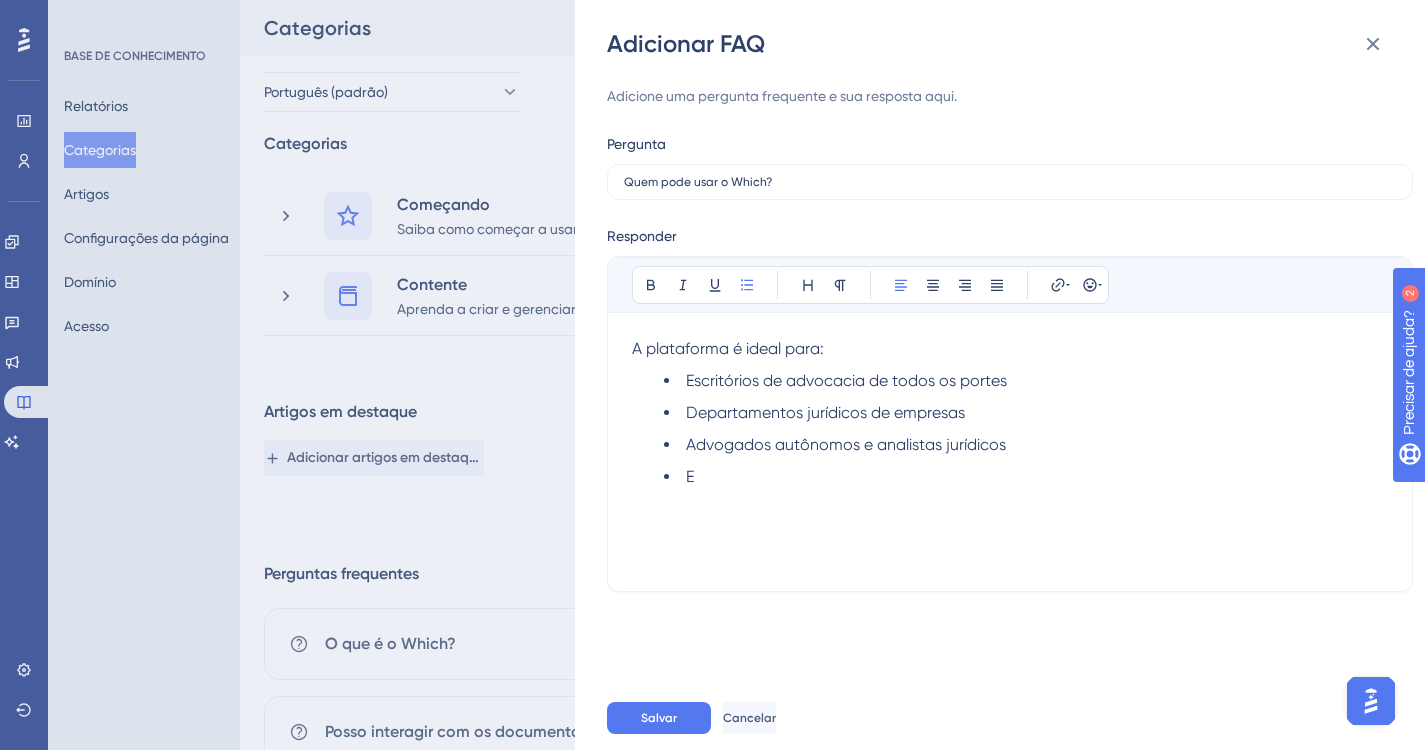 type 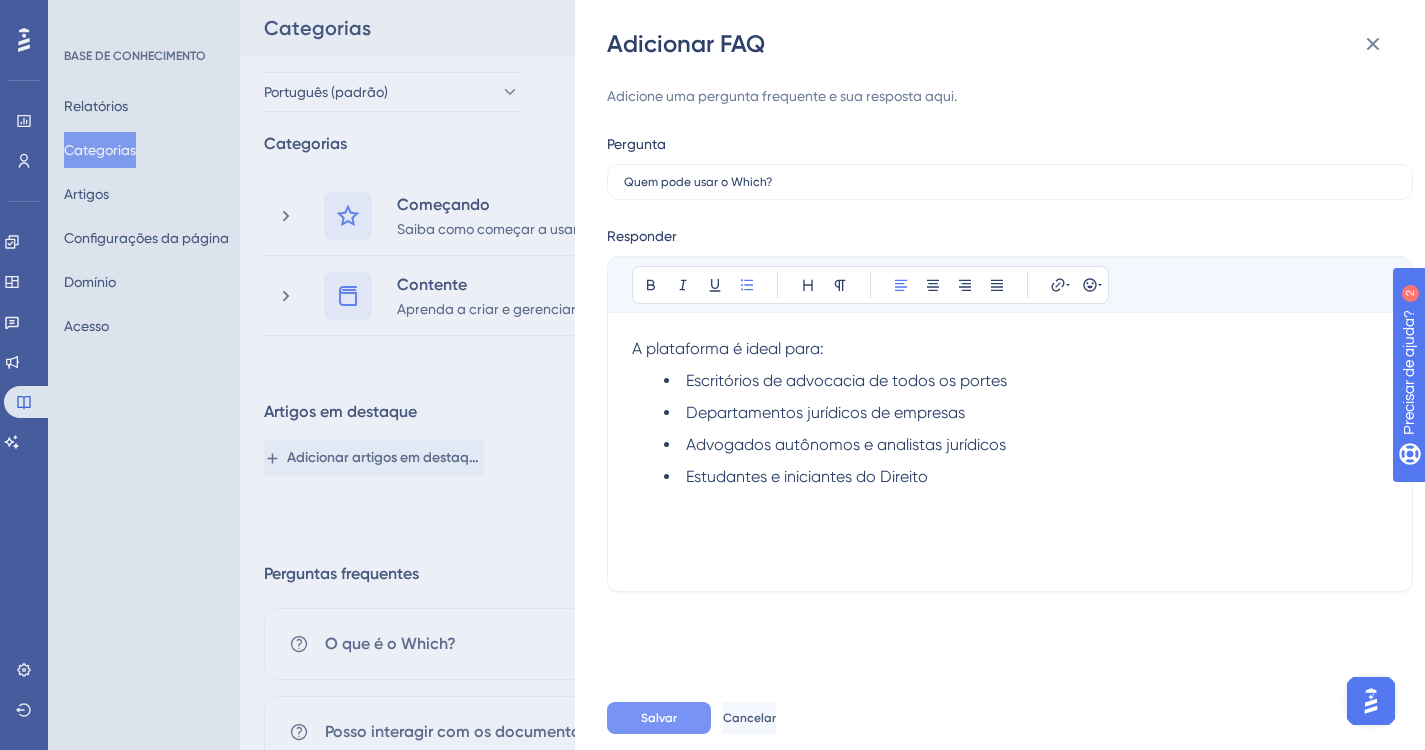 click on "Salvar" at bounding box center [659, 718] 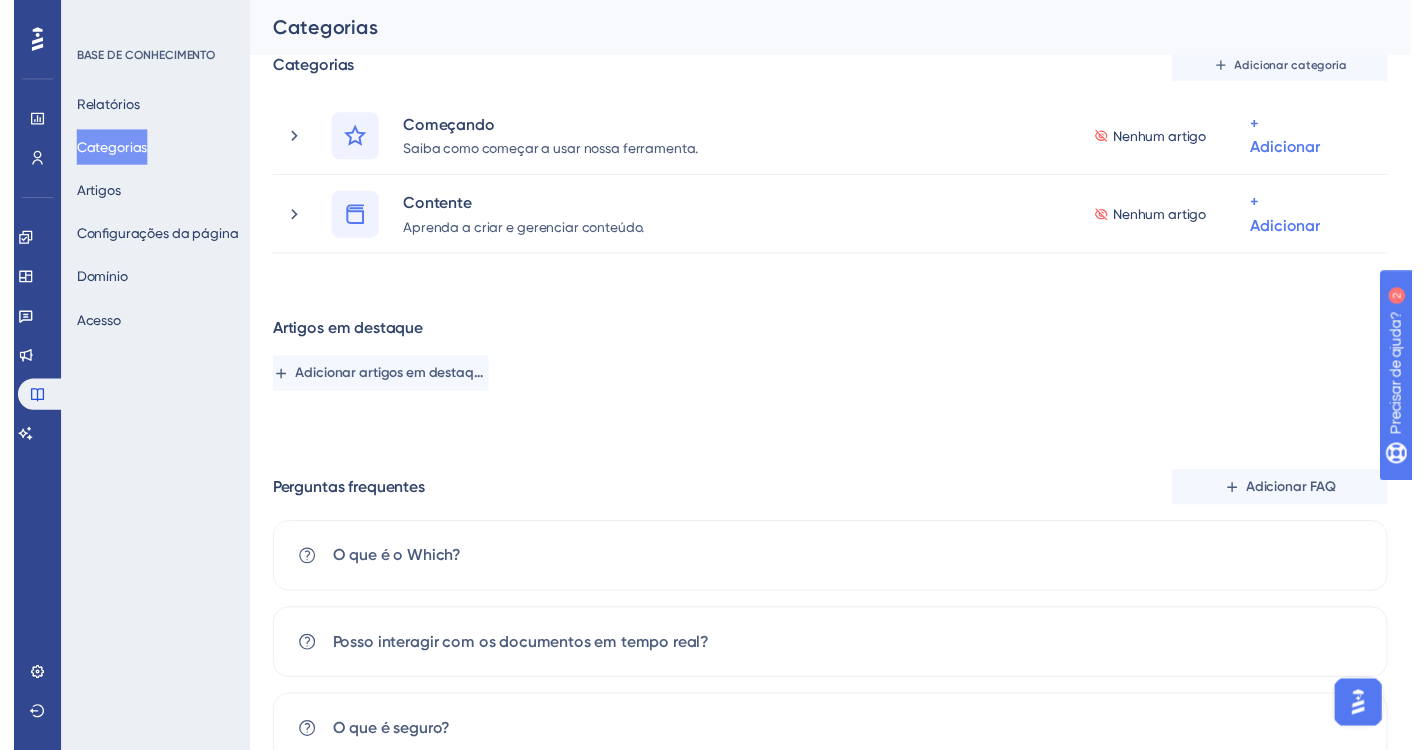 scroll, scrollTop: 0, scrollLeft: 0, axis: both 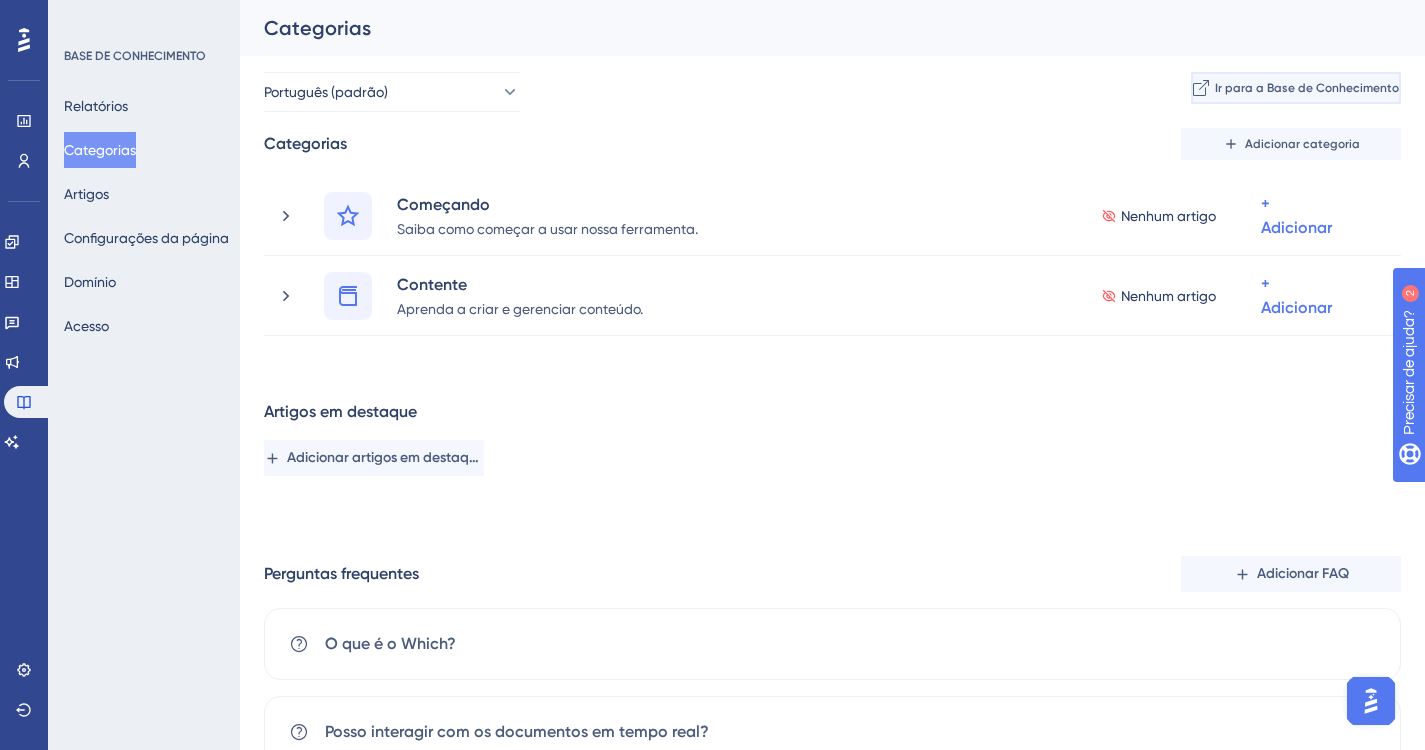 click on "Ir para a Base de Conhecimento" at bounding box center [1296, 88] 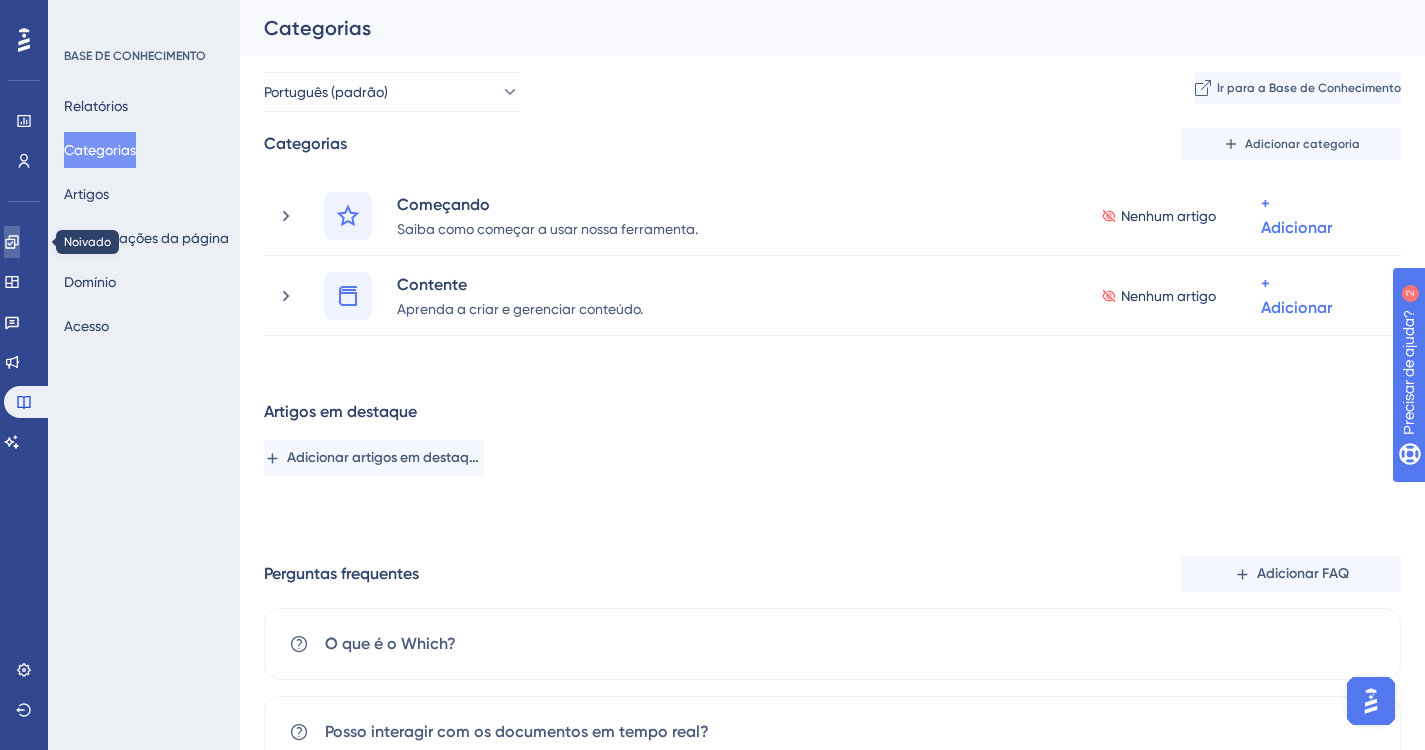 click 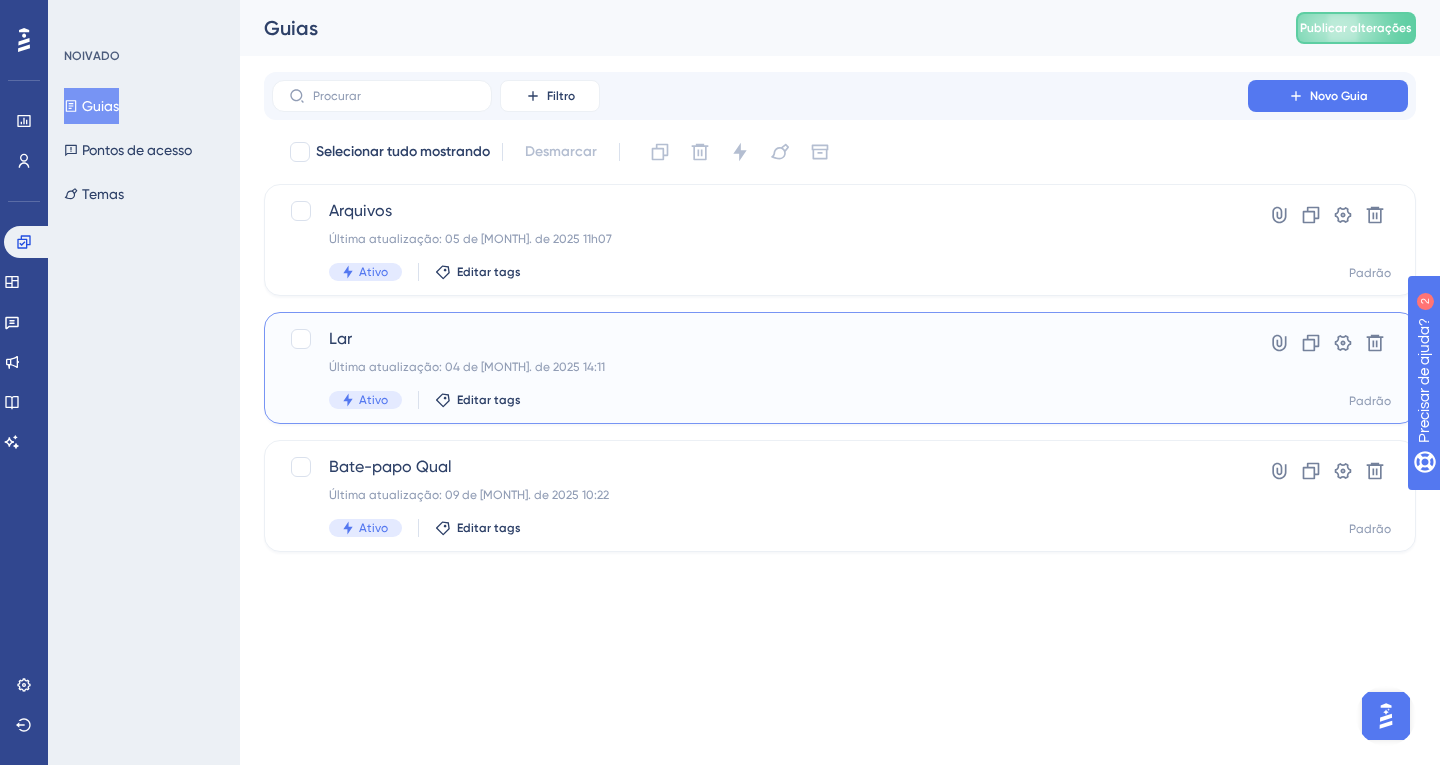 click on "Lar" at bounding box center [760, 339] 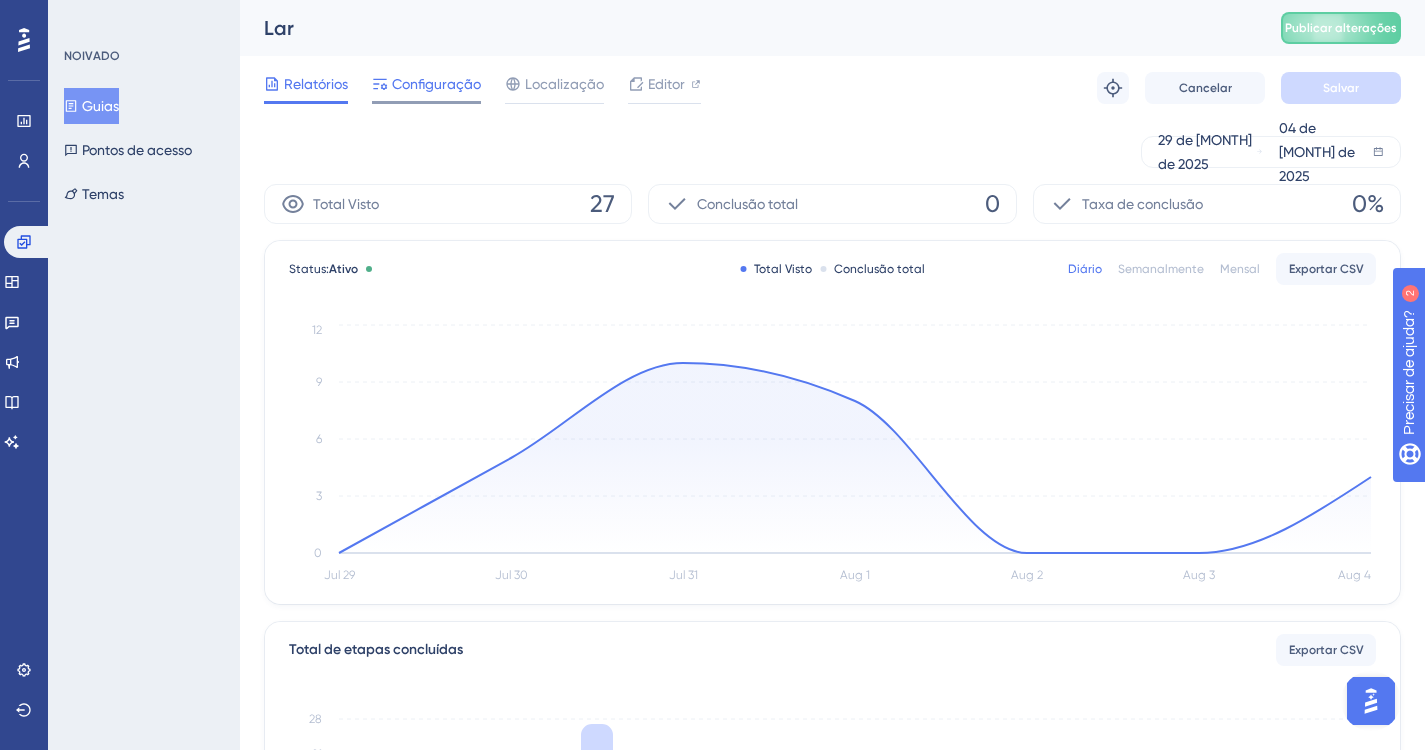 click on "Configuração" at bounding box center [436, 84] 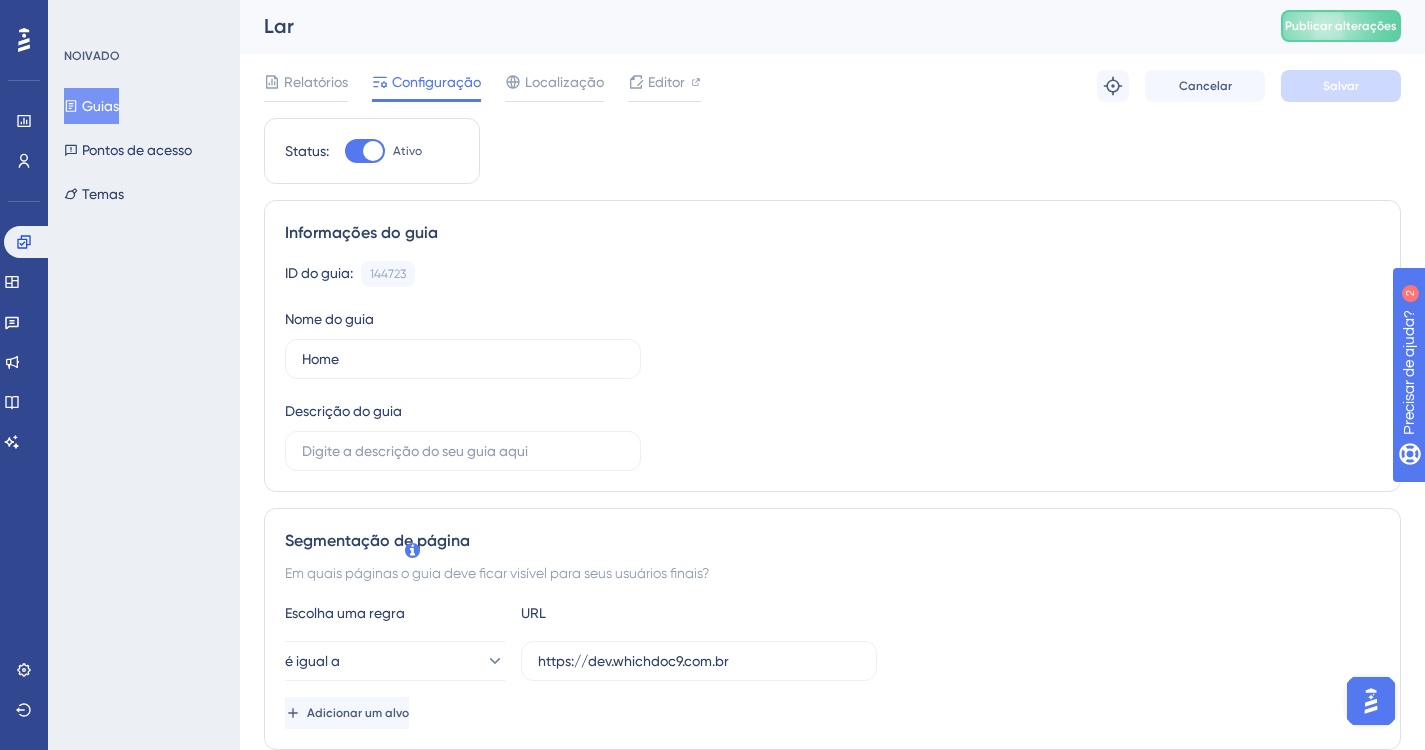 scroll, scrollTop: 0, scrollLeft: 0, axis: both 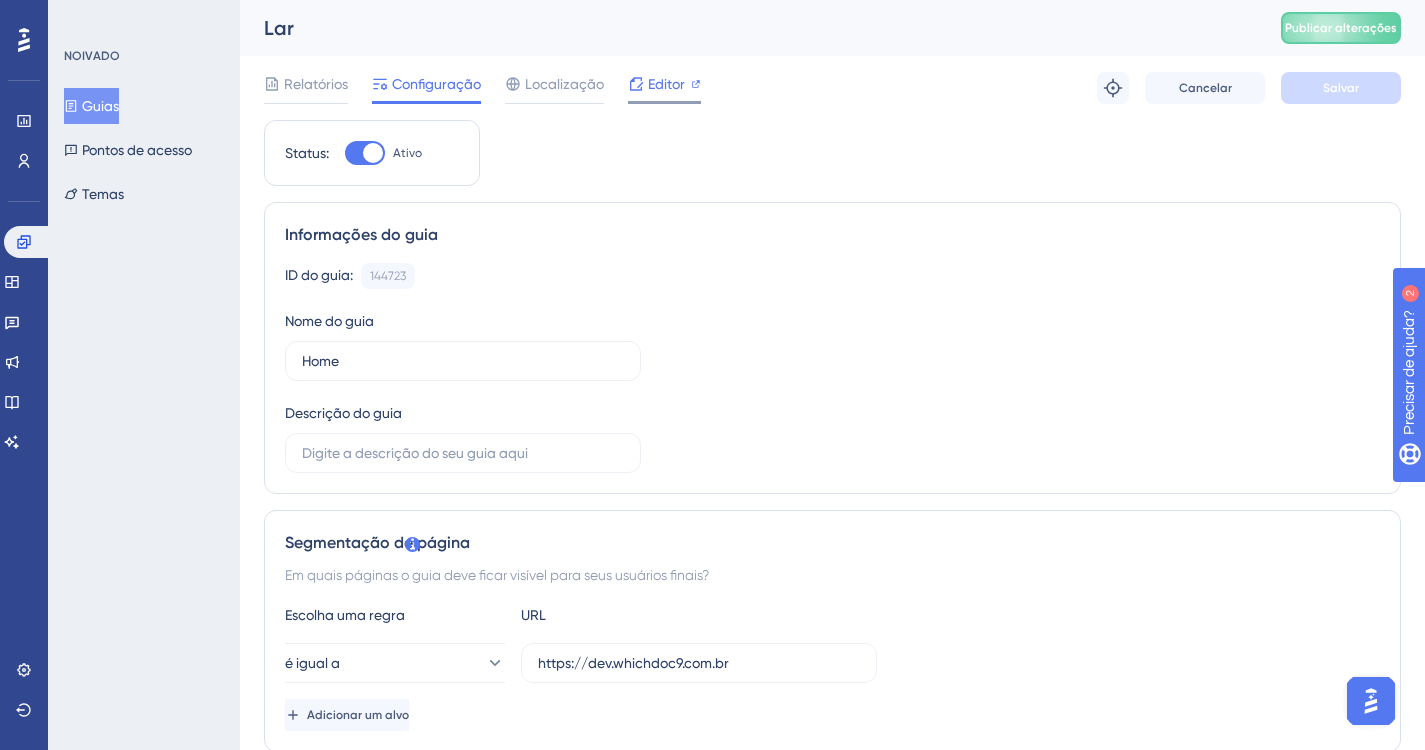 click on "Editor" at bounding box center [666, 84] 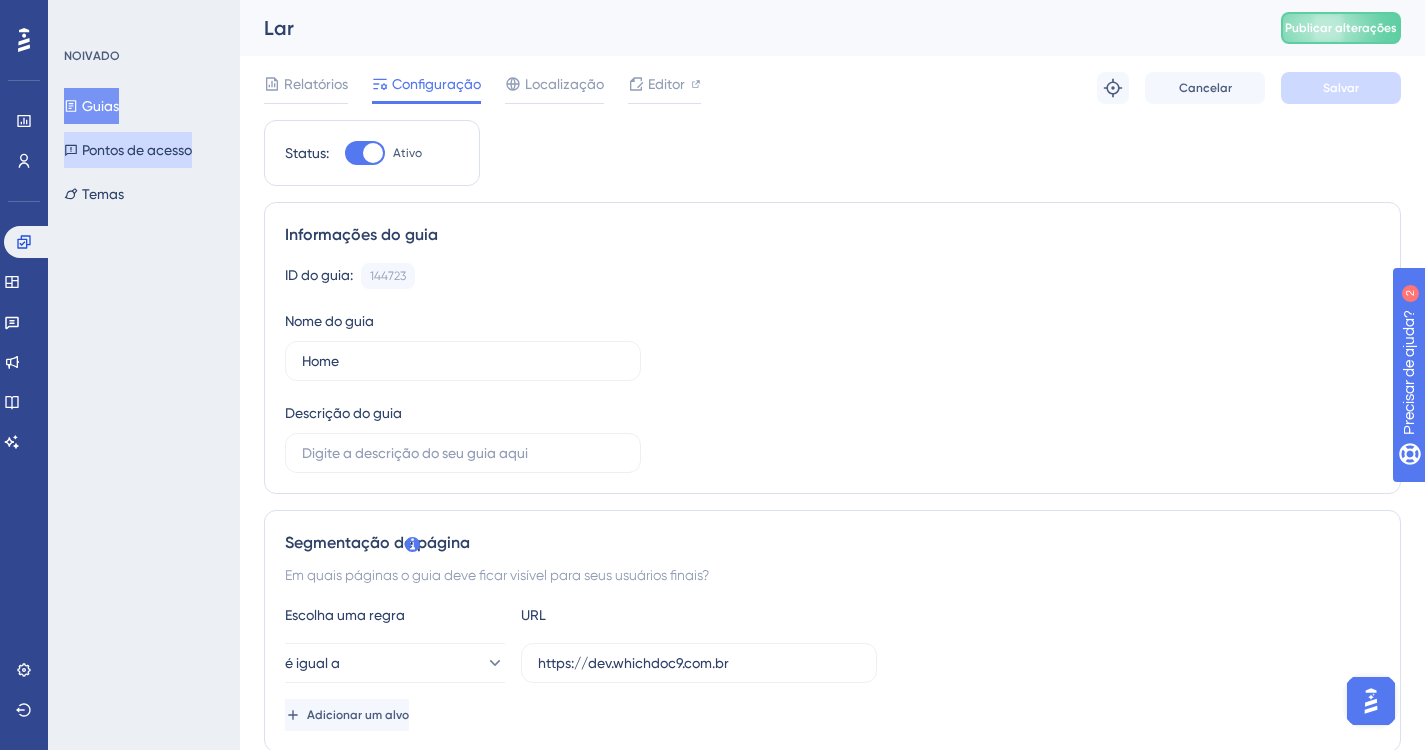 click on "Pontos de acesso" at bounding box center (137, 150) 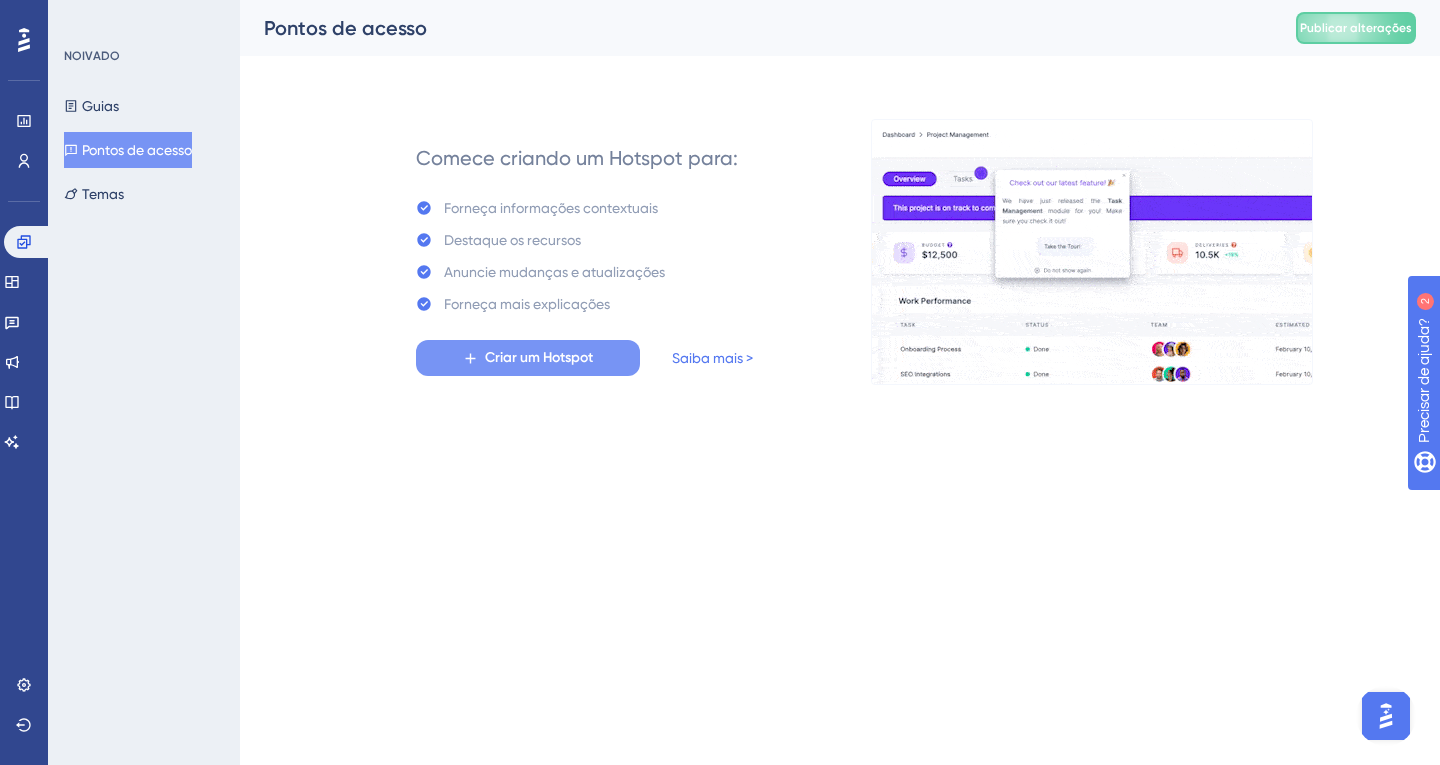 click on "Criar um Hotspot" at bounding box center (528, 358) 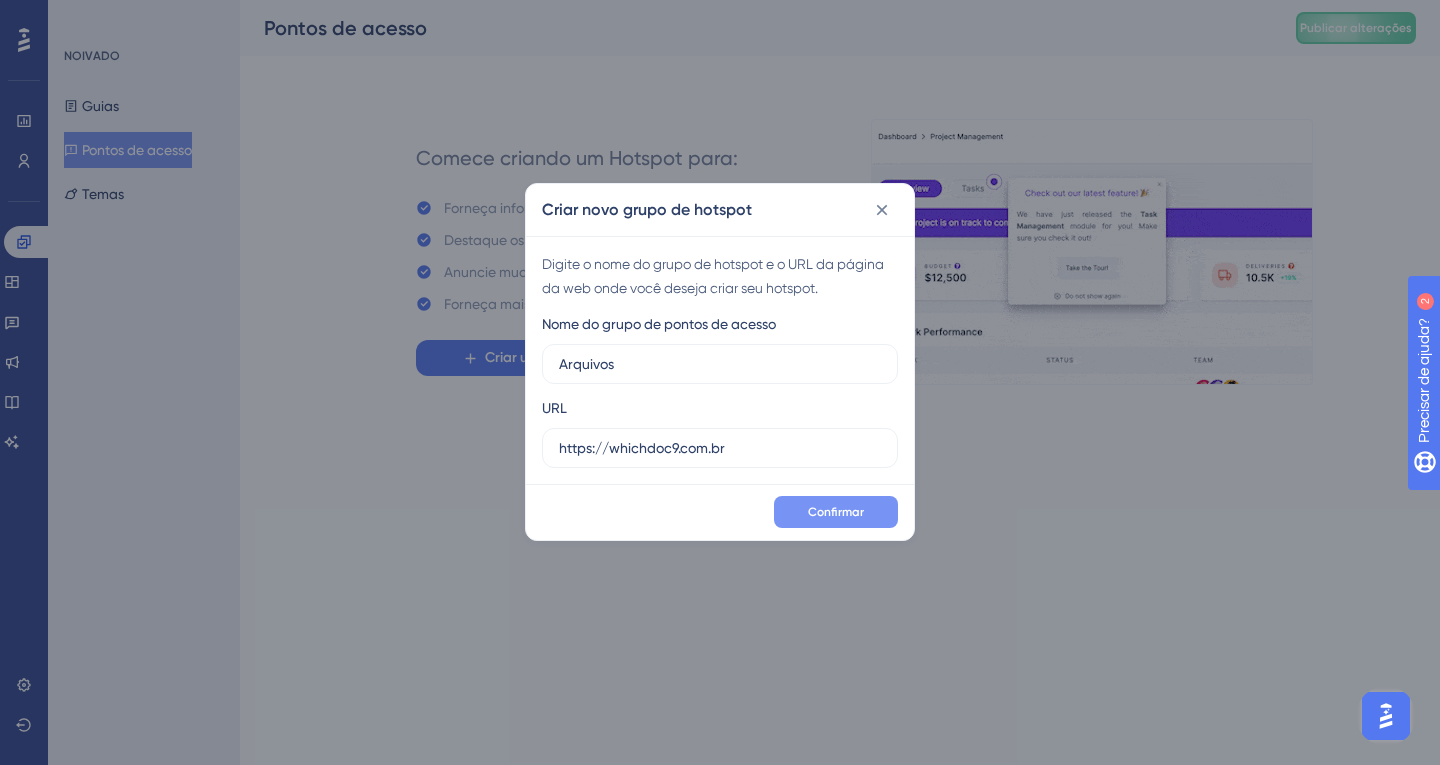 type on "Arquivos" 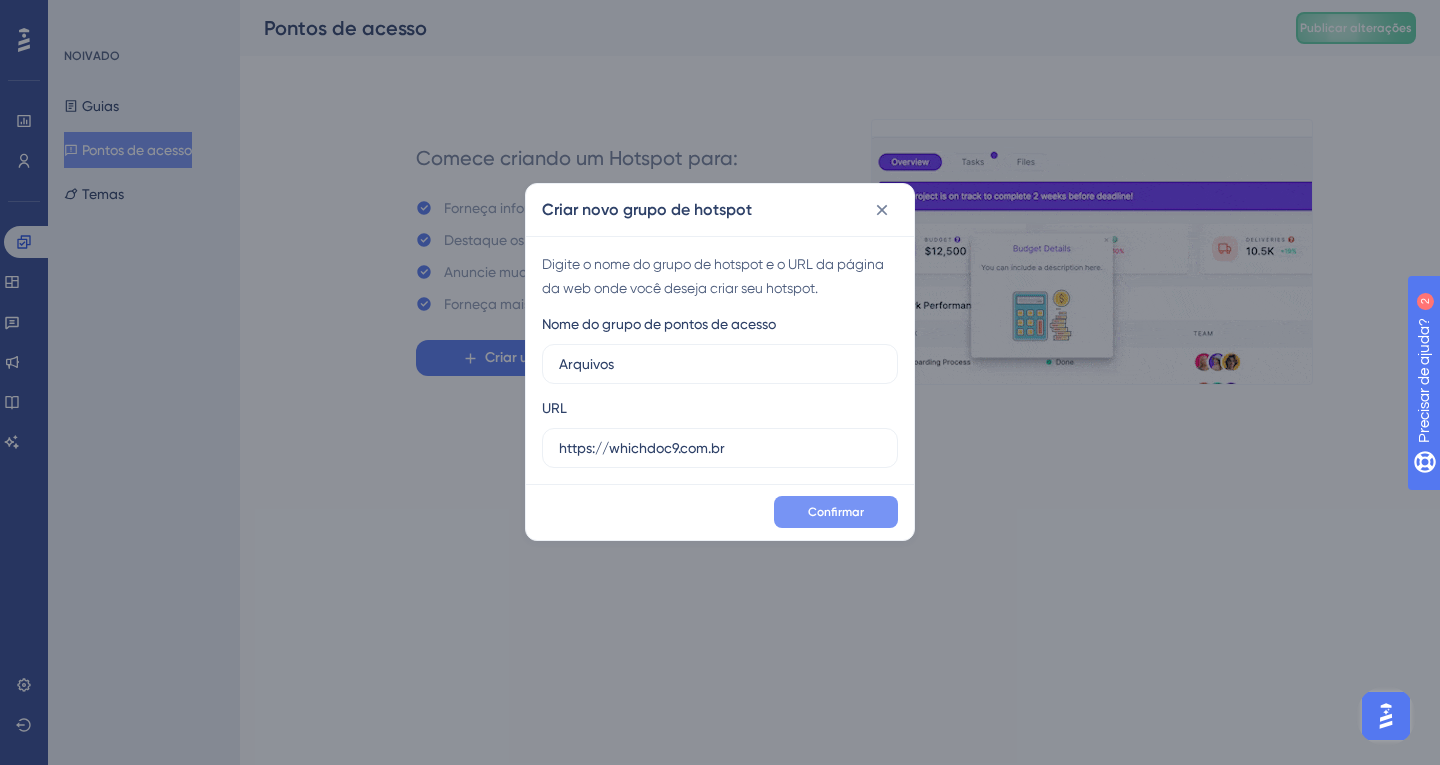 click on "Confirmar" at bounding box center (836, 512) 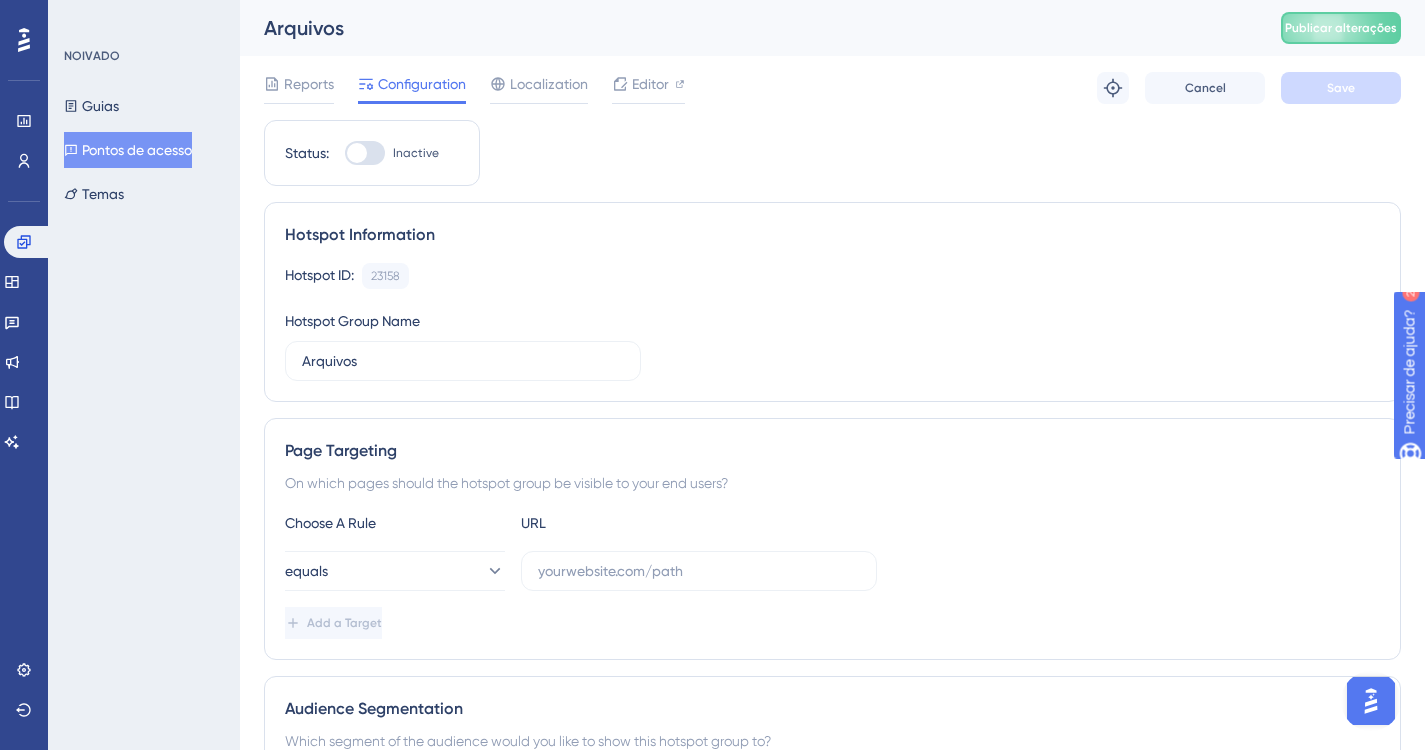 scroll, scrollTop: 0, scrollLeft: 0, axis: both 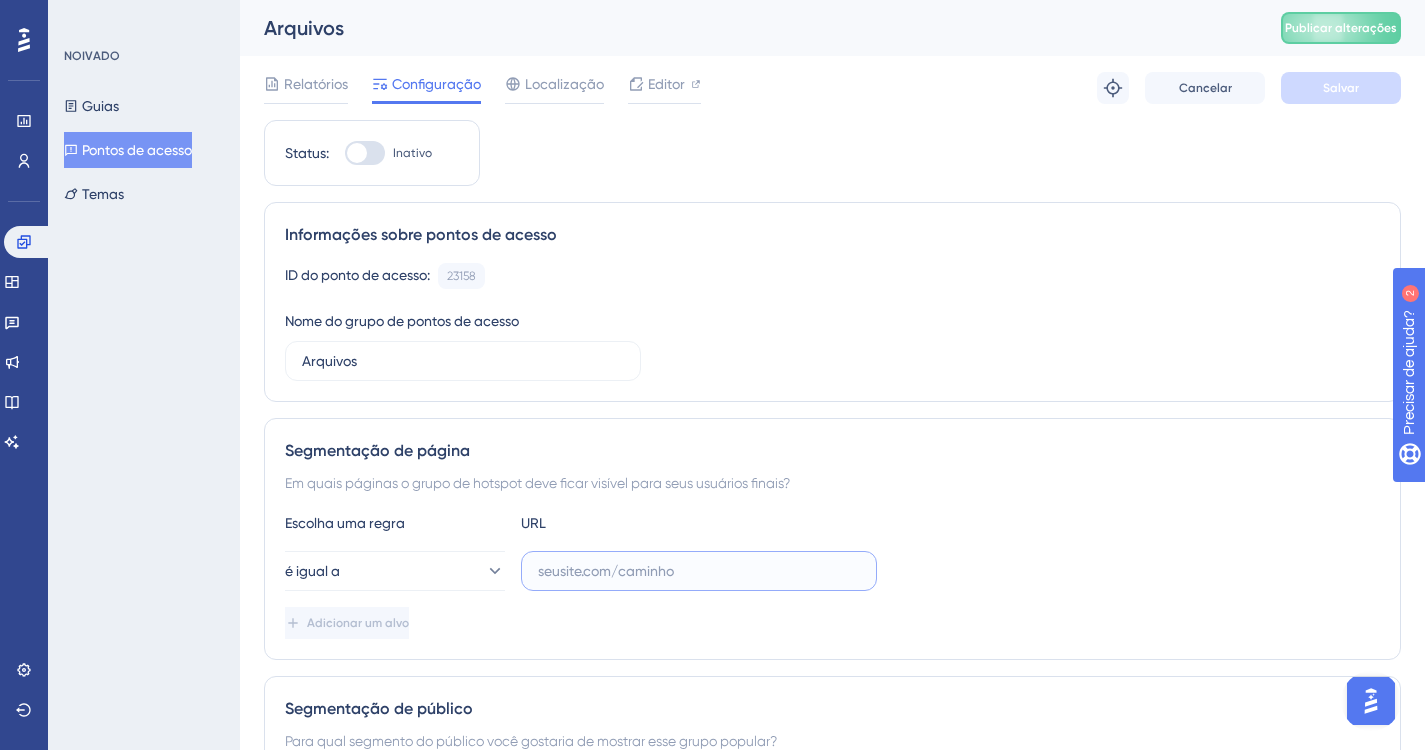 click at bounding box center [699, 571] 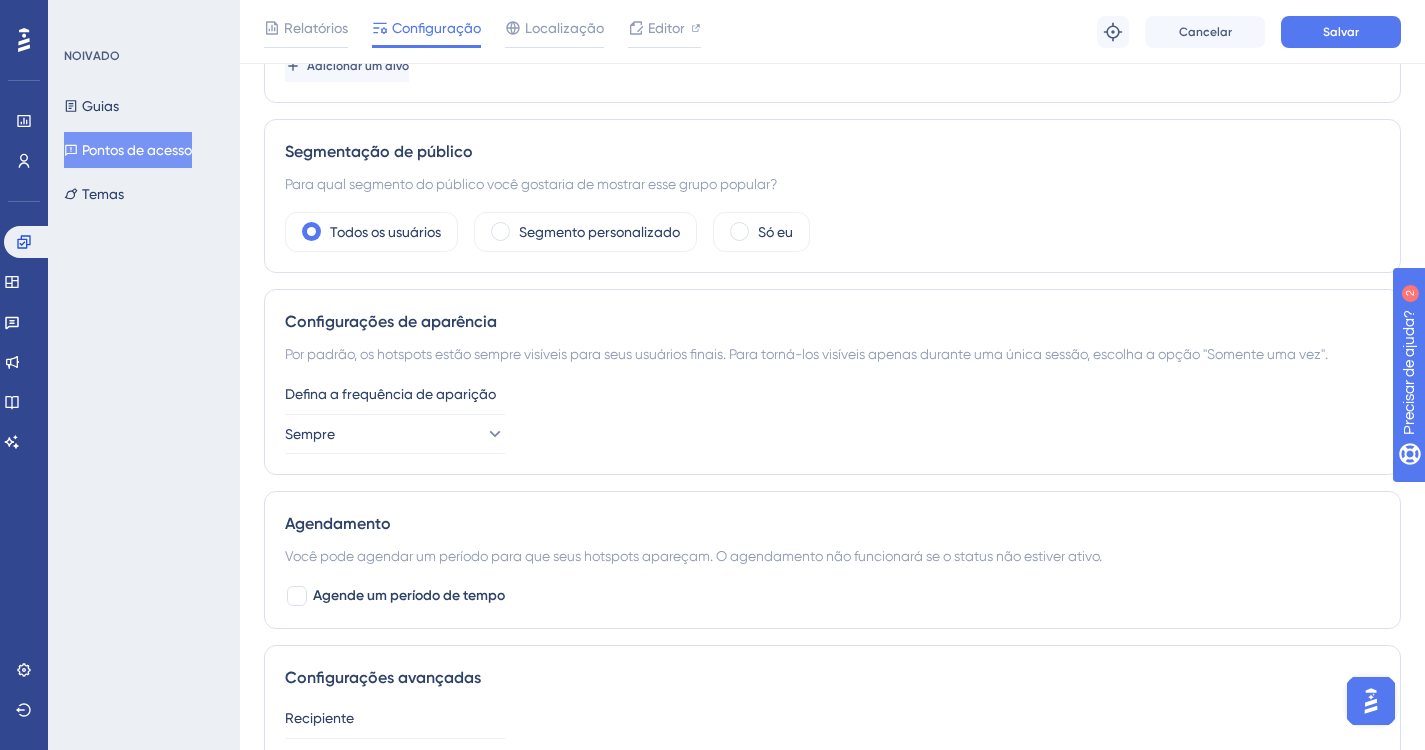 scroll, scrollTop: 600, scrollLeft: 0, axis: vertical 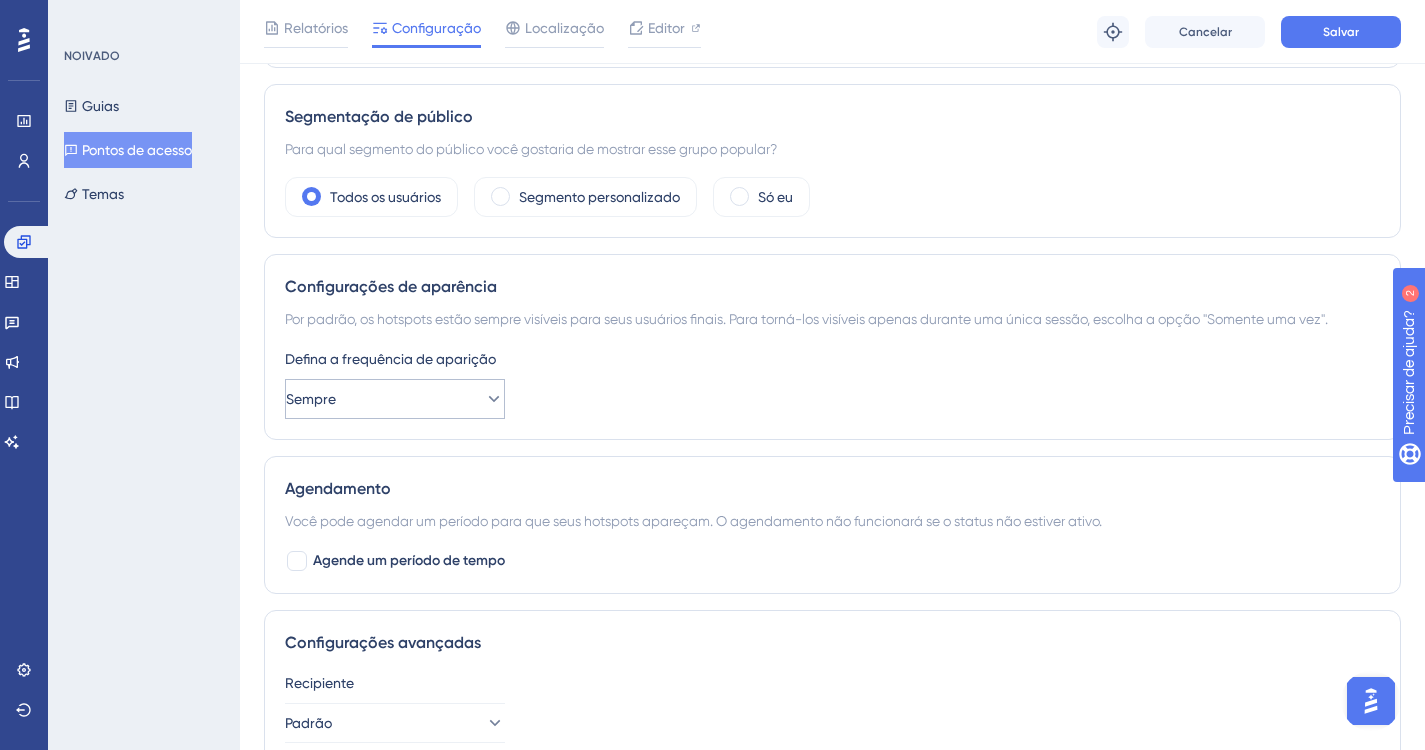 type on "https://whichdoc9.com.br/folders" 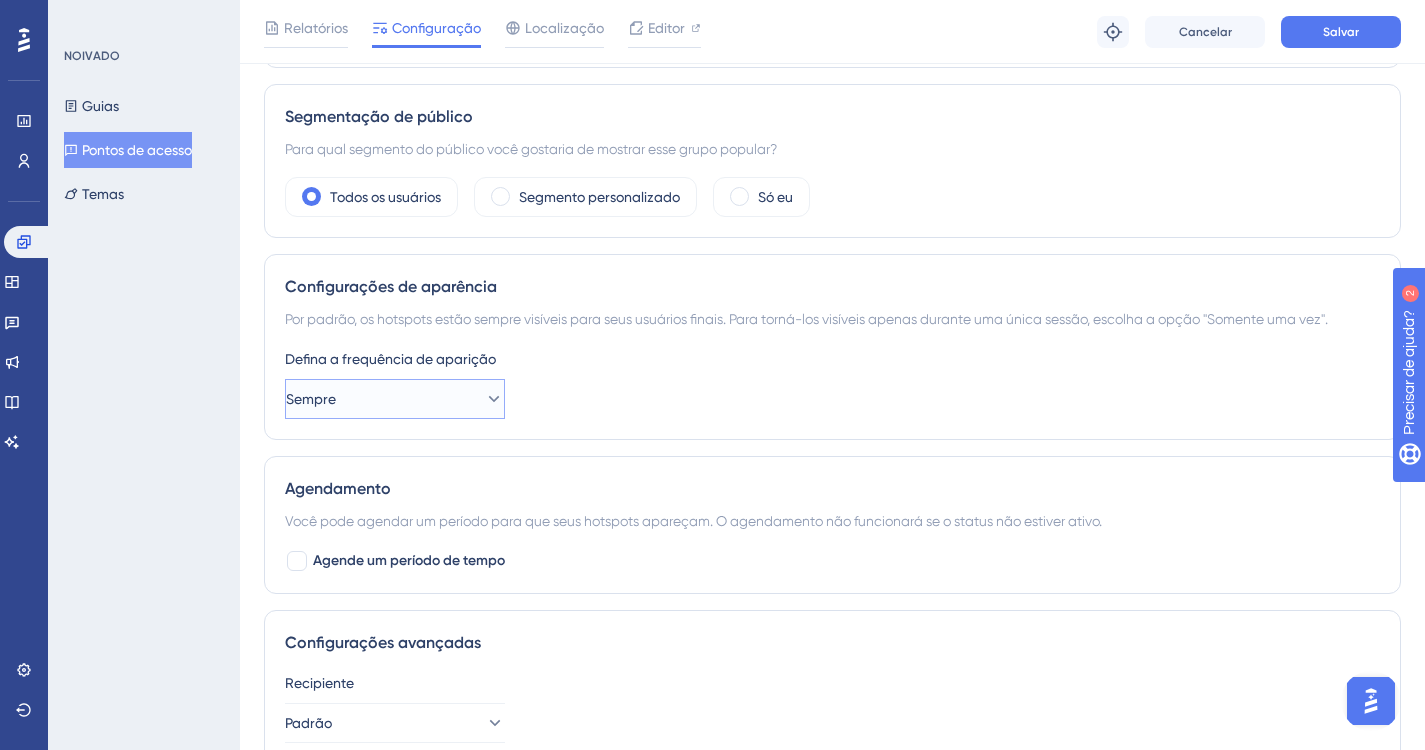 click 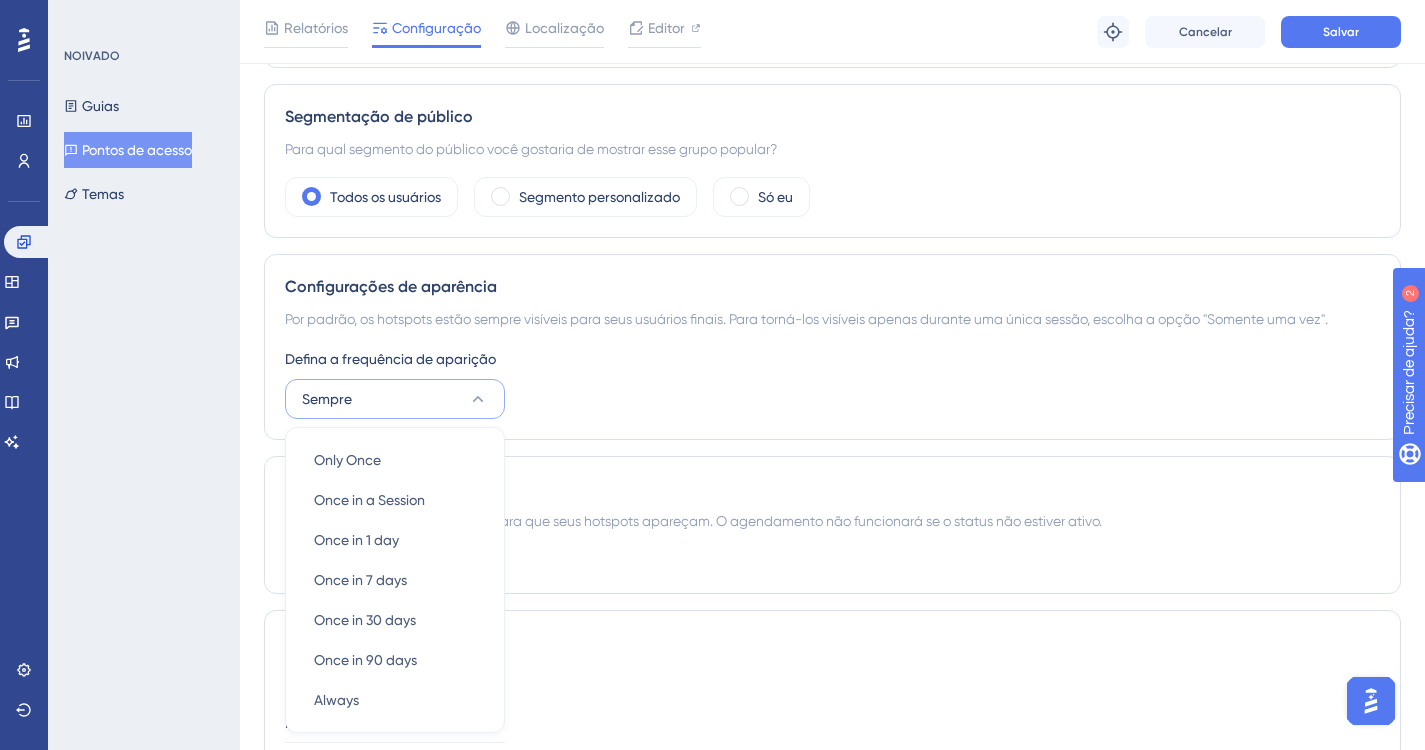 scroll, scrollTop: 786, scrollLeft: 0, axis: vertical 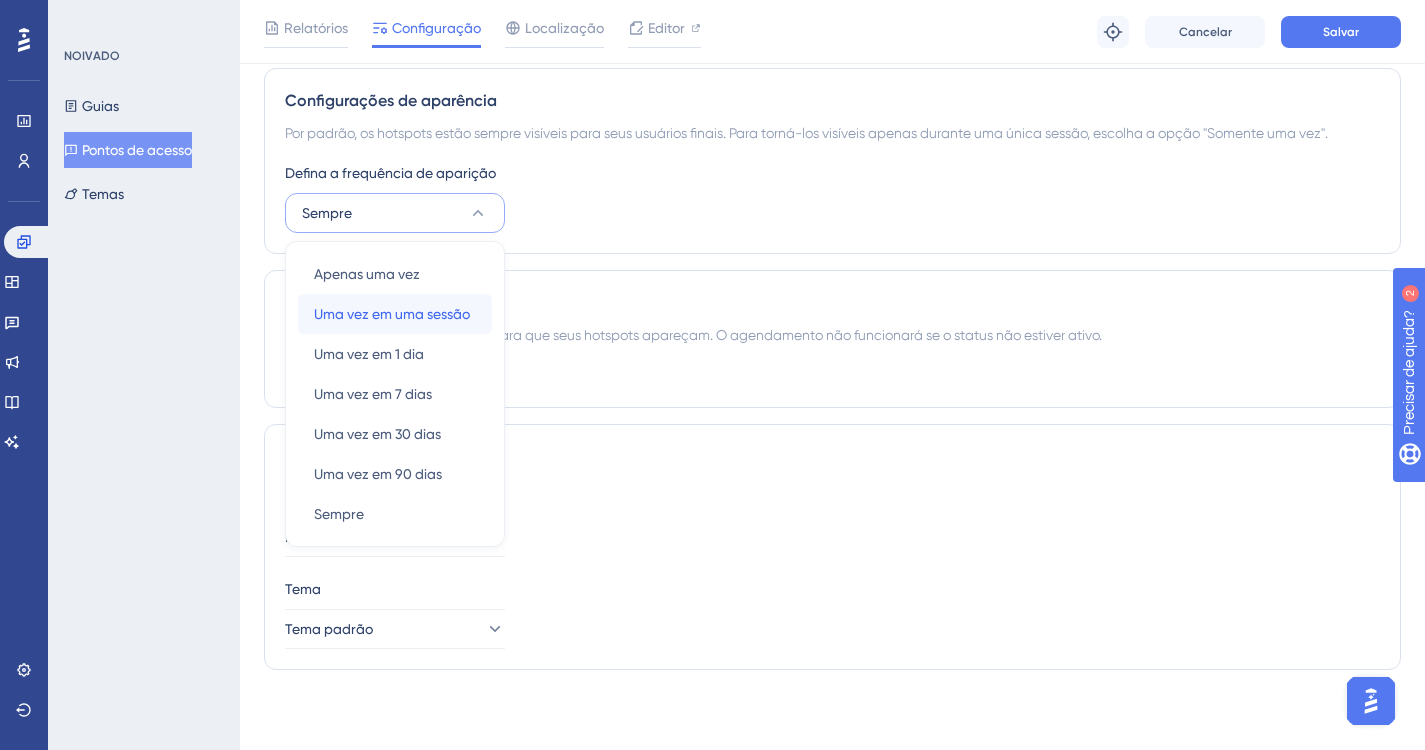 click on "Uma vez em uma sessão" at bounding box center [392, 314] 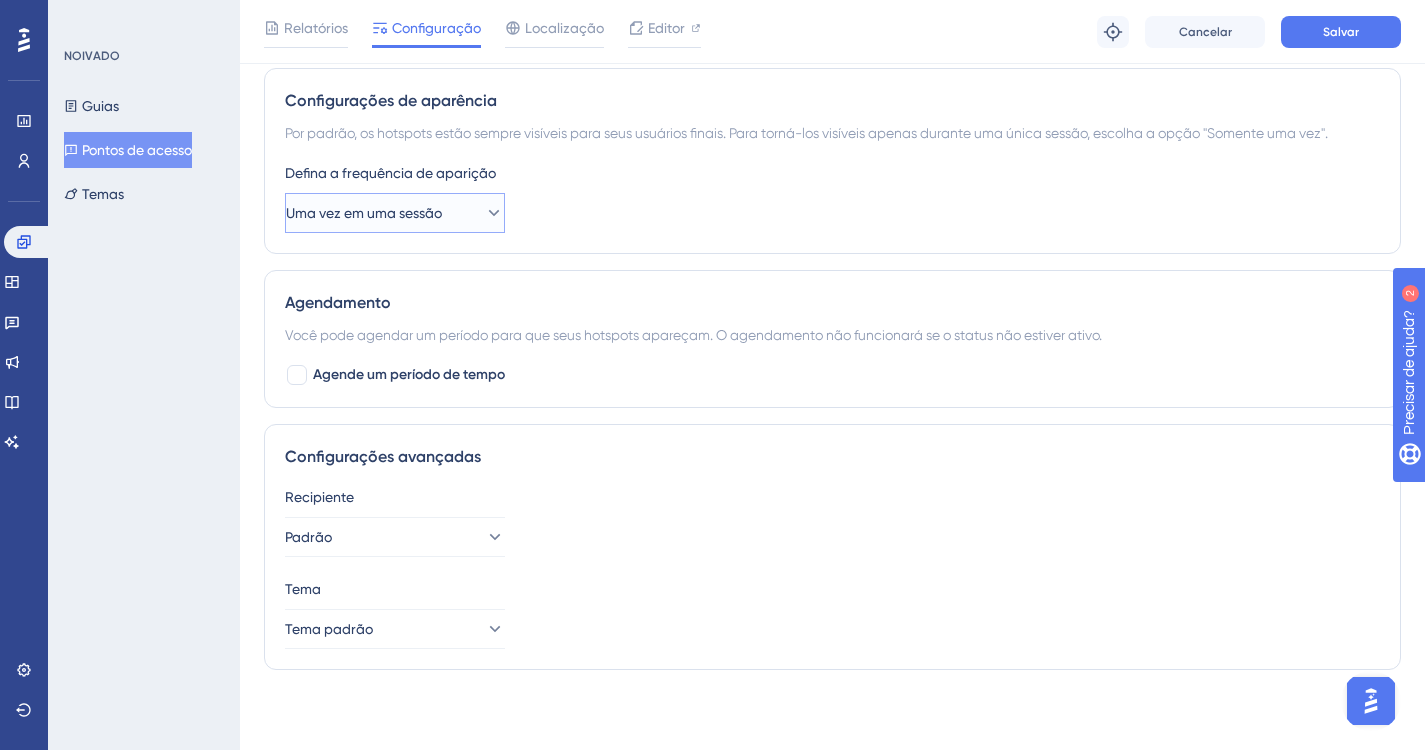 click on "Uma vez em uma sessão" at bounding box center (395, 213) 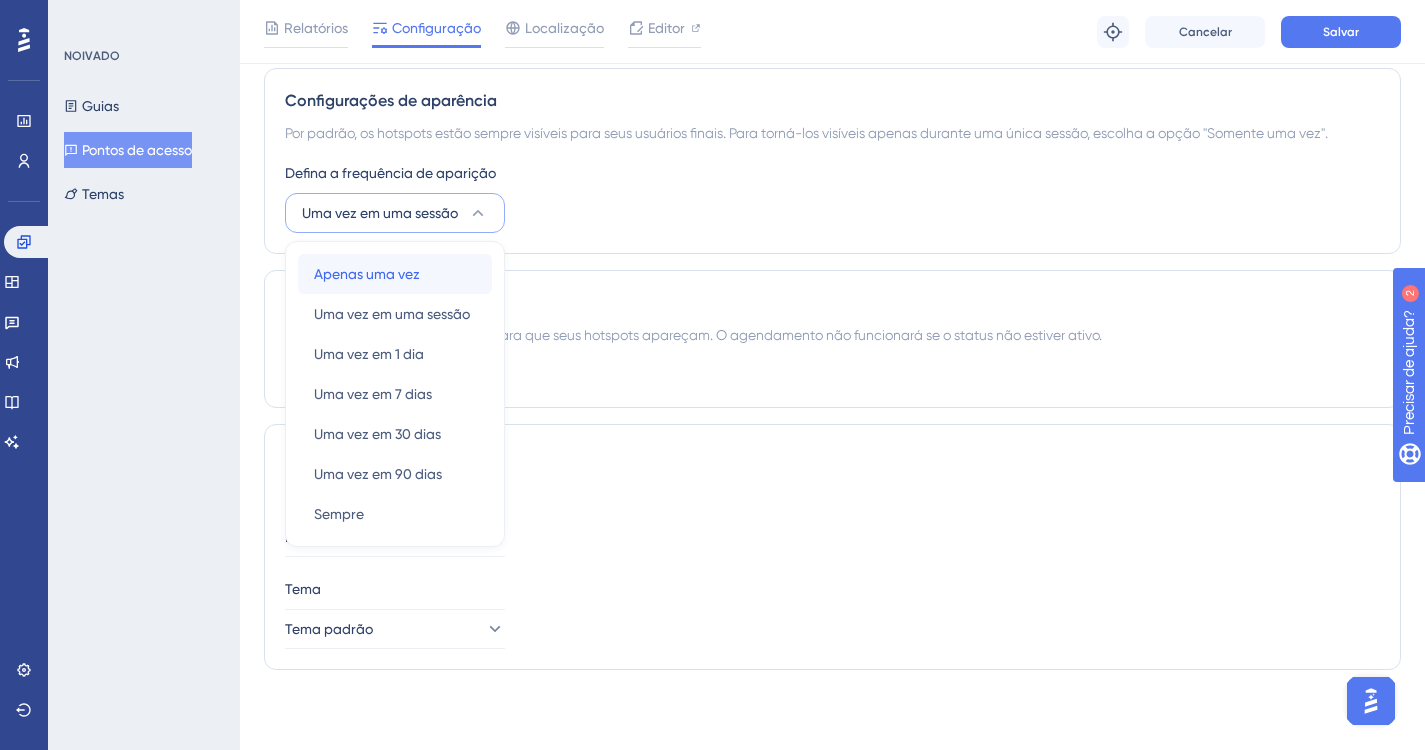 click on "Apenas uma vez Apenas uma vez" at bounding box center (395, 274) 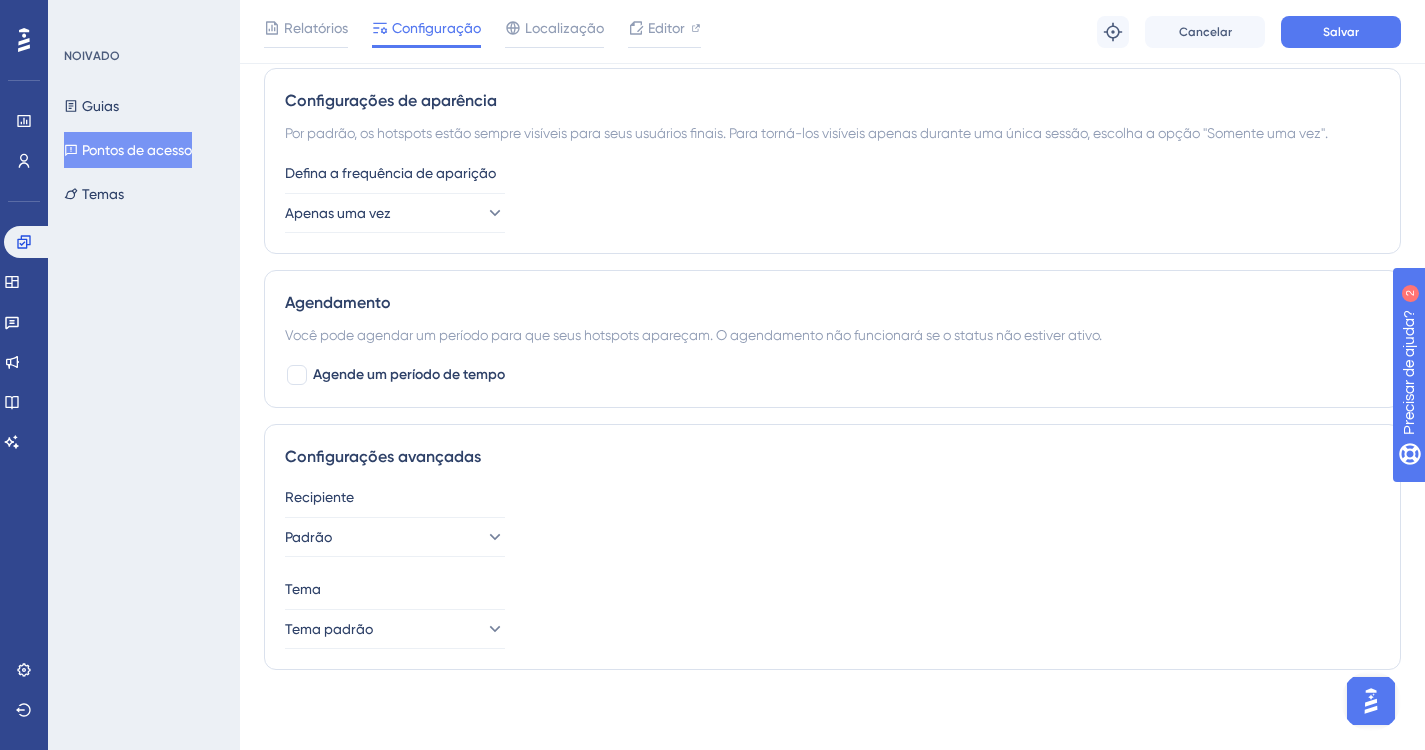 click on "Defina a frequência de aparição Apenas uma vez" at bounding box center (832, 197) 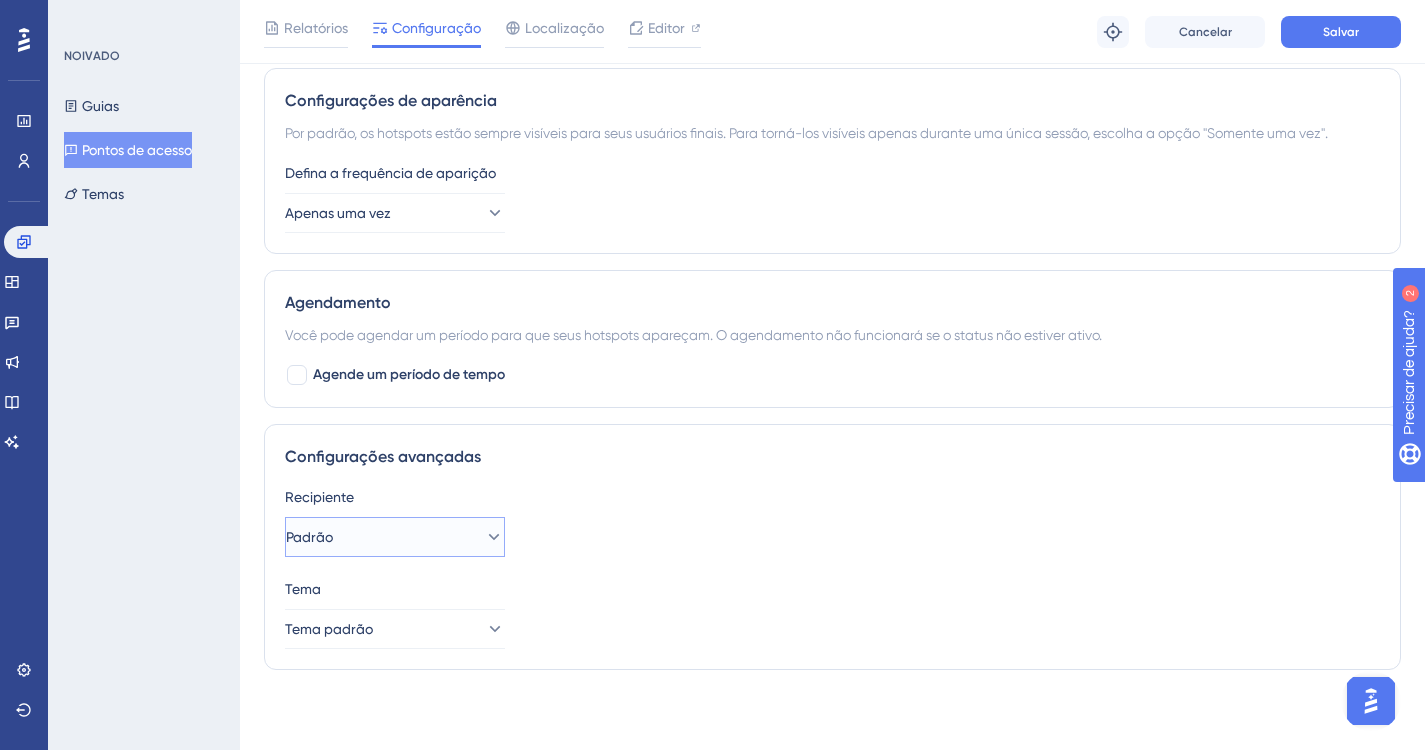 click on "Padrão" at bounding box center (395, 537) 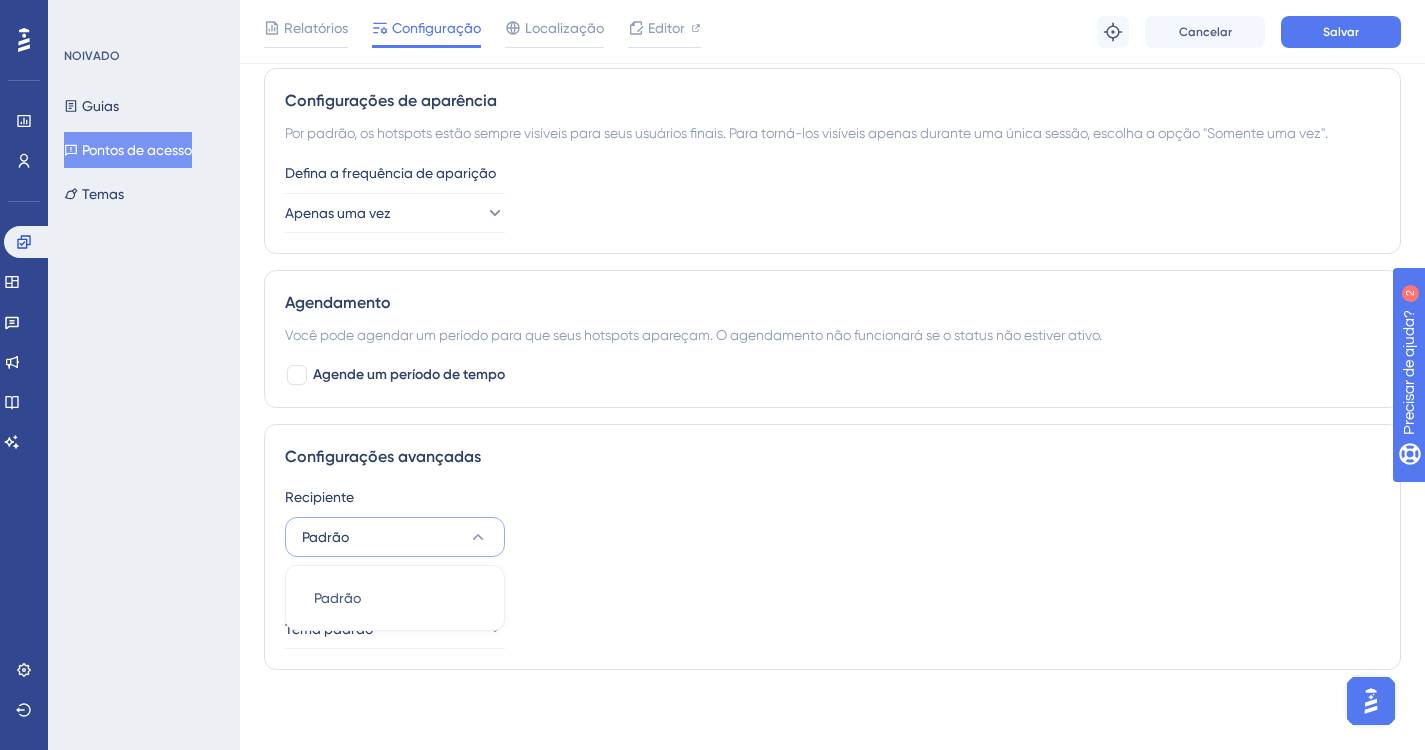 click on "Padrão" at bounding box center [395, 537] 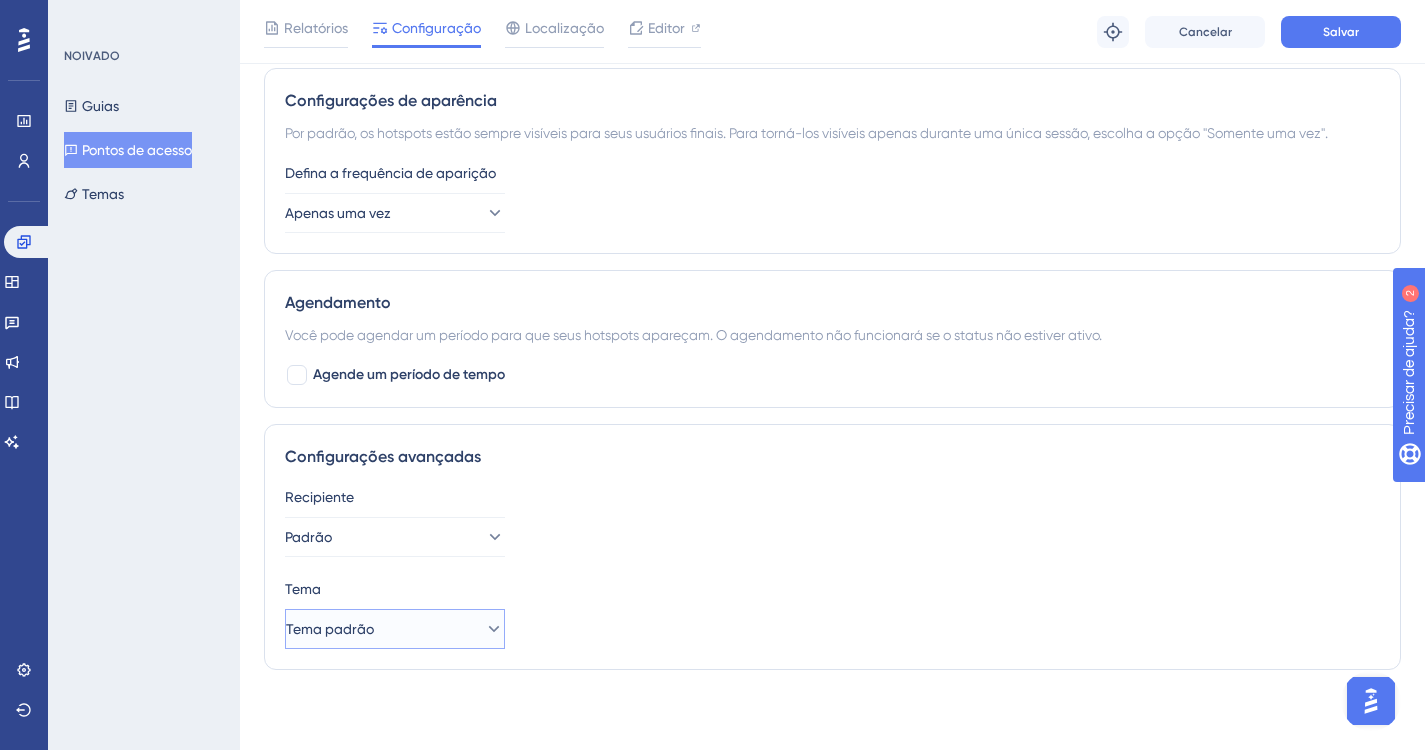 click 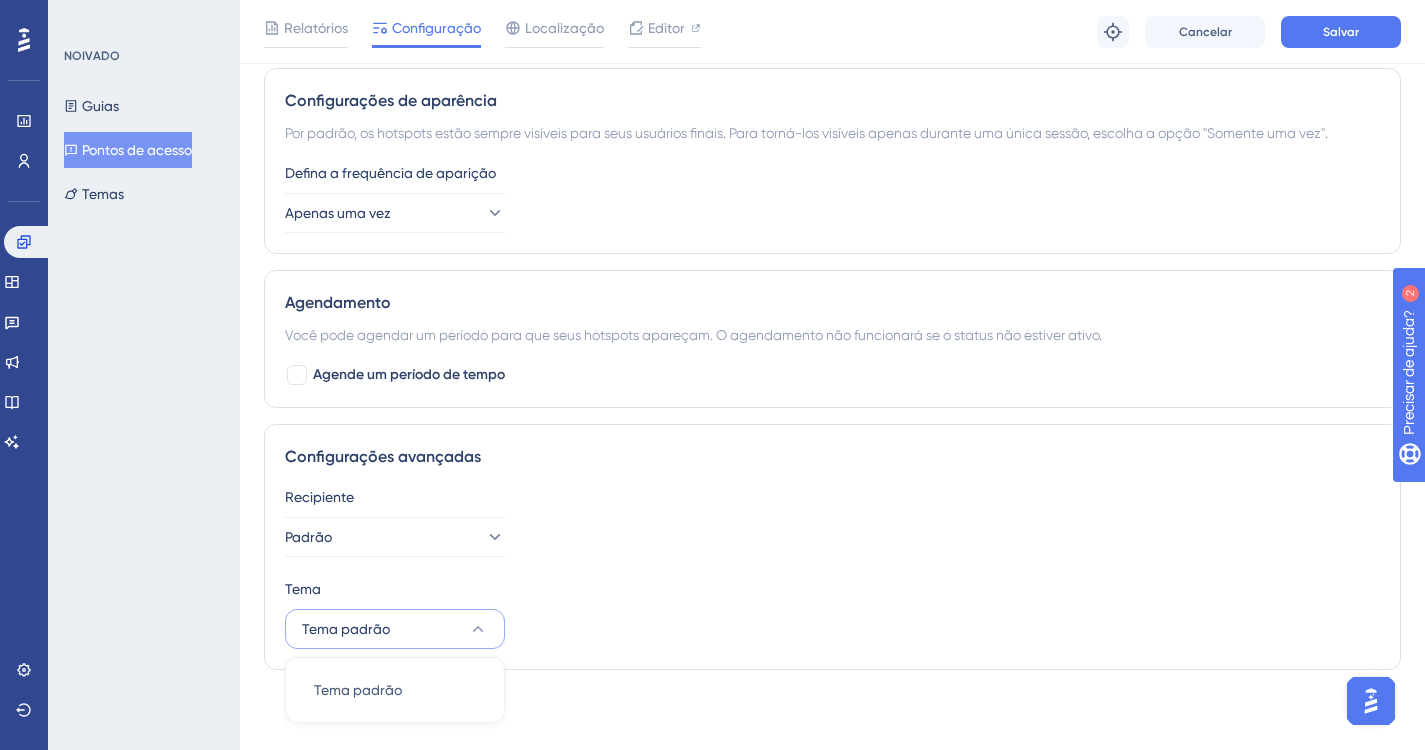 click on "Tema Tema padrão Tema padrão Tema padrão" at bounding box center (832, 613) 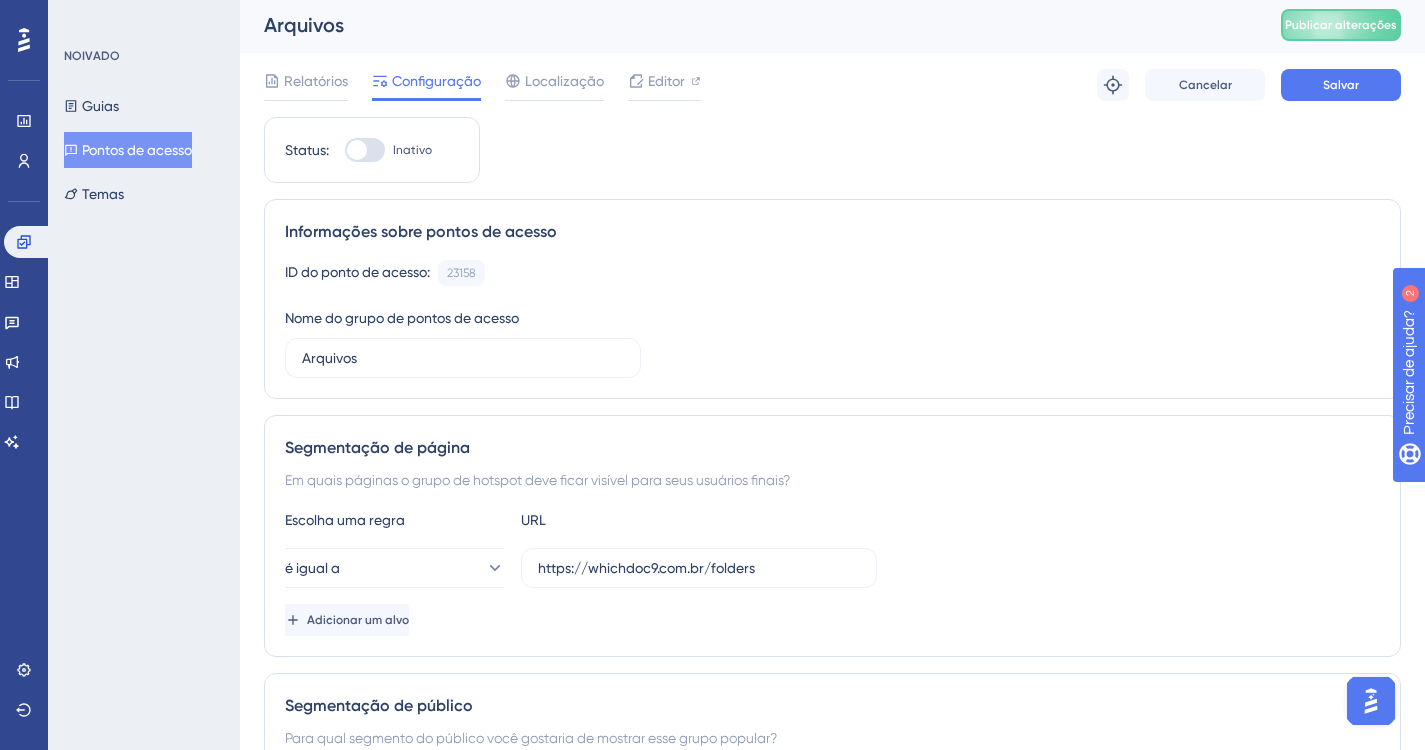 scroll, scrollTop: 0, scrollLeft: 0, axis: both 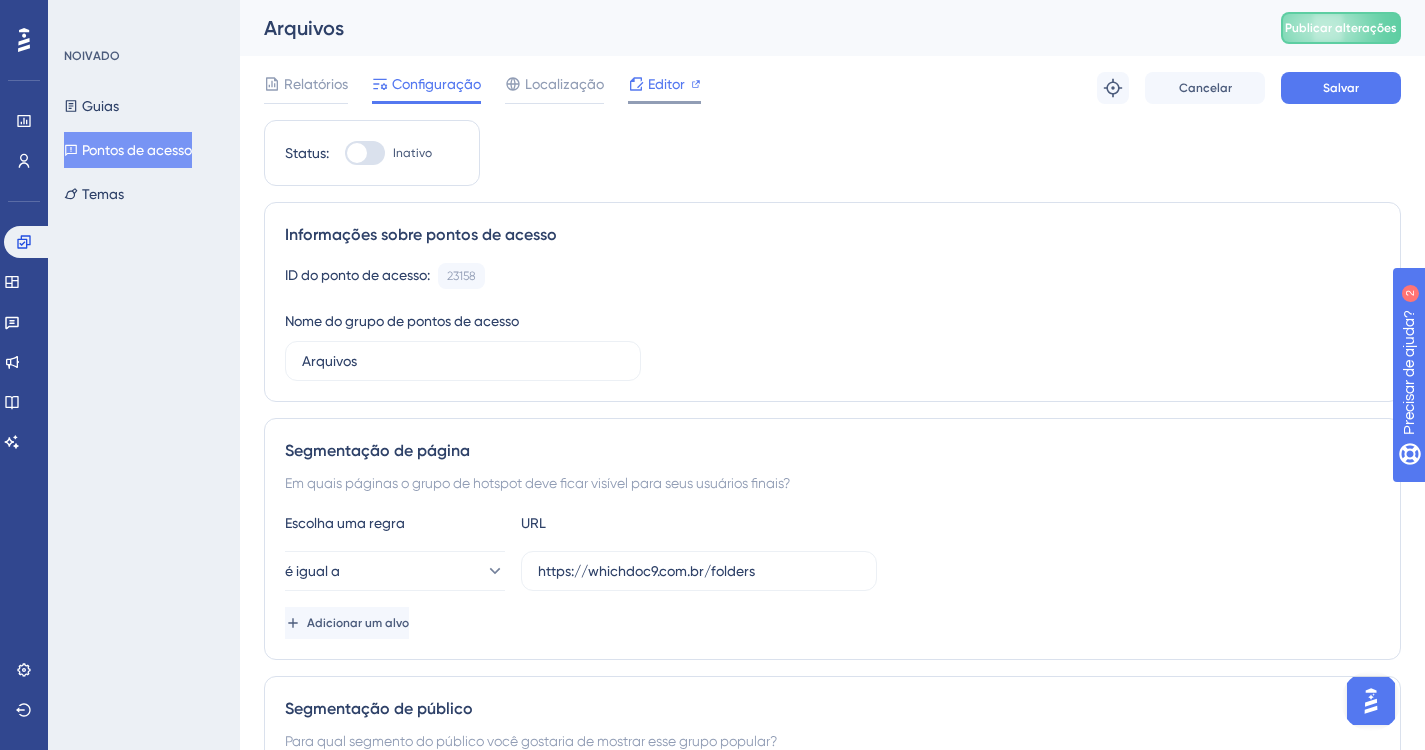 click on "Editor" at bounding box center [666, 84] 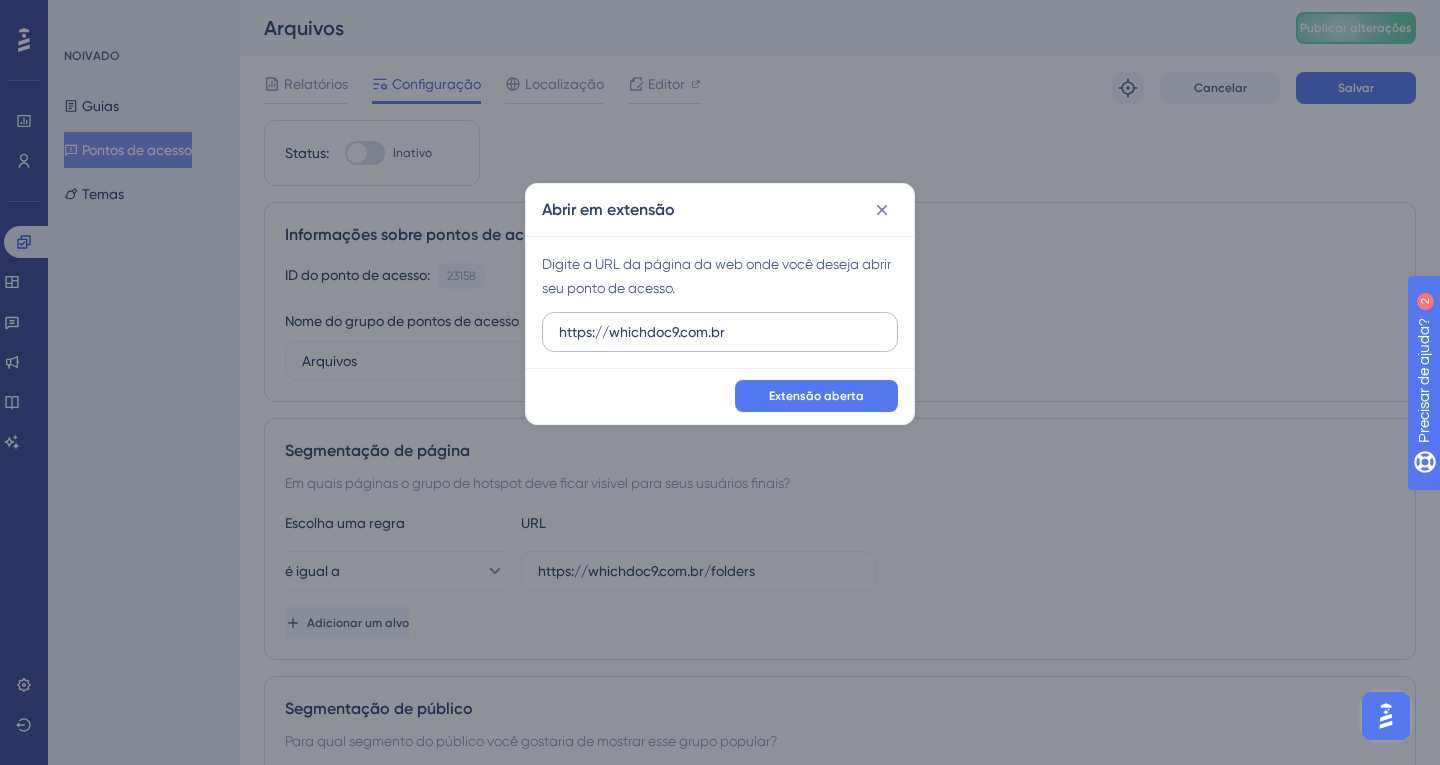 click on "https://whichdoc9.com.br" at bounding box center (720, 332) 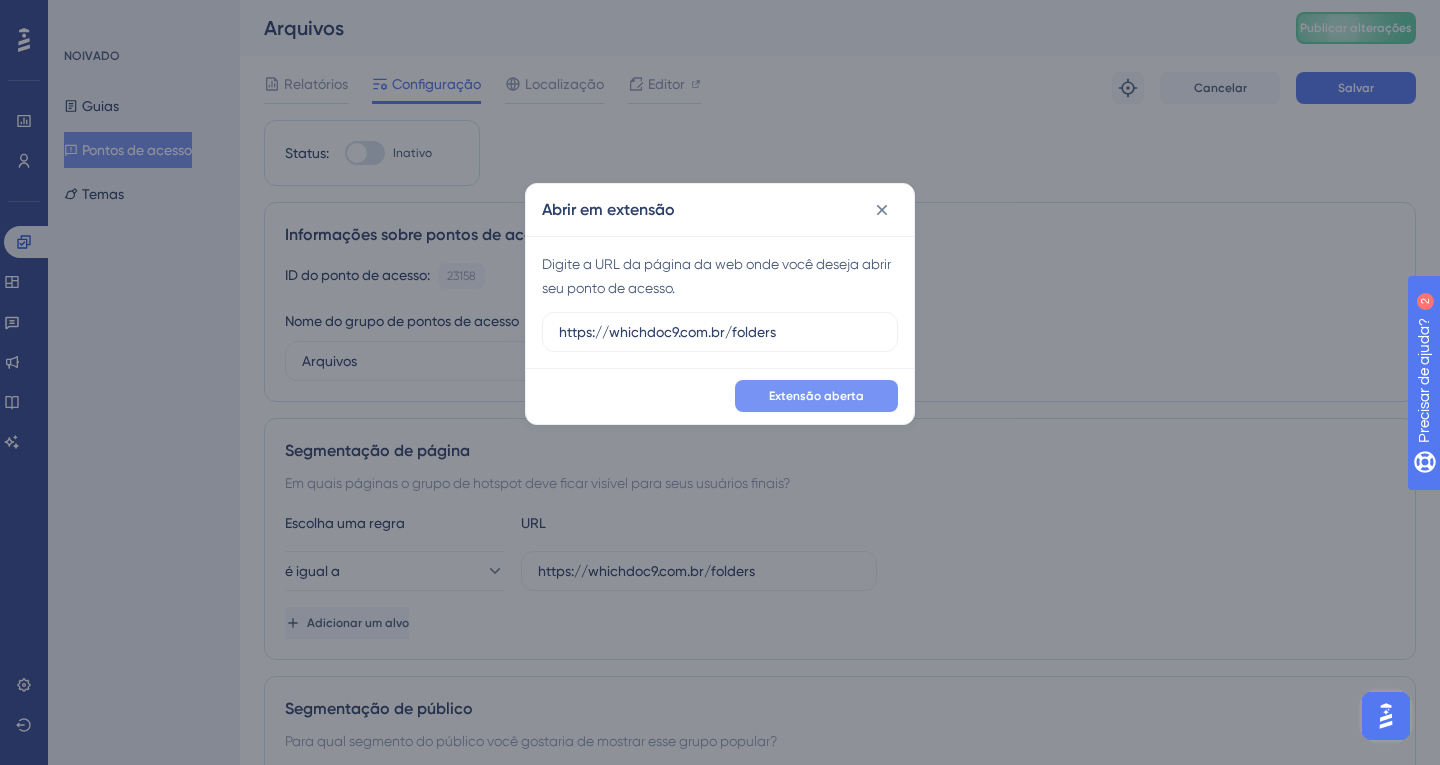 type on "https://whichdoc9.com.br/folders" 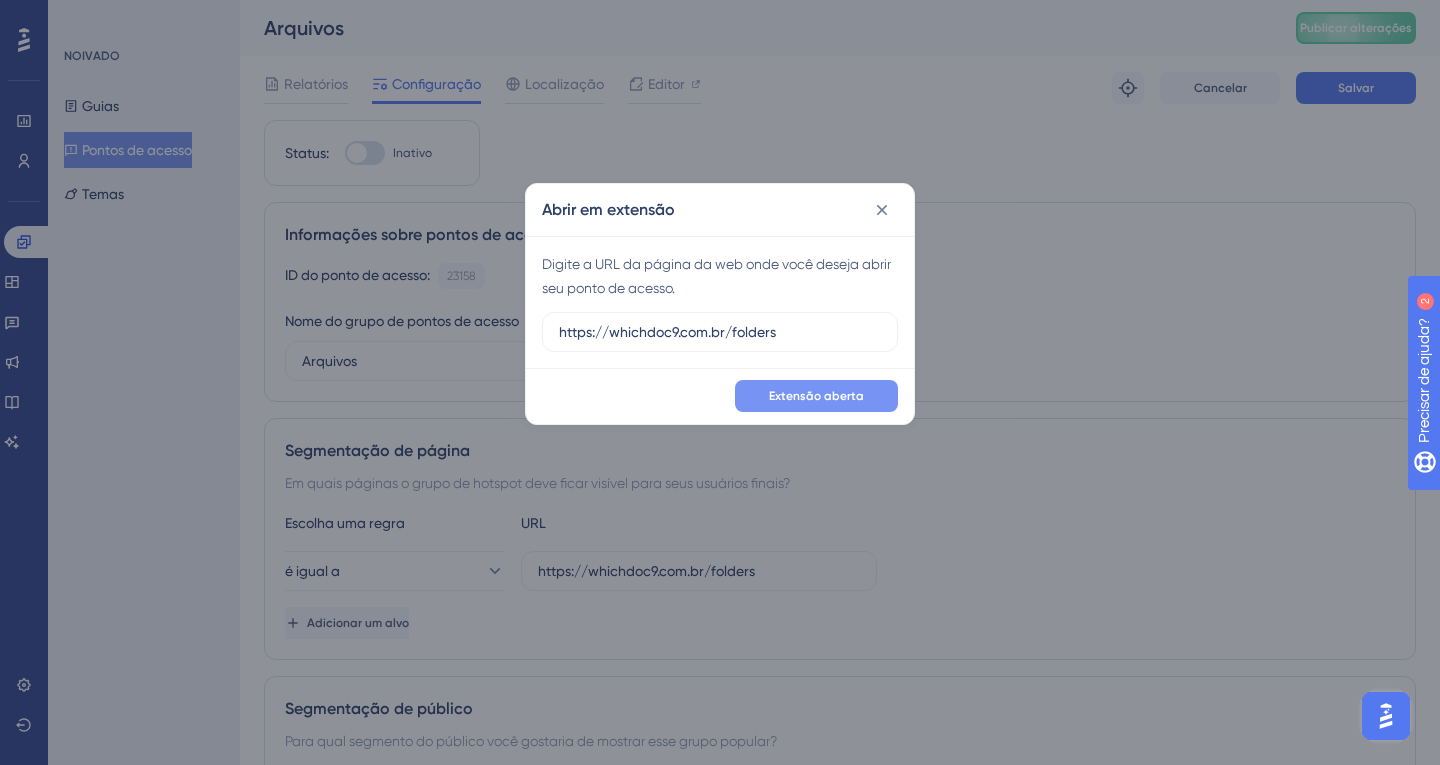 click on "Extensão aberta" at bounding box center [816, 396] 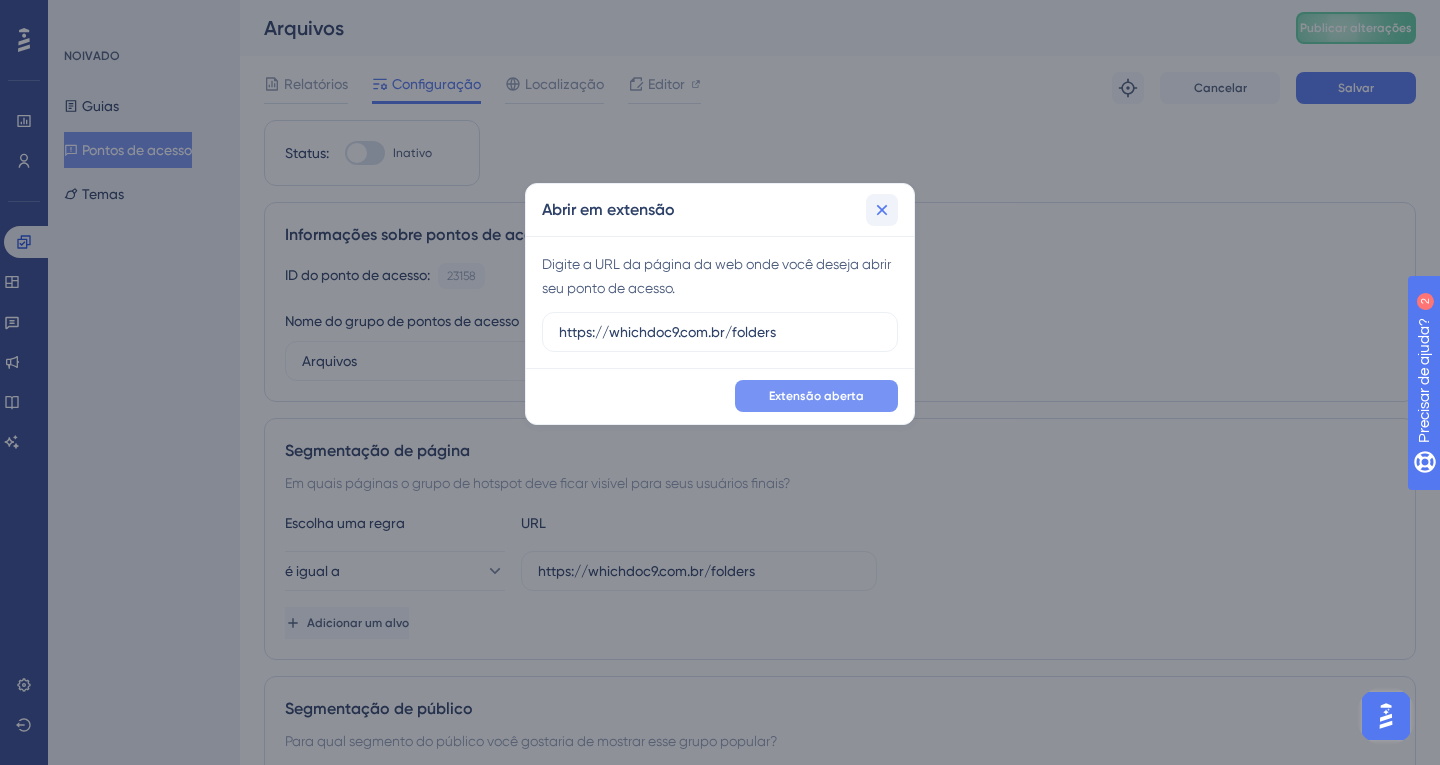 click 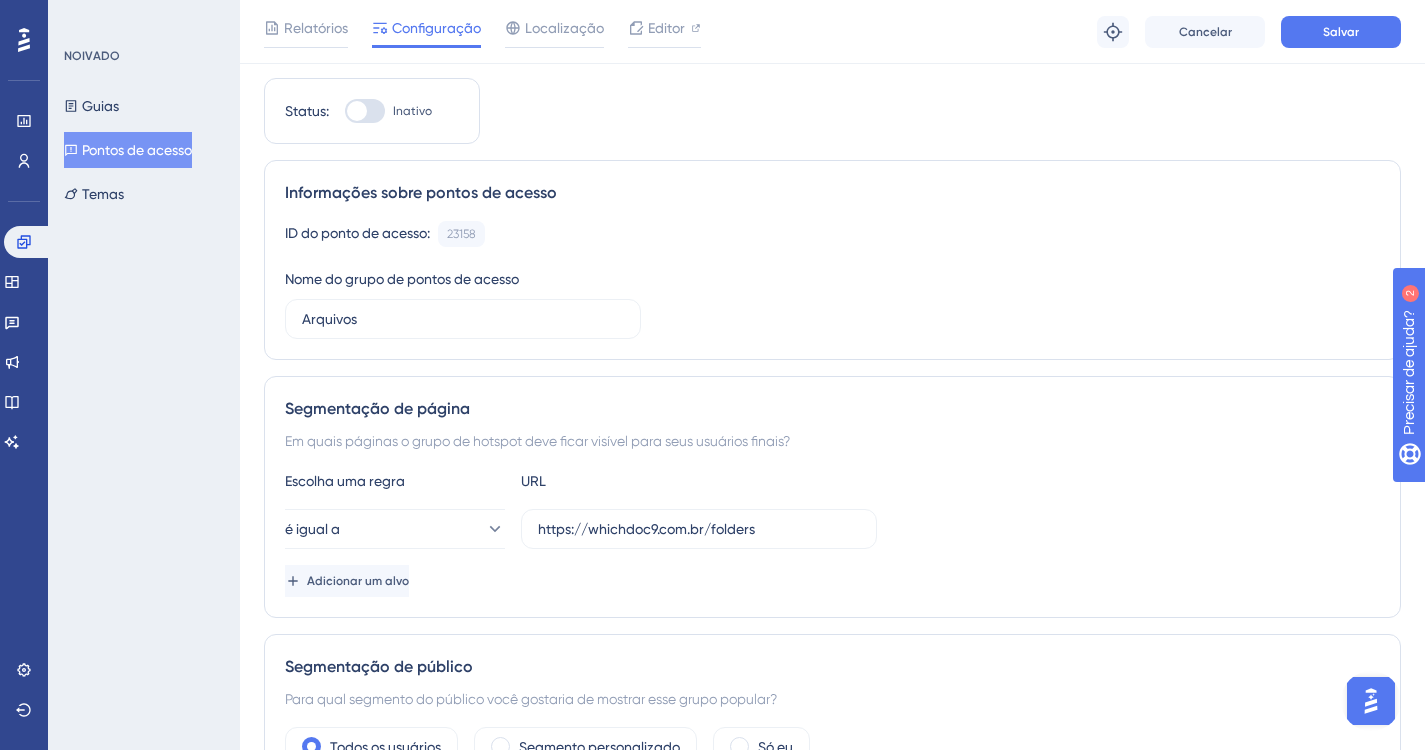 scroll, scrollTop: 0, scrollLeft: 0, axis: both 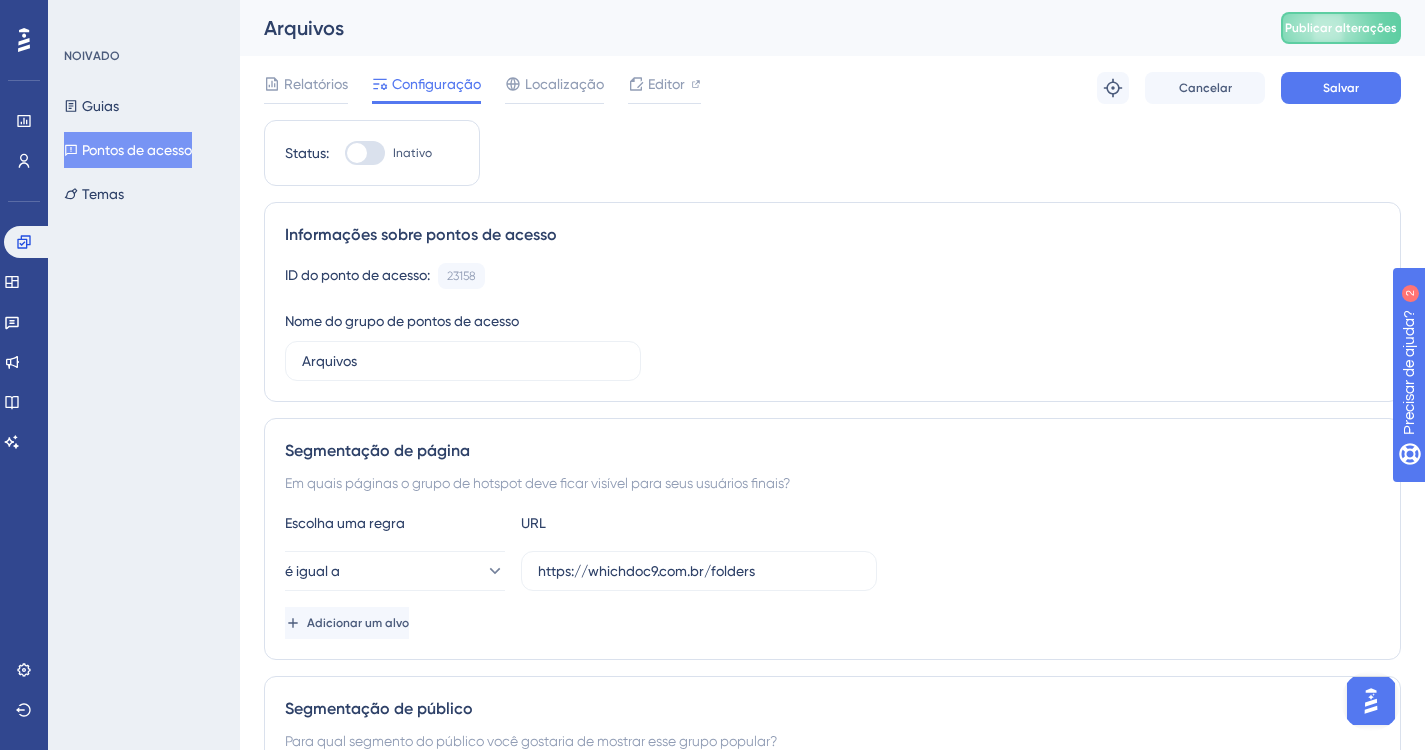 click on "Relatórios Configuração Localização Editor Solução de problemas Cancelar Salvar" at bounding box center [832, 88] 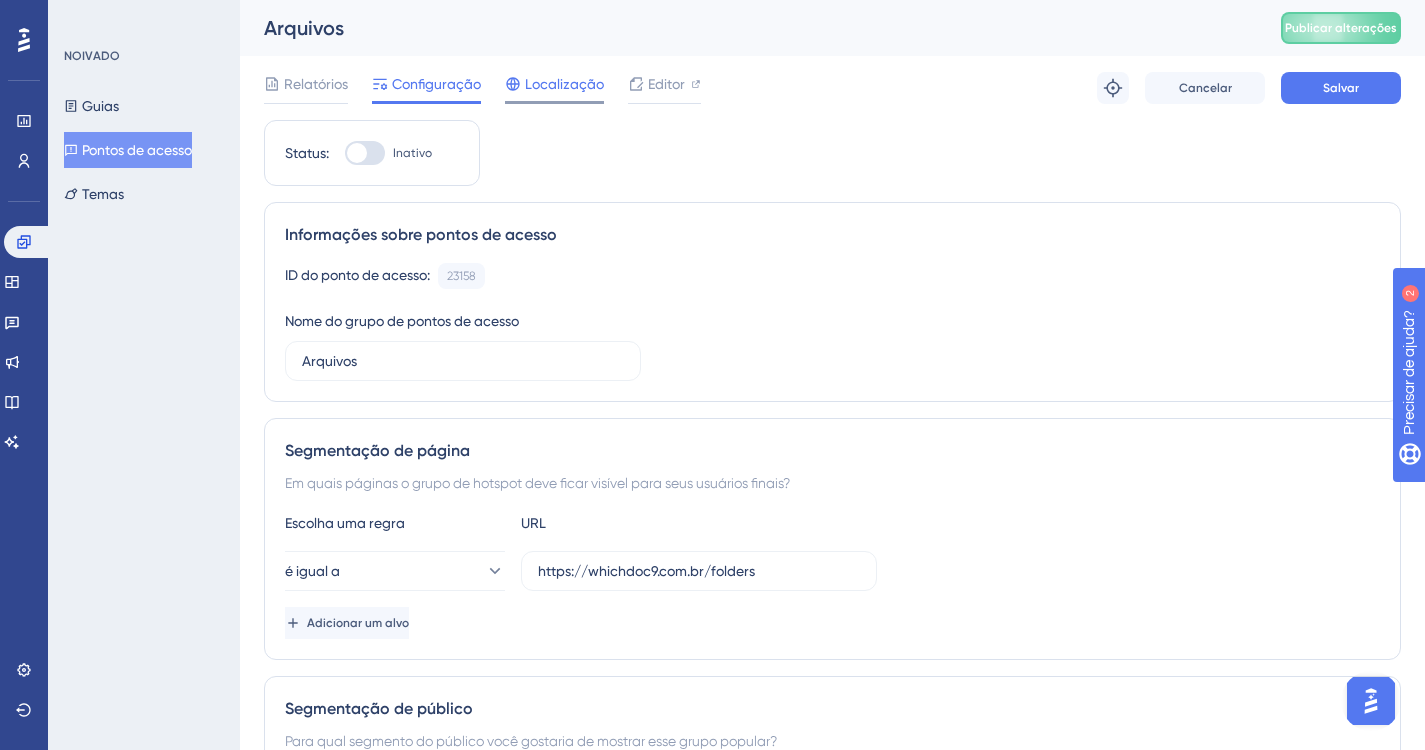 click on "Localização" at bounding box center (564, 84) 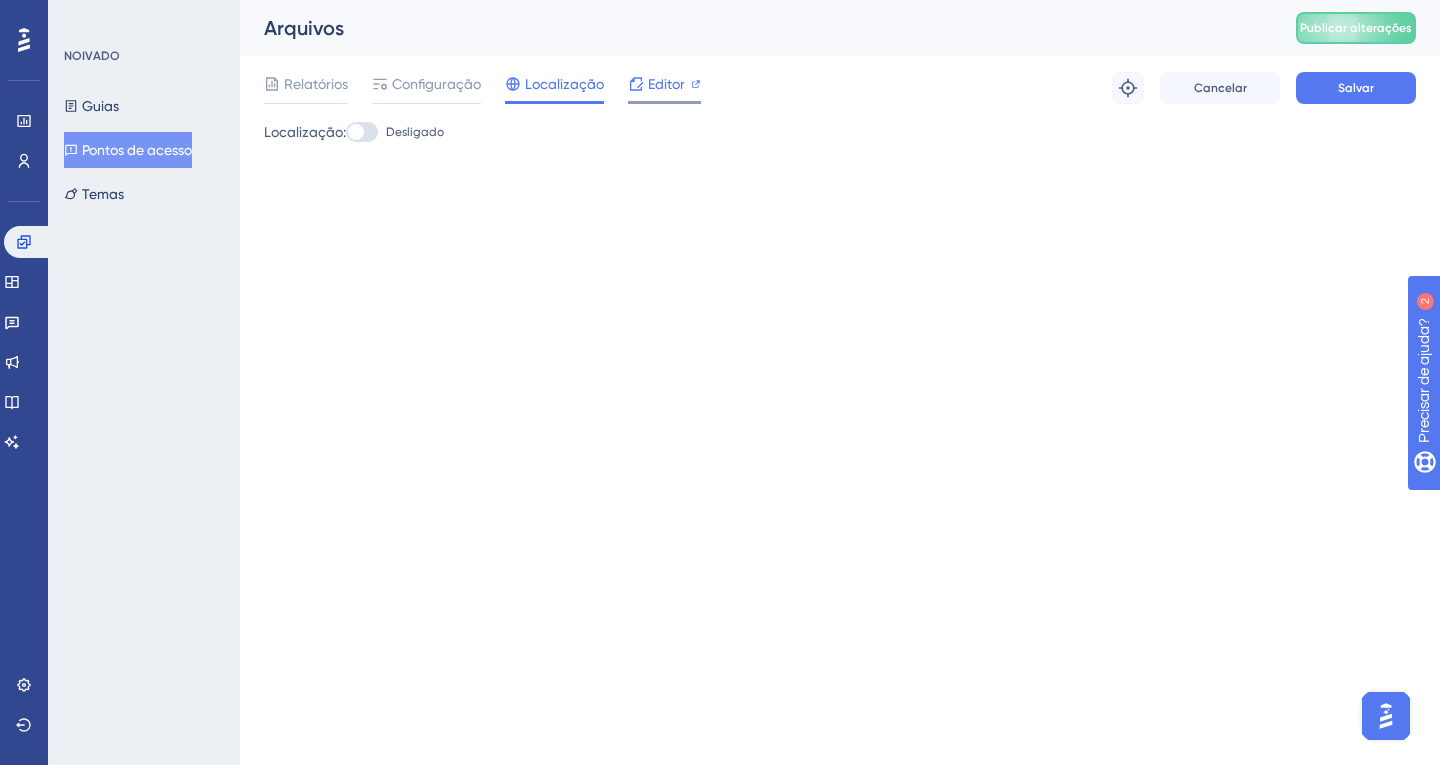 click 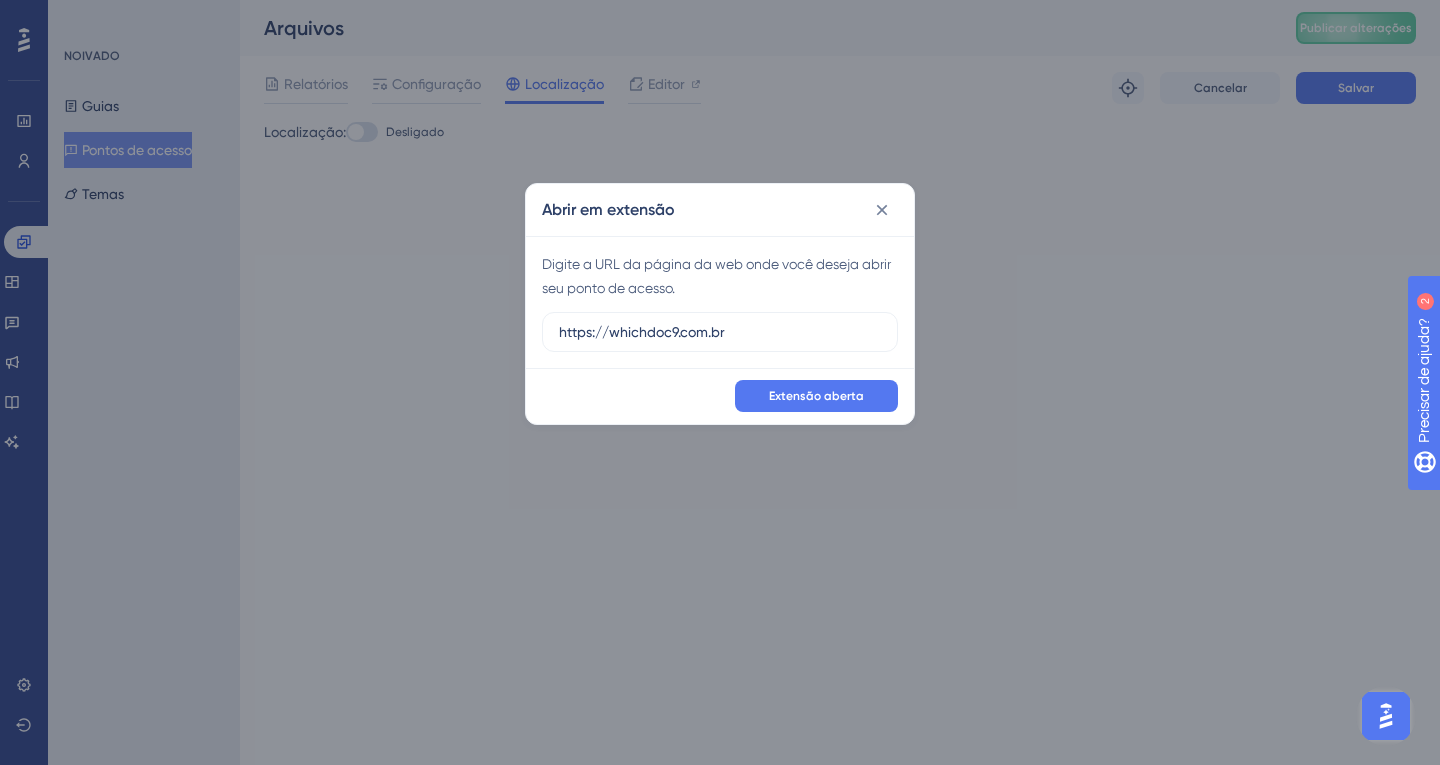 drag, startPoint x: 781, startPoint y: 335, endPoint x: 526, endPoint y: 327, distance: 255.12546 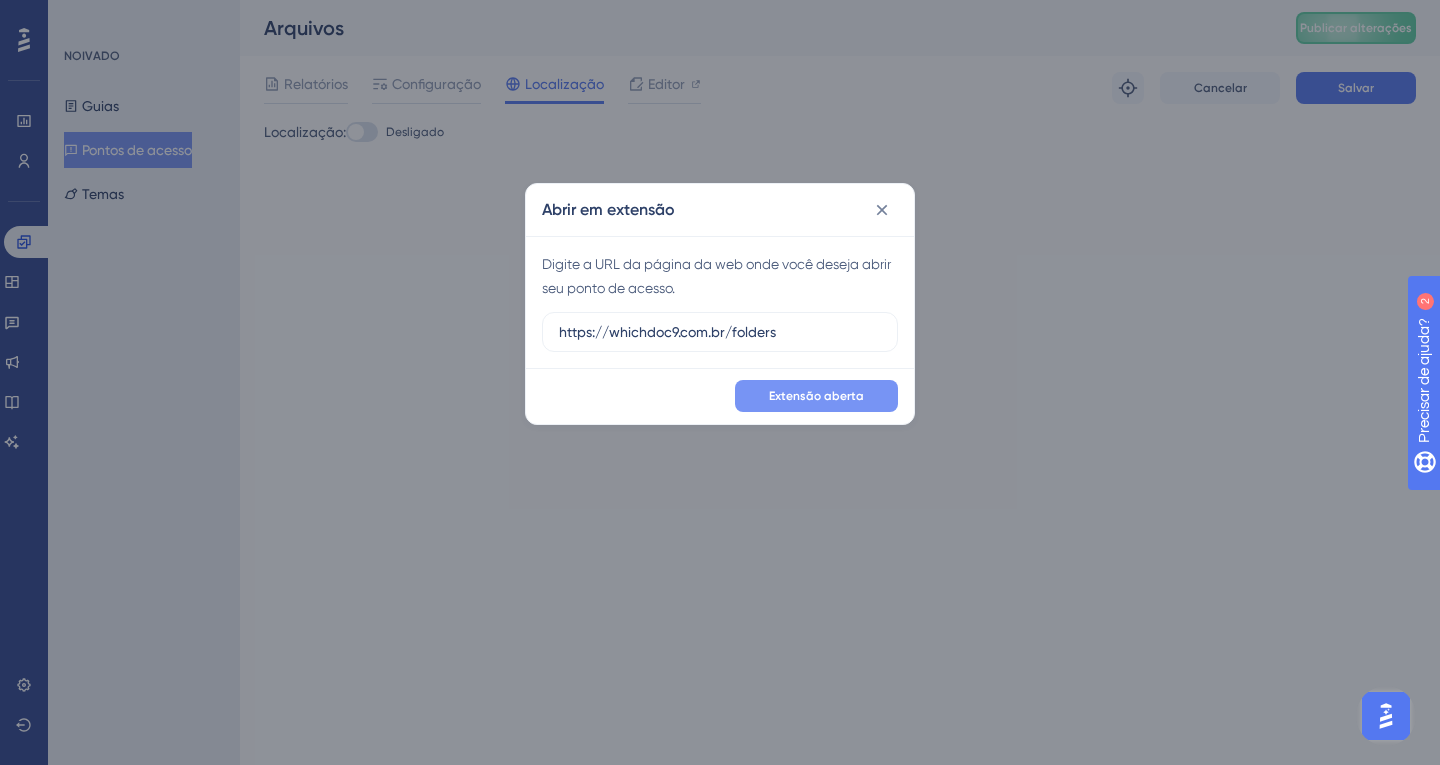 type on "https://whichdoc9.com.br/folders" 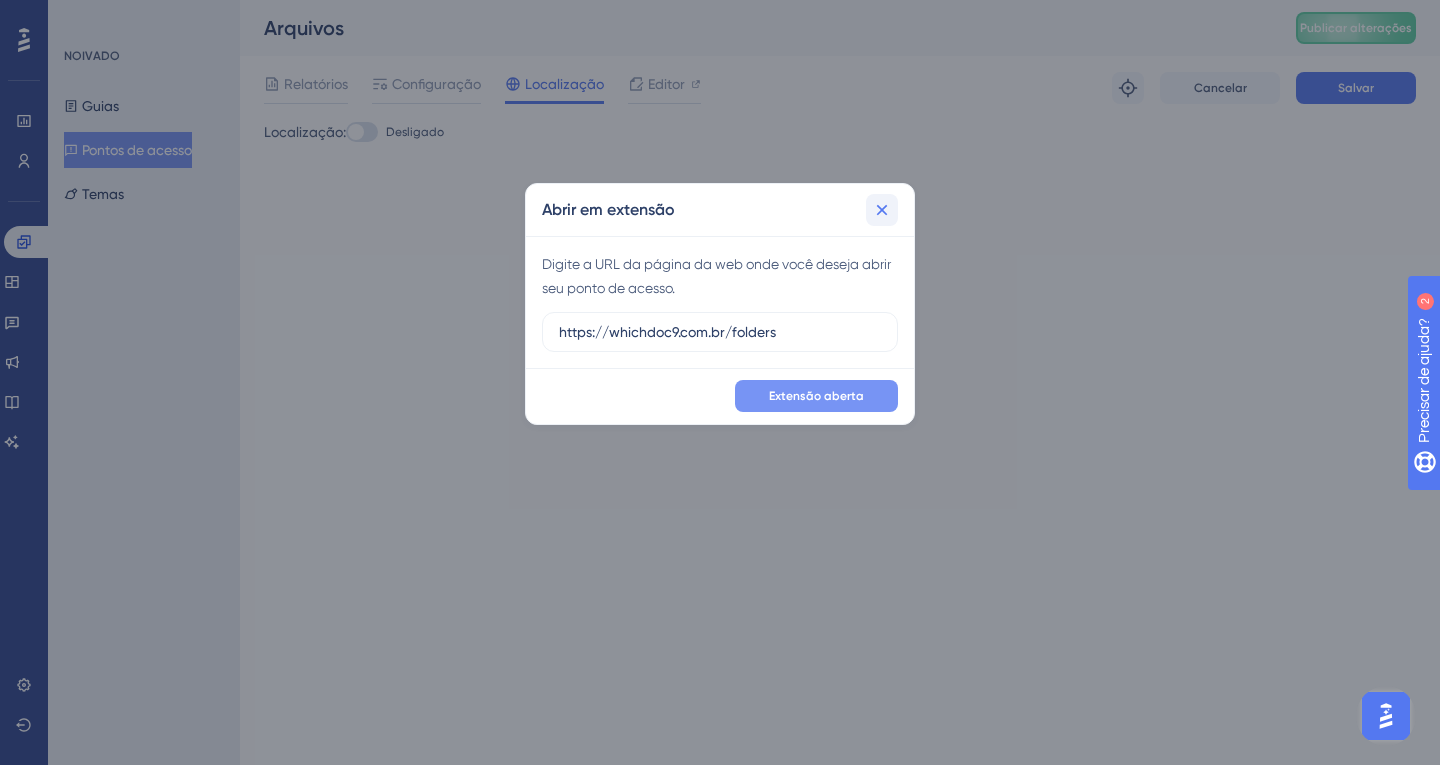 click 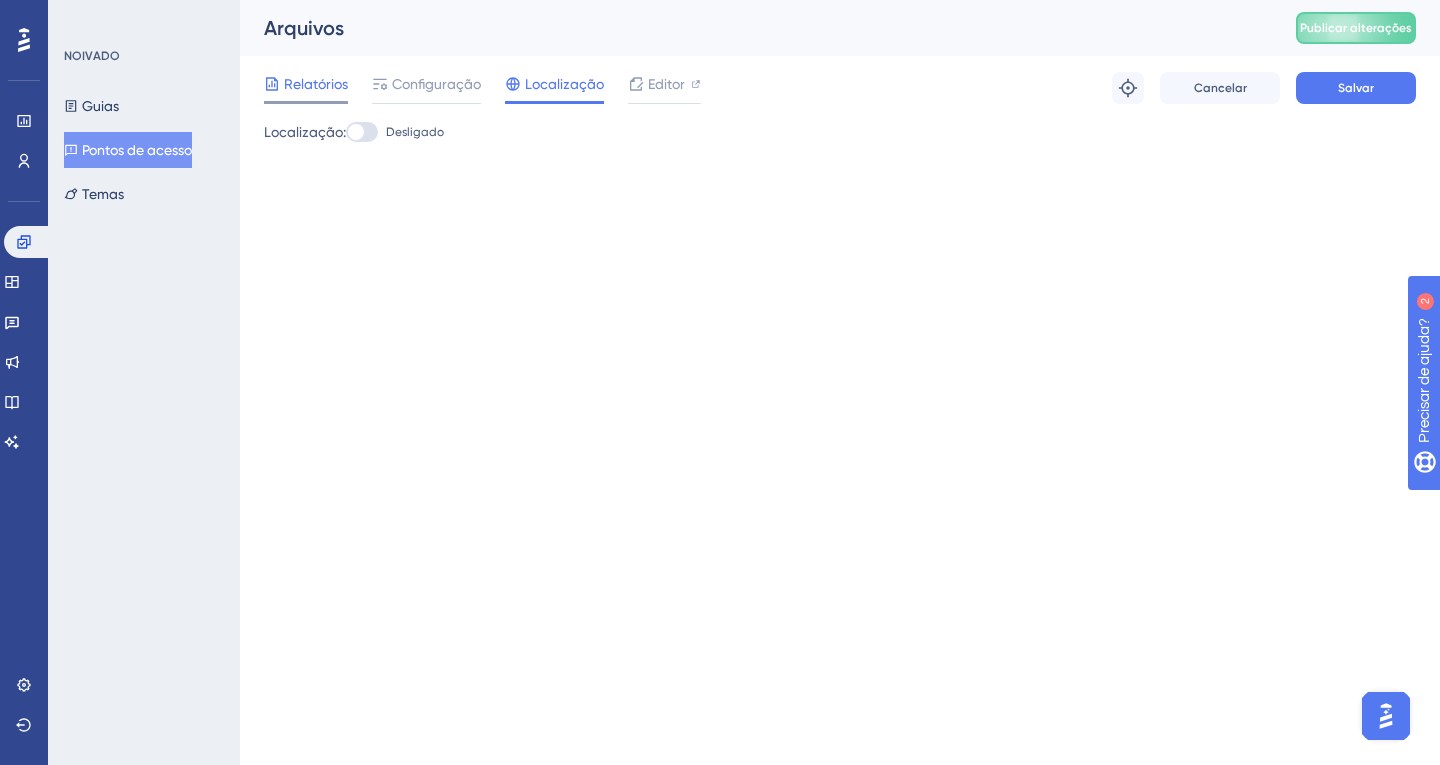 click on "Relatórios" at bounding box center [316, 84] 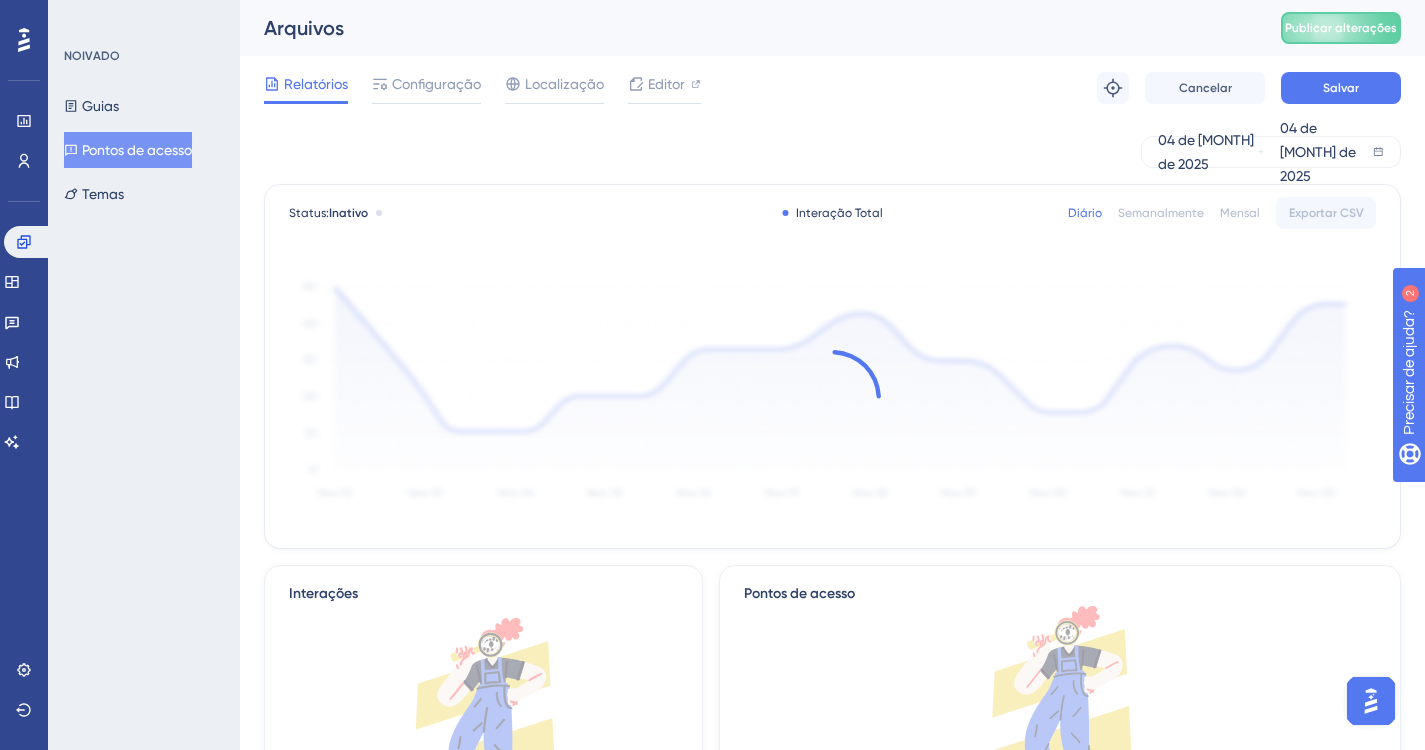 click on "Relatórios Configuração Localização Editor Solução de problemas Cancelar Salvar" at bounding box center [832, 88] 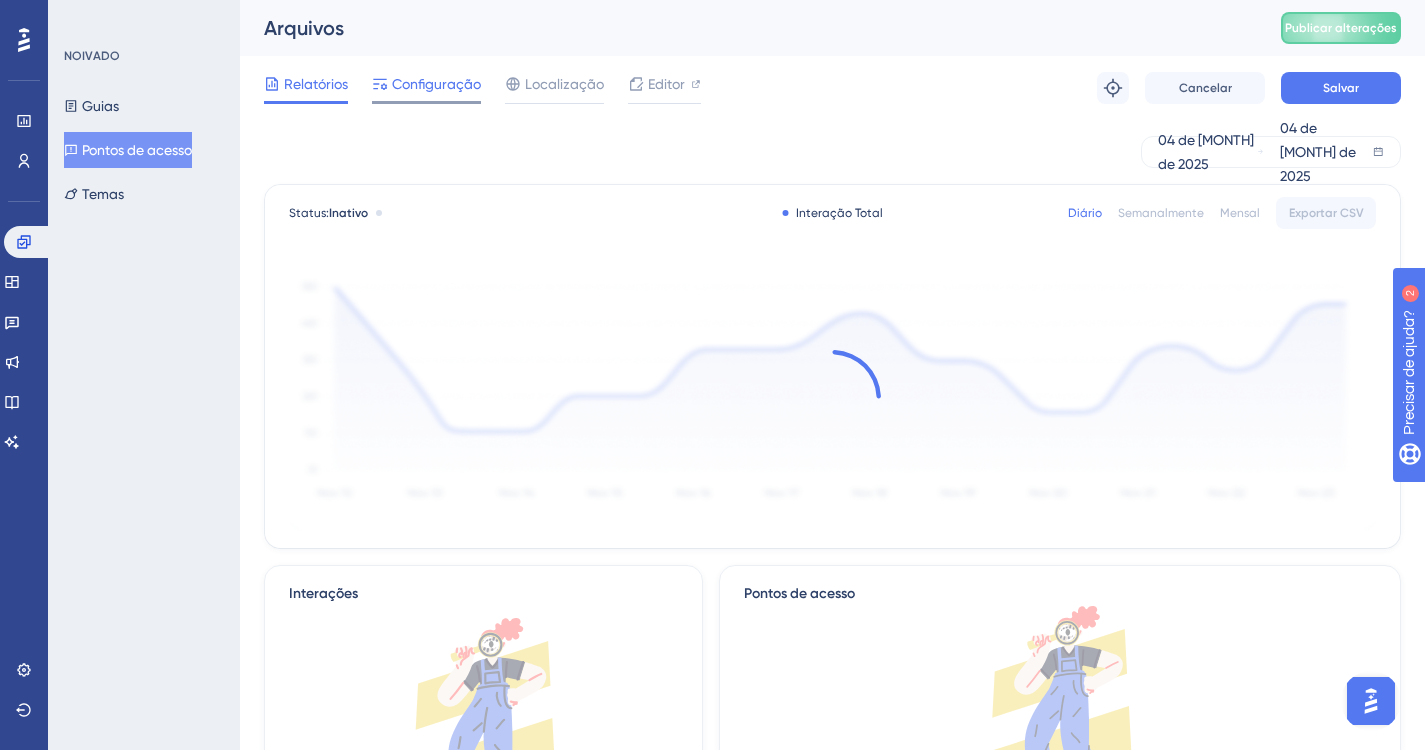 click on "Configuração" at bounding box center (436, 84) 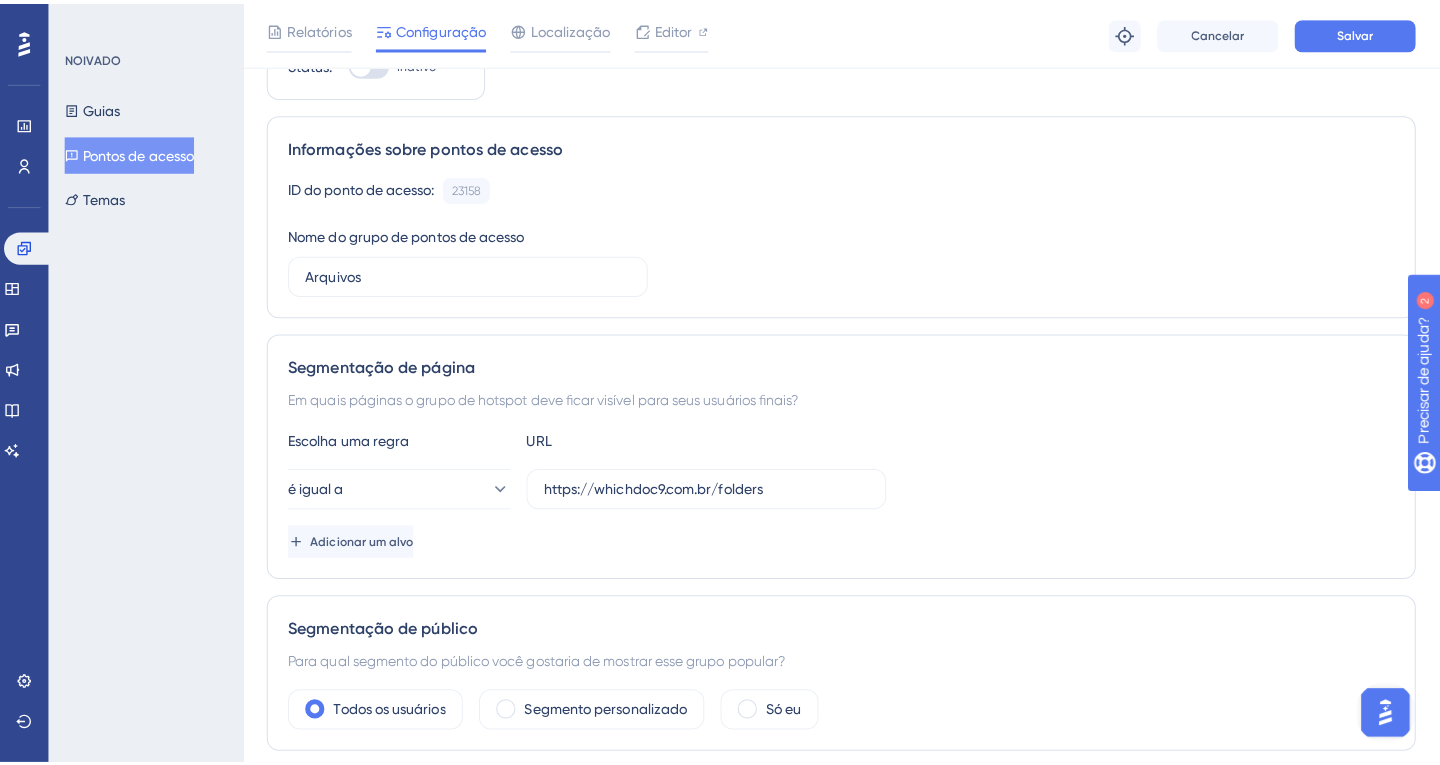 scroll, scrollTop: 0, scrollLeft: 0, axis: both 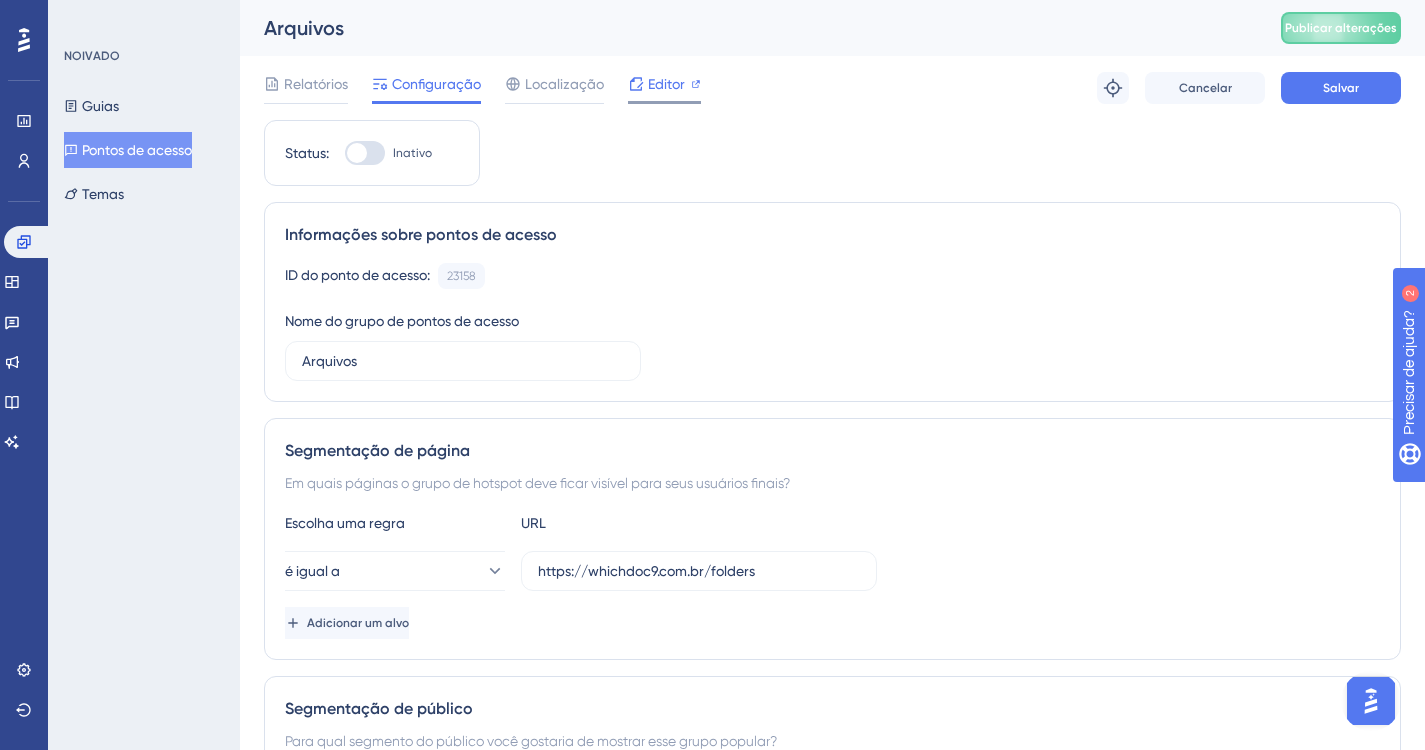 click on "Editor" at bounding box center (666, 84) 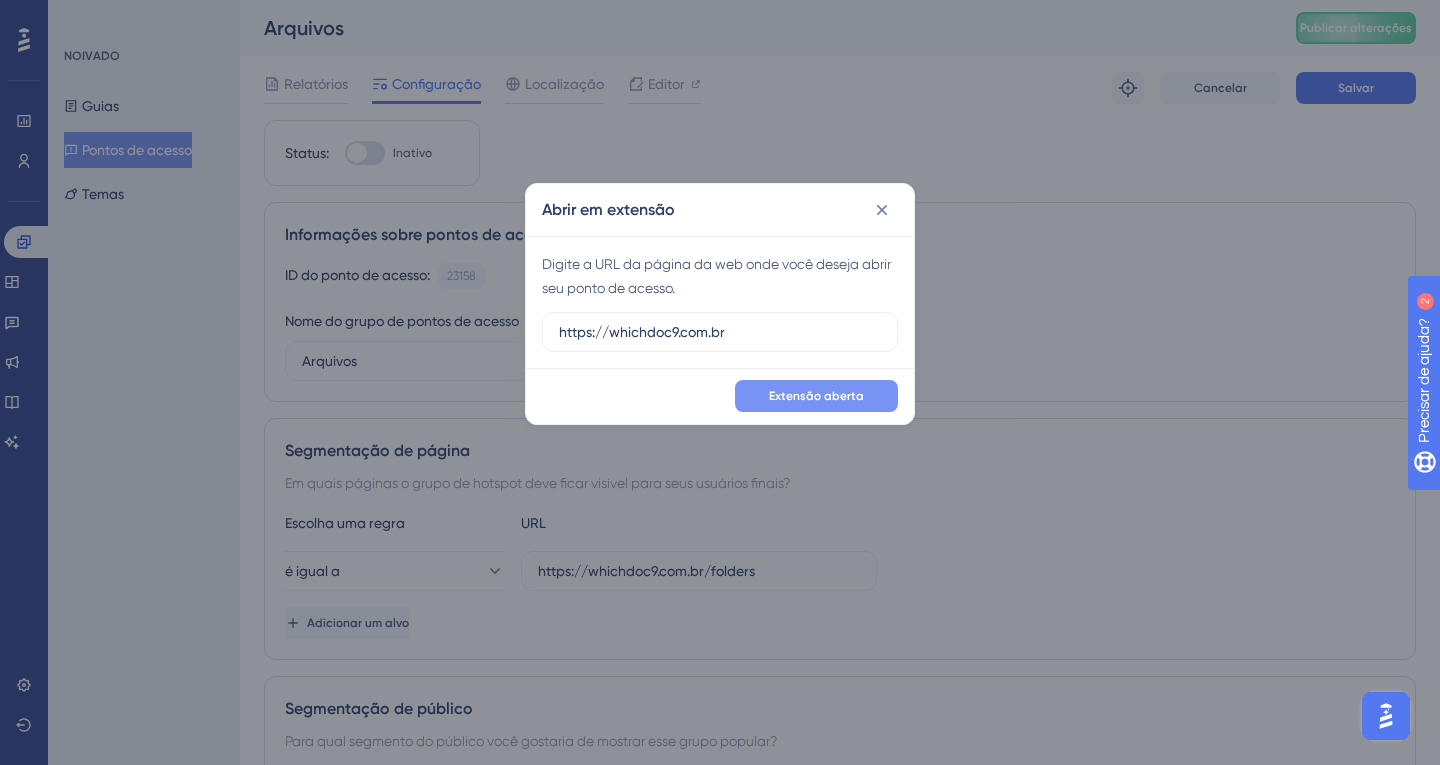 click on "Extensão aberta" at bounding box center [816, 396] 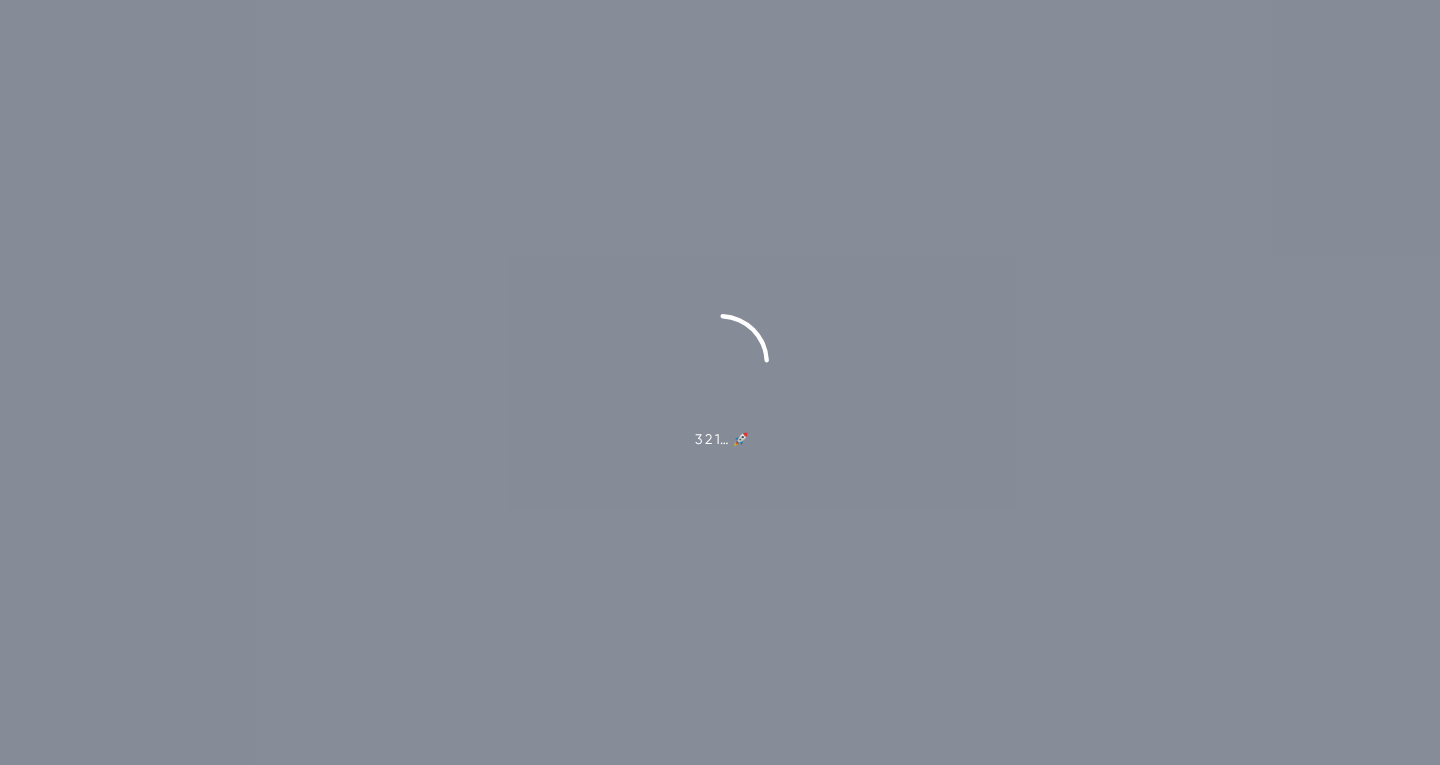 scroll, scrollTop: 0, scrollLeft: 0, axis: both 